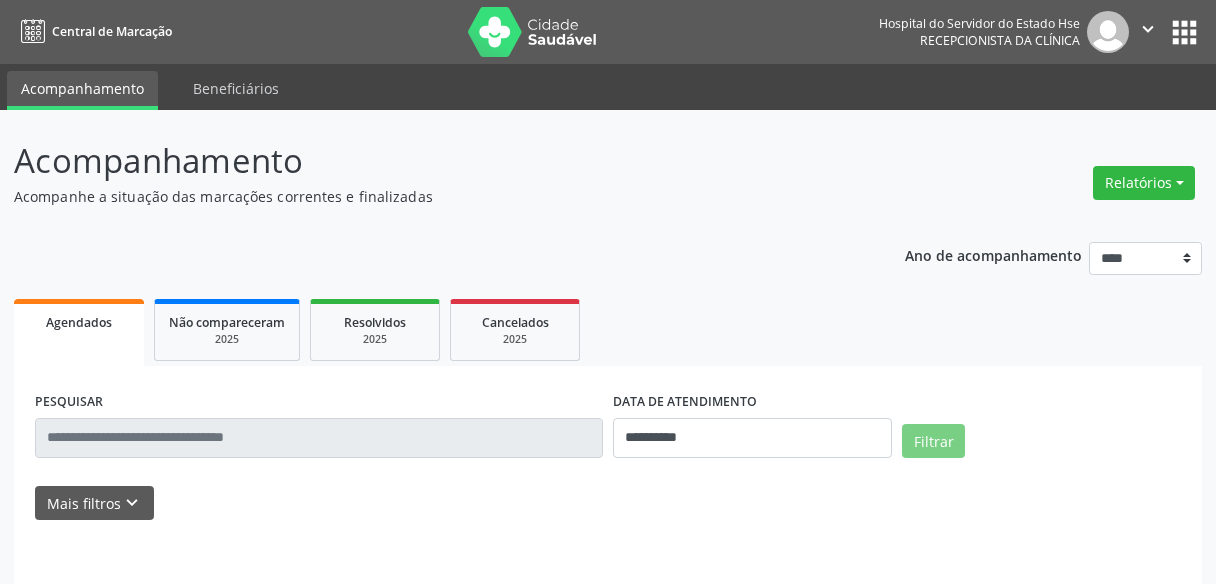 scroll, scrollTop: 0, scrollLeft: 0, axis: both 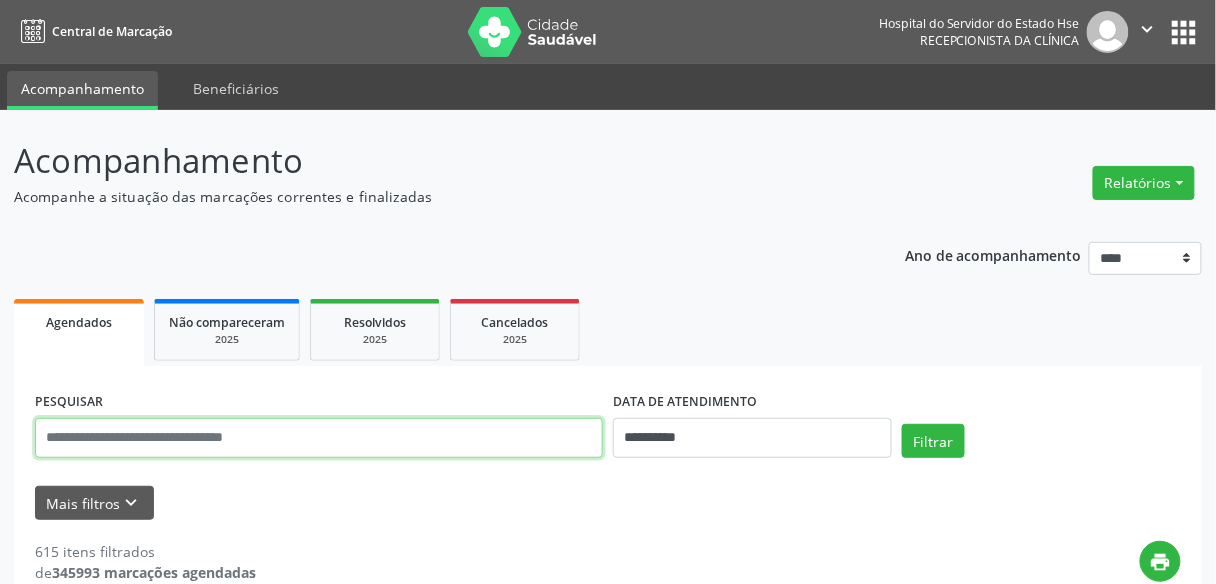 click at bounding box center [319, 438] 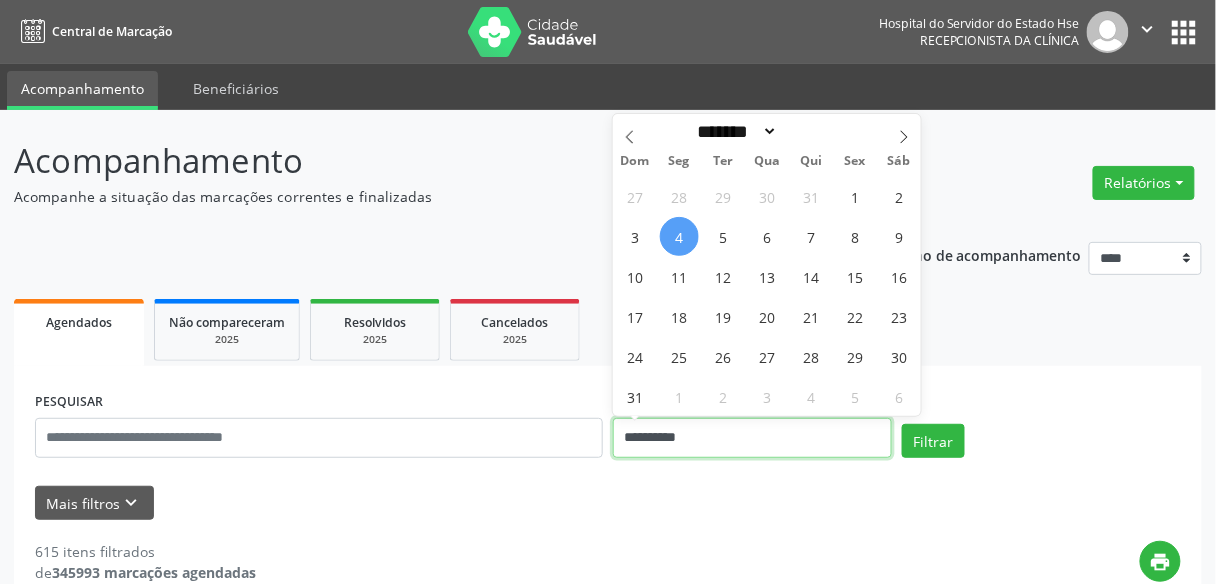click on "**********" at bounding box center [752, 438] 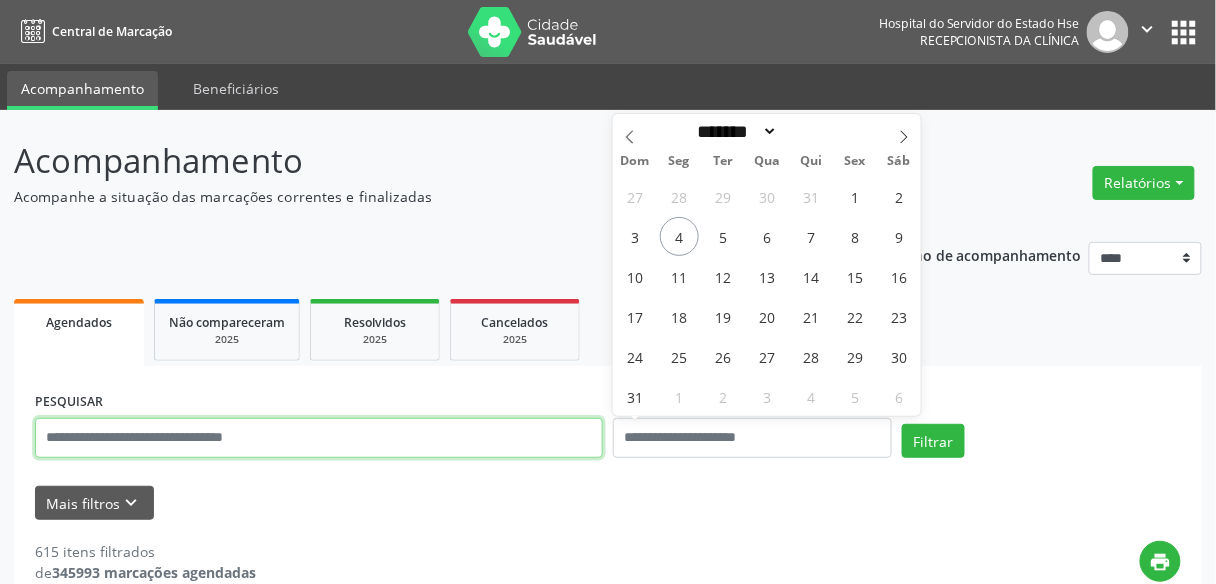 click at bounding box center [319, 438] 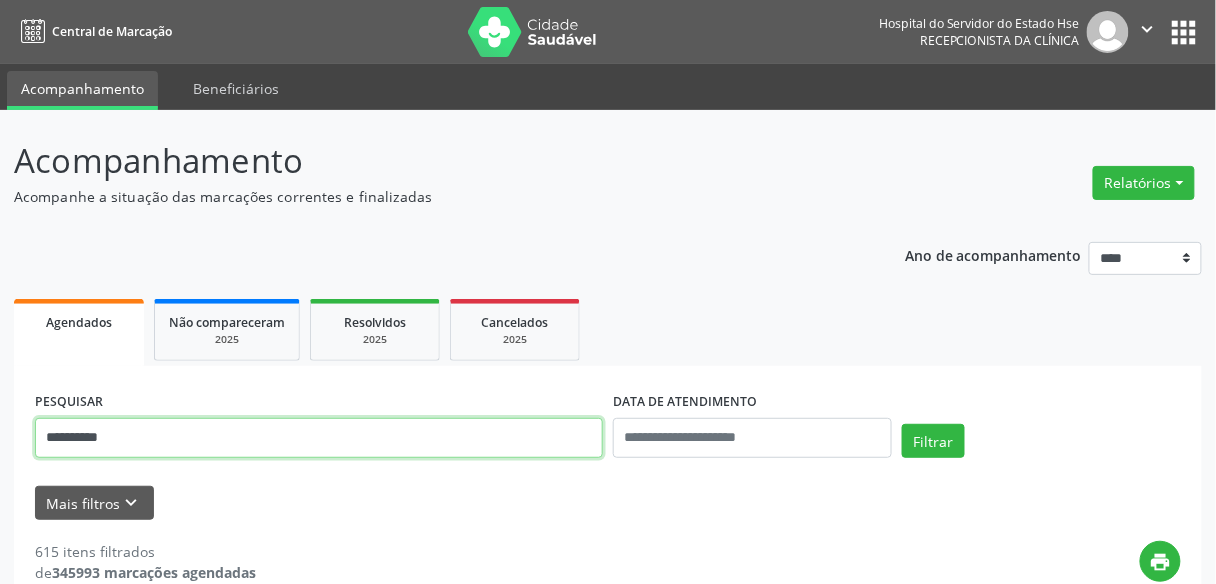 type on "**********" 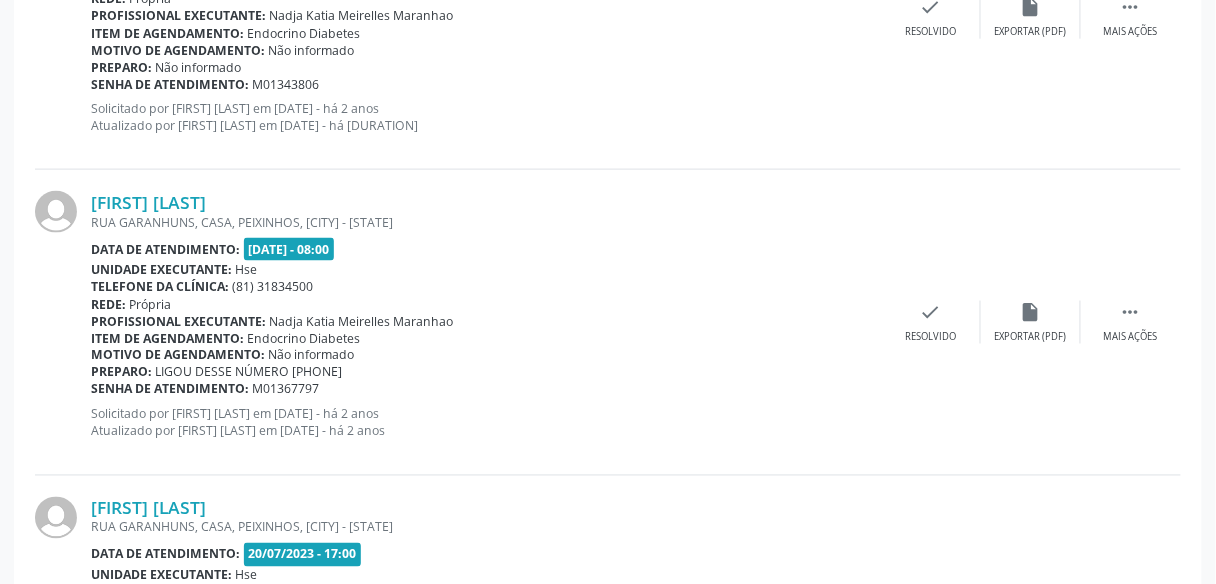 scroll, scrollTop: 4680, scrollLeft: 0, axis: vertical 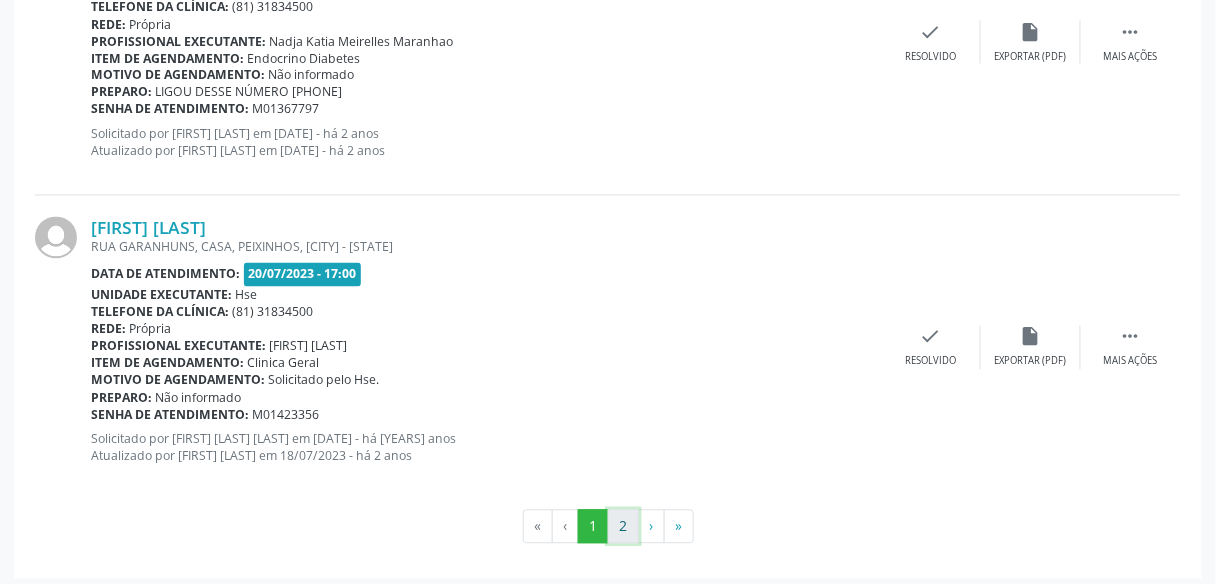 click on "2" at bounding box center [623, 527] 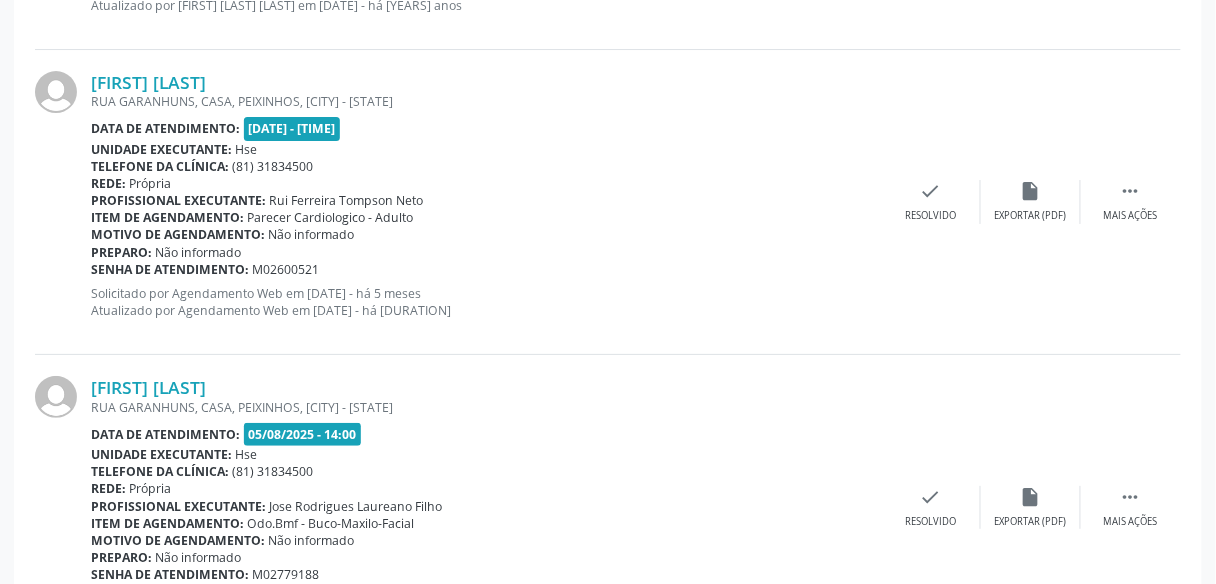 scroll, scrollTop: 1903, scrollLeft: 0, axis: vertical 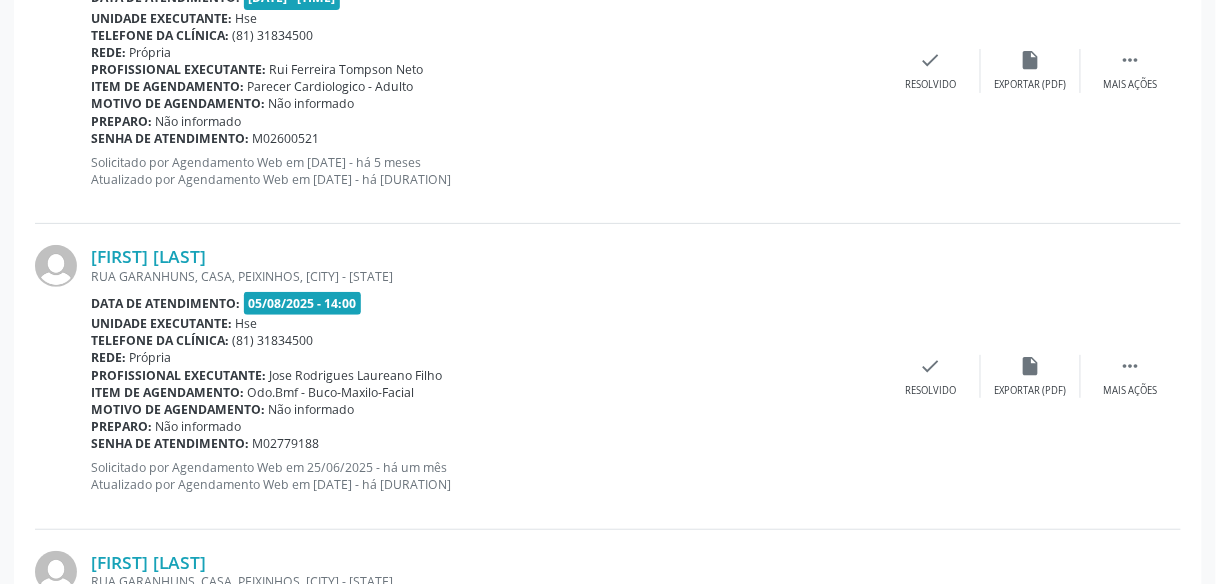 drag, startPoint x: 305, startPoint y: 250, endPoint x: 87, endPoint y: 254, distance: 218.0367 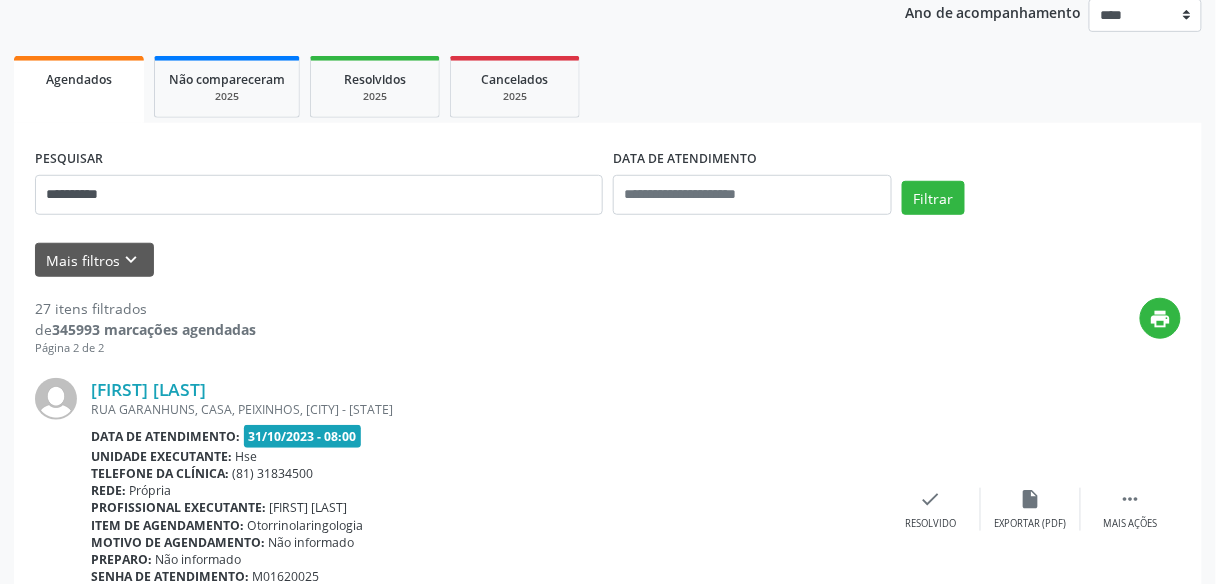 scroll, scrollTop: 63, scrollLeft: 0, axis: vertical 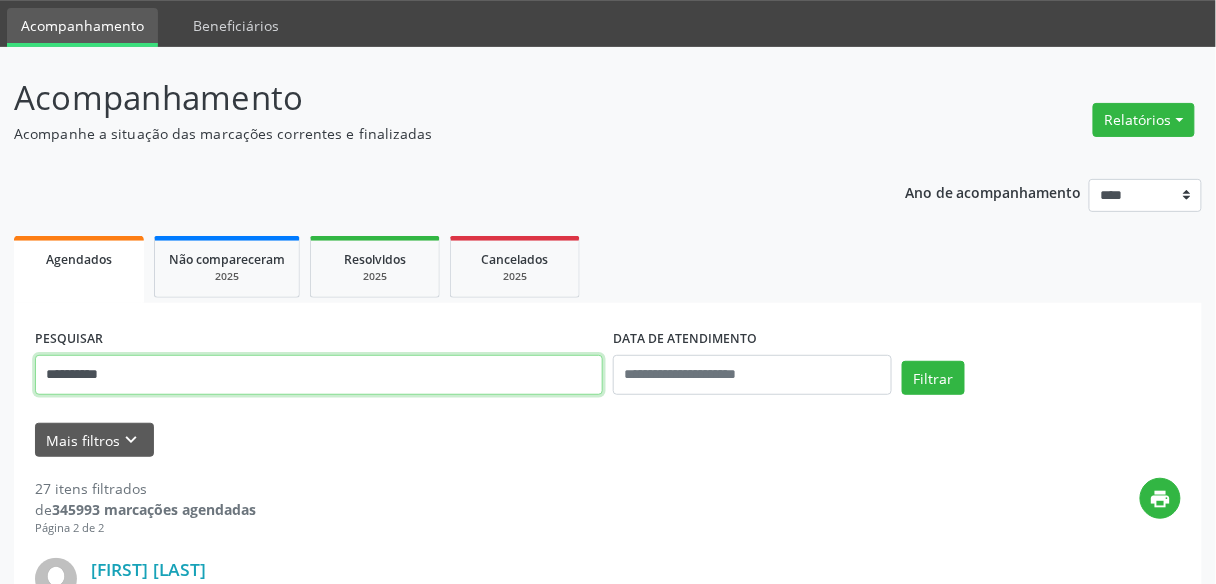 drag, startPoint x: 150, startPoint y: 380, endPoint x: 0, endPoint y: 367, distance: 150.56229 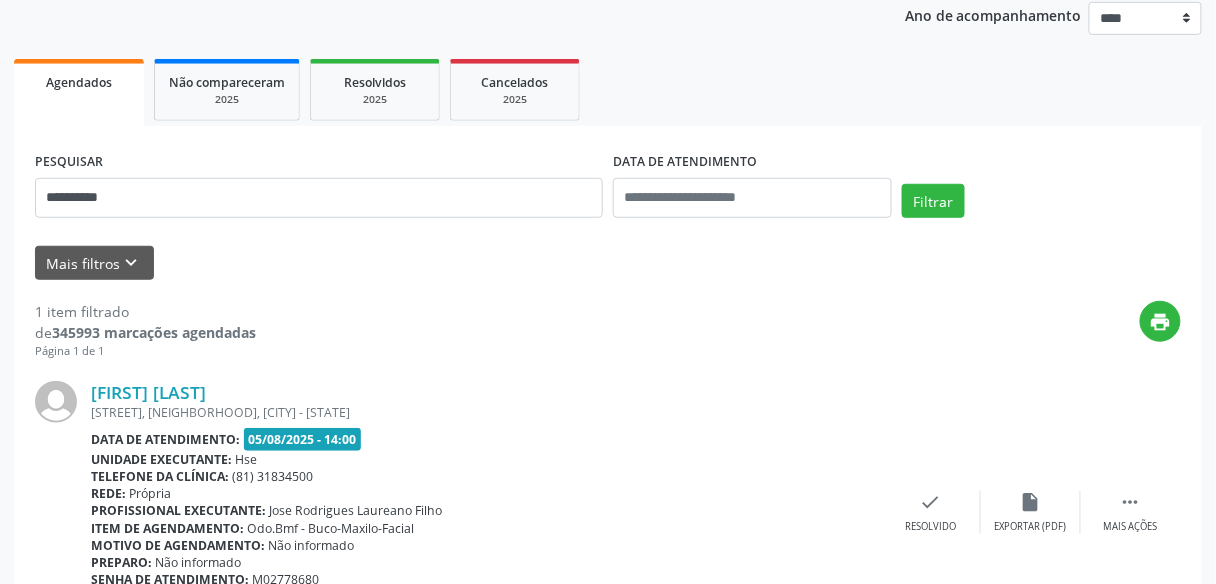 scroll, scrollTop: 355, scrollLeft: 0, axis: vertical 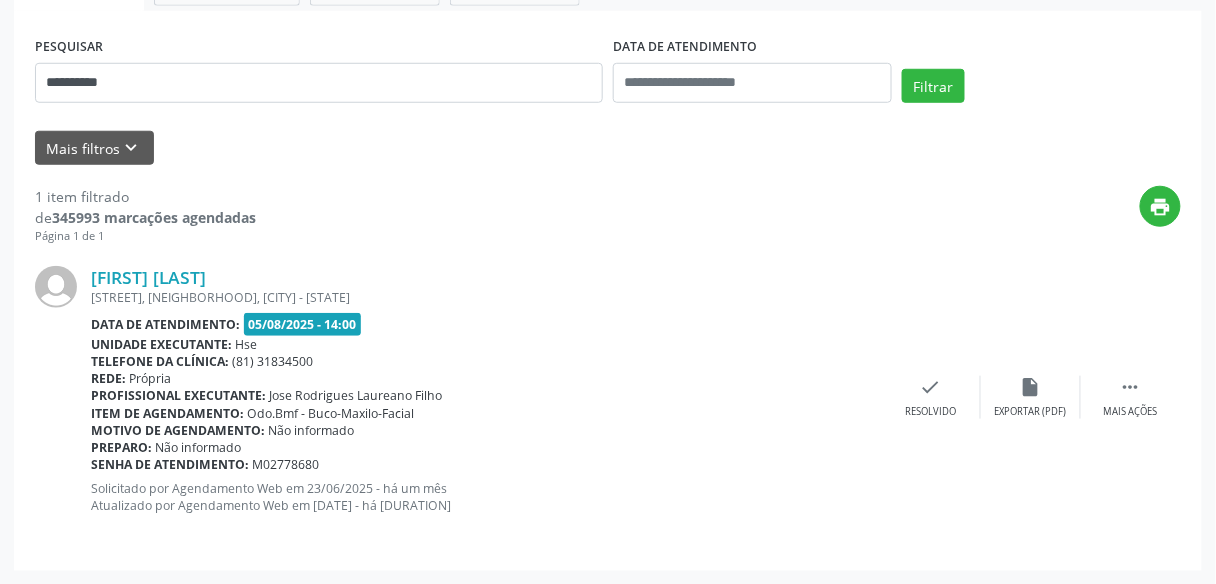 drag, startPoint x: 250, startPoint y: 278, endPoint x: 64, endPoint y: 275, distance: 186.02419 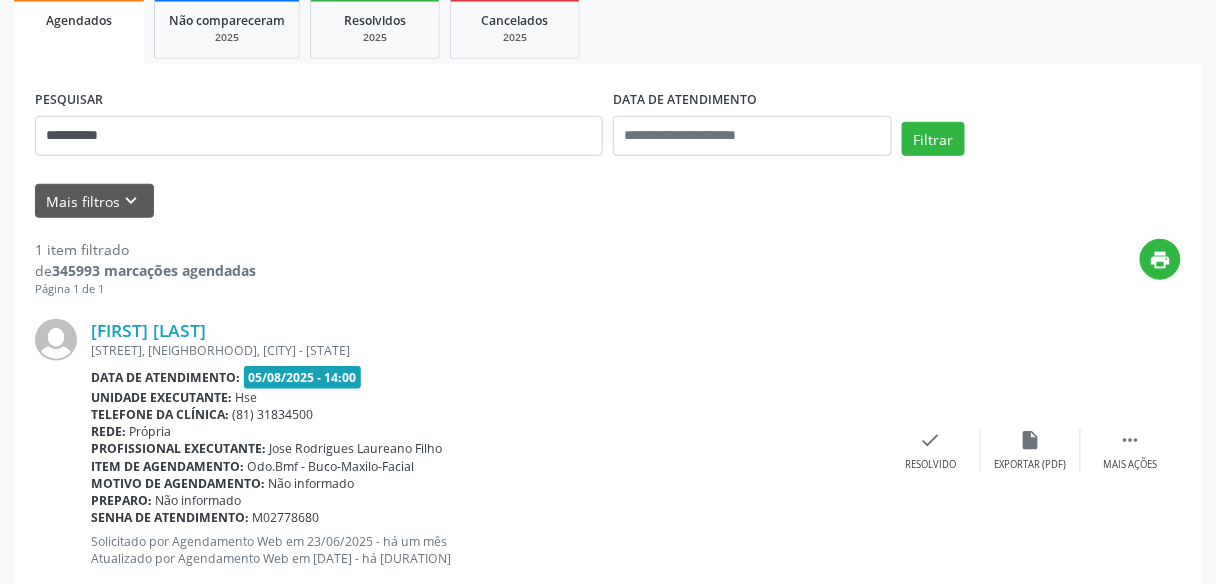 scroll, scrollTop: 275, scrollLeft: 0, axis: vertical 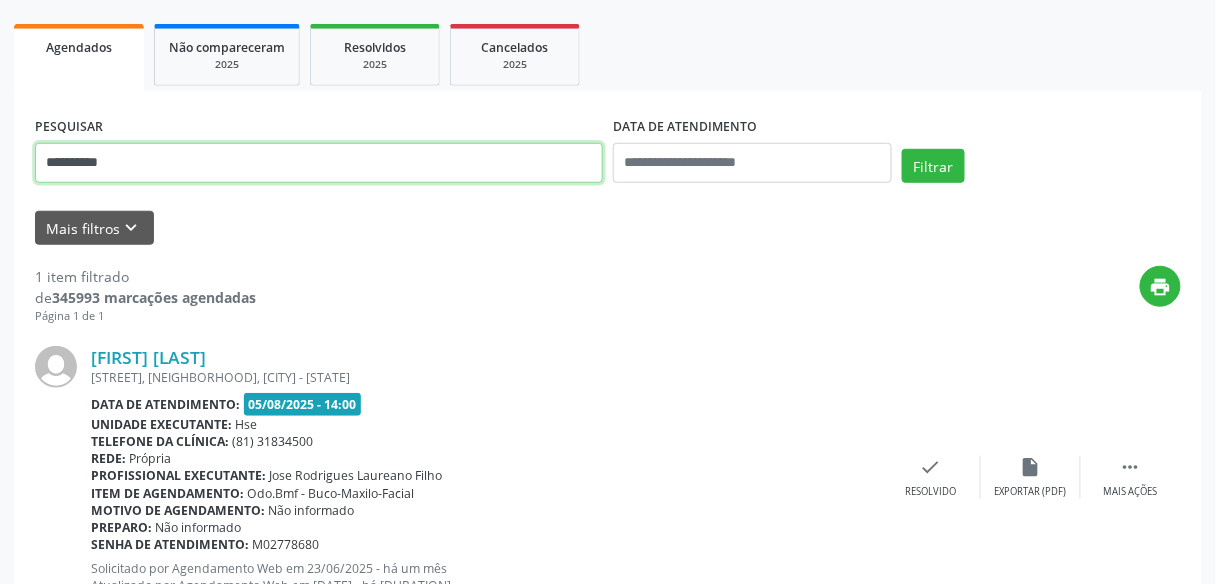 drag, startPoint x: 114, startPoint y: 169, endPoint x: 0, endPoint y: 169, distance: 114 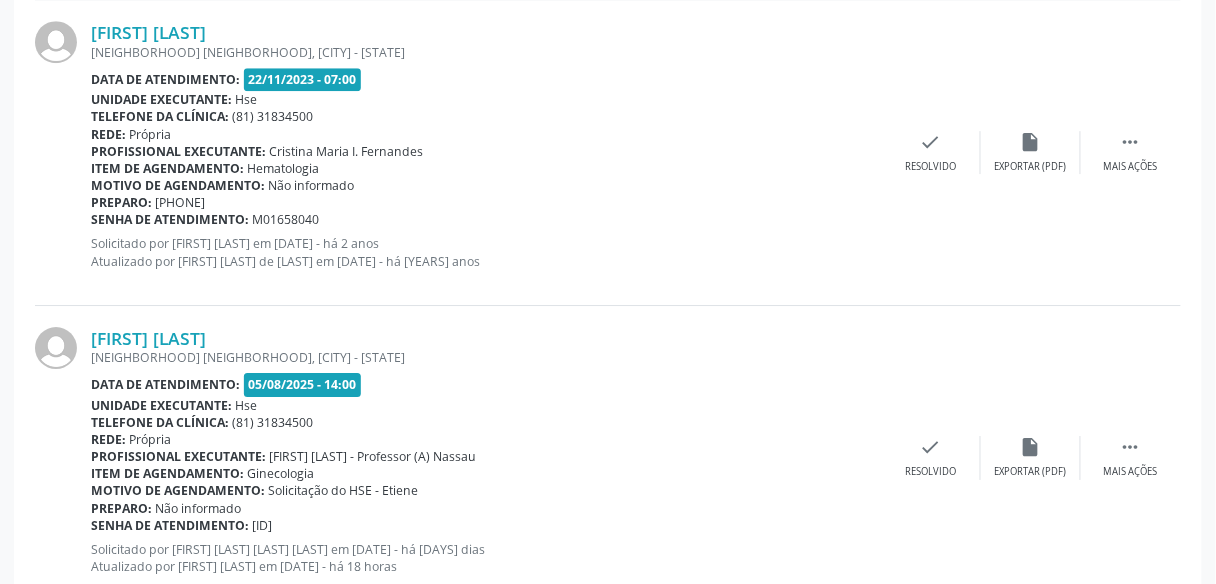 scroll, scrollTop: 1395, scrollLeft: 0, axis: vertical 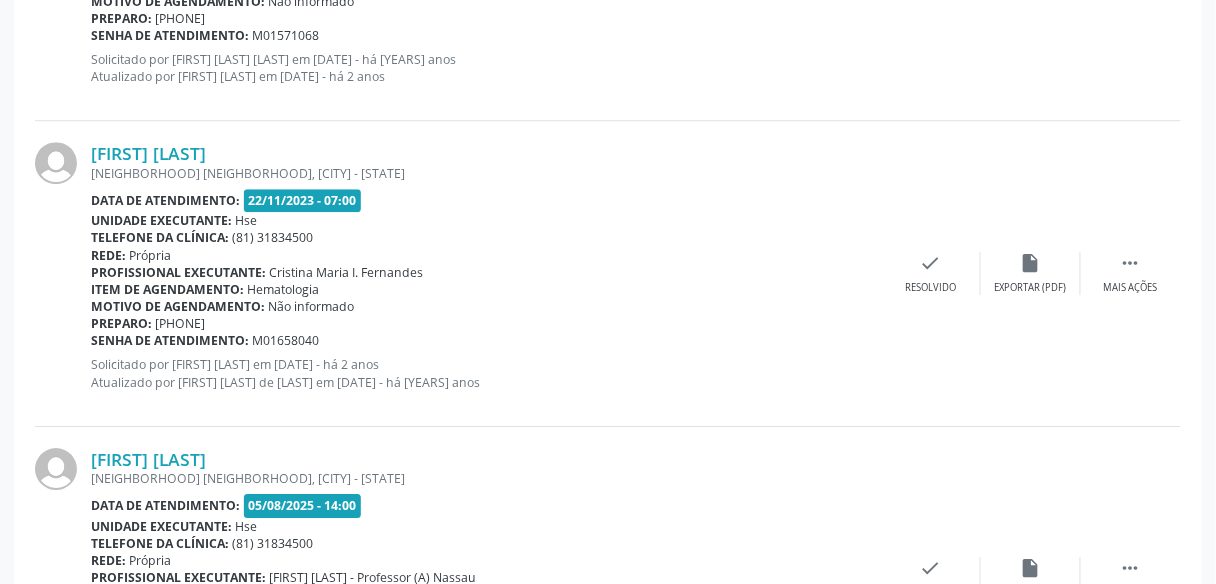 drag, startPoint x: 398, startPoint y: 455, endPoint x: 88, endPoint y: 456, distance: 310.00162 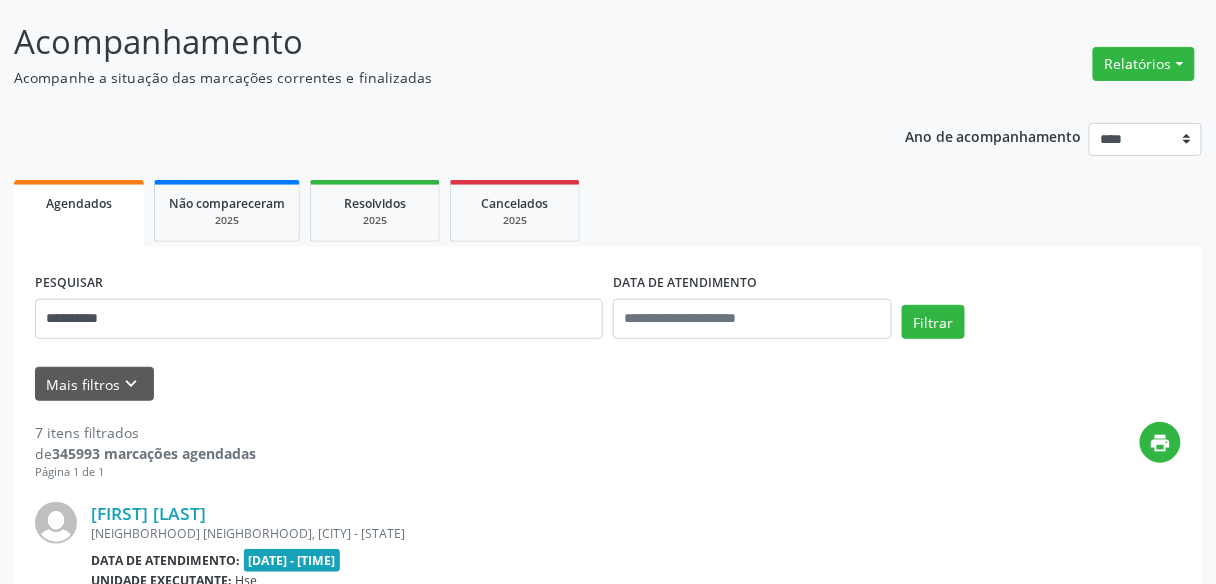 scroll, scrollTop: 35, scrollLeft: 0, axis: vertical 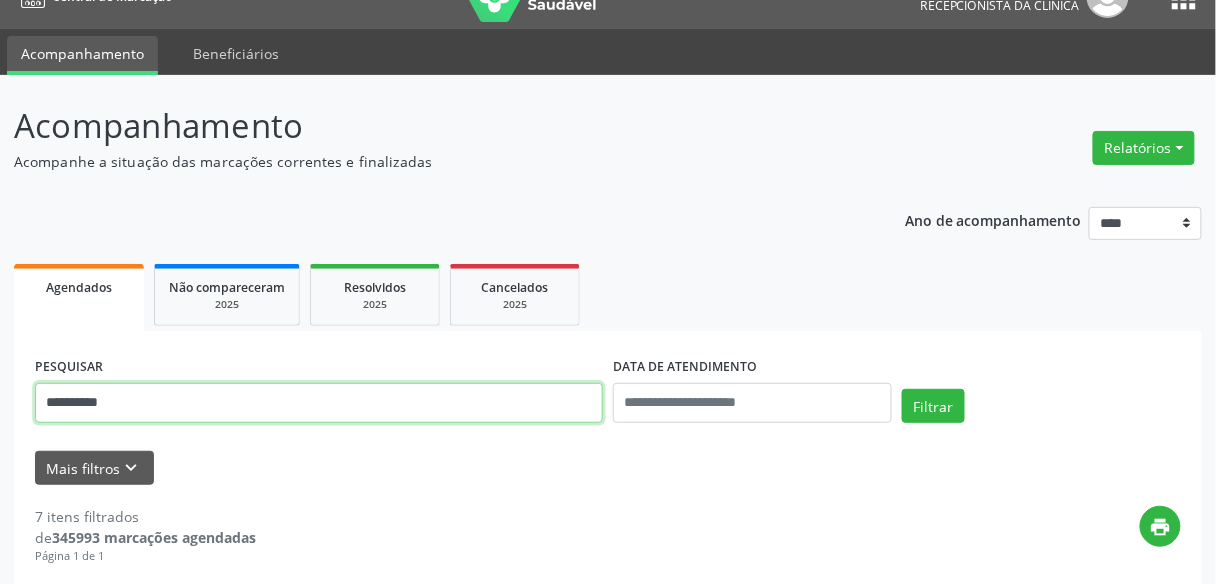drag, startPoint x: 0, startPoint y: 435, endPoint x: 0, endPoint y: 411, distance: 24 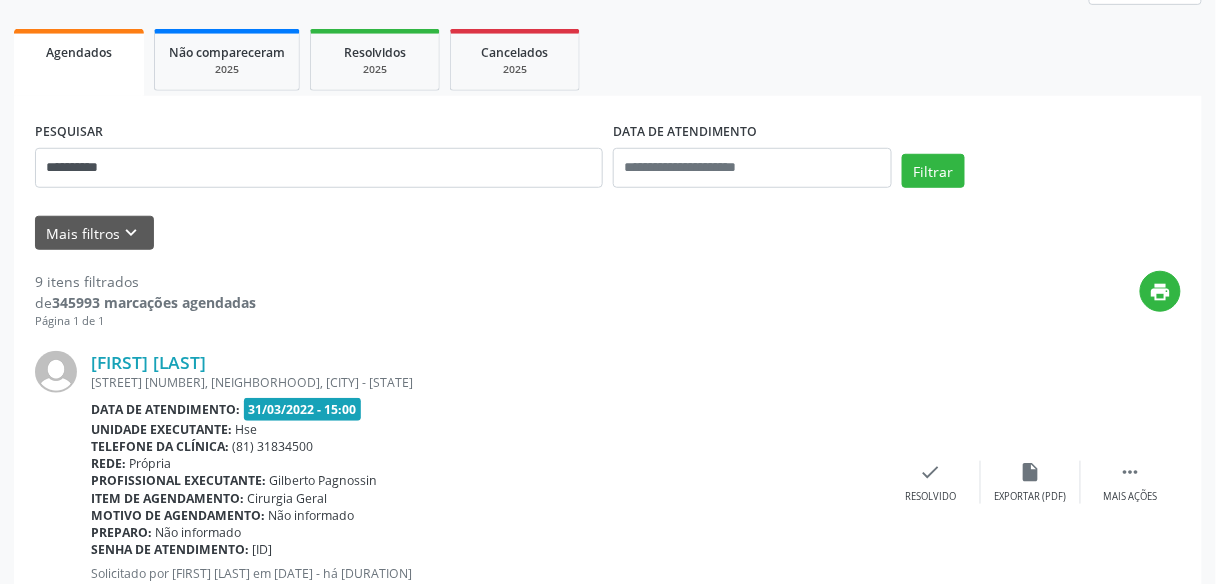 scroll, scrollTop: 154, scrollLeft: 0, axis: vertical 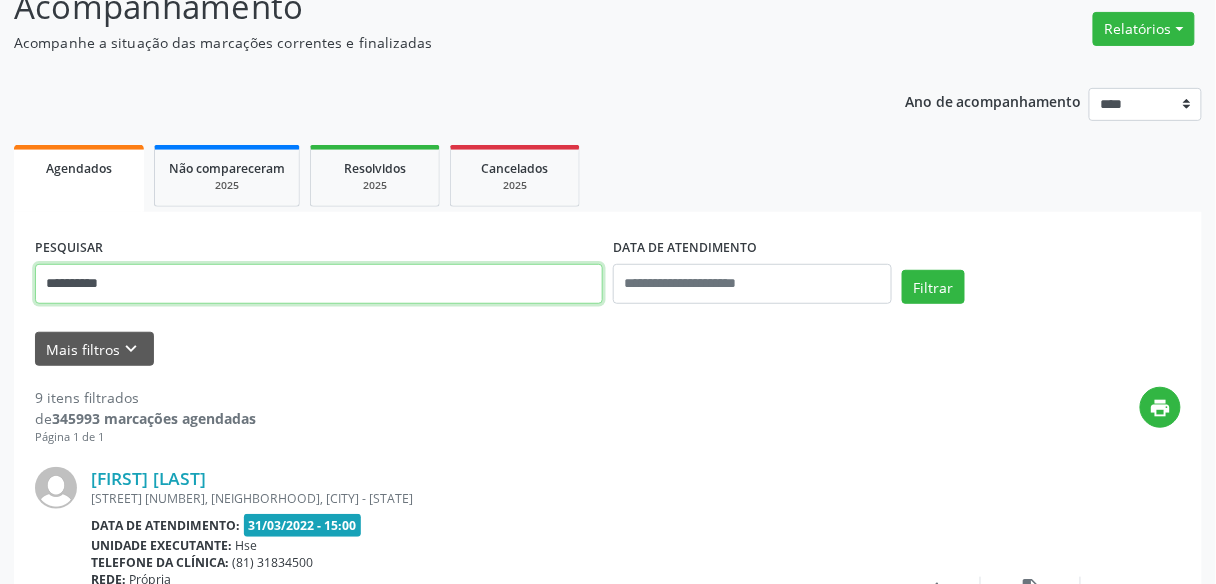 drag, startPoint x: 184, startPoint y: 274, endPoint x: 0, endPoint y: 308, distance: 187.11494 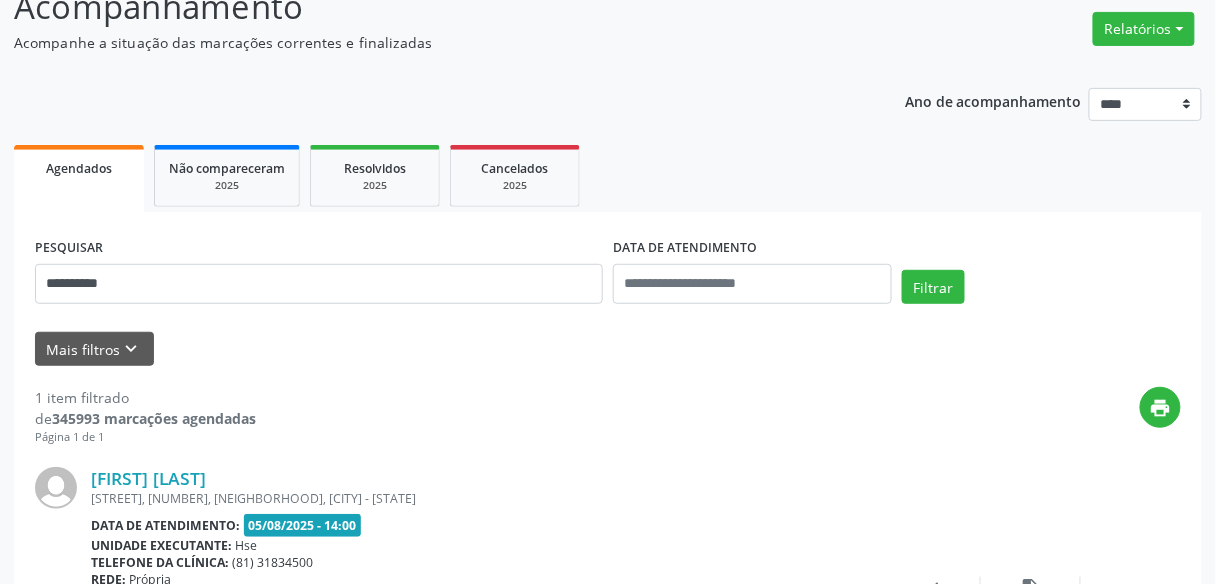 scroll, scrollTop: 355, scrollLeft: 0, axis: vertical 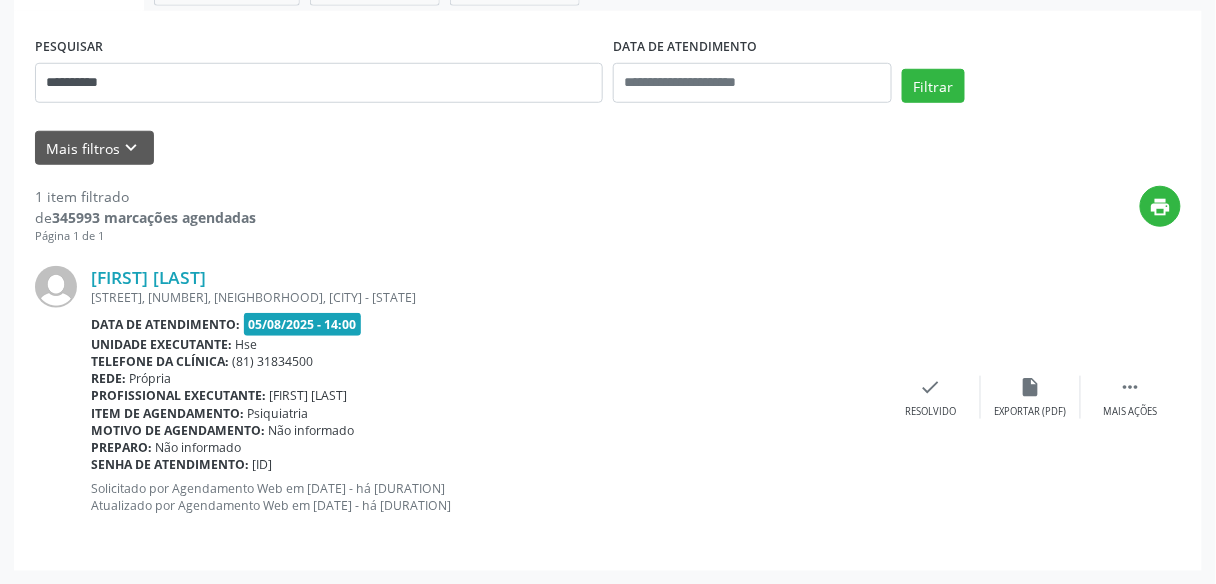 drag, startPoint x: 356, startPoint y: 277, endPoint x: 90, endPoint y: 279, distance: 266.0075 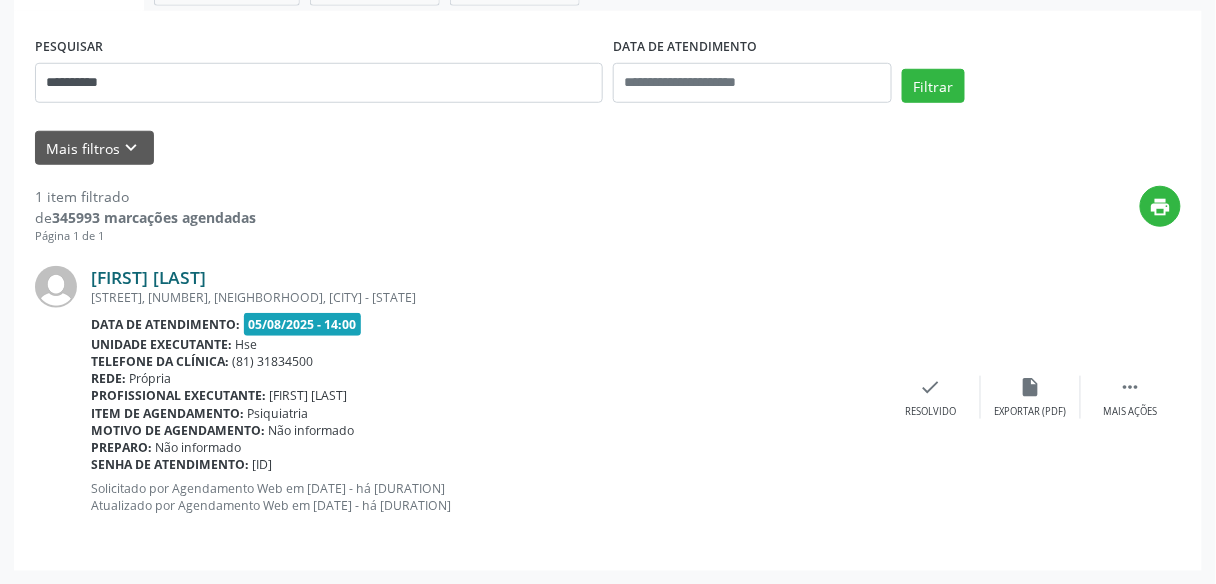 copy on "[FIRST] [LAST]" 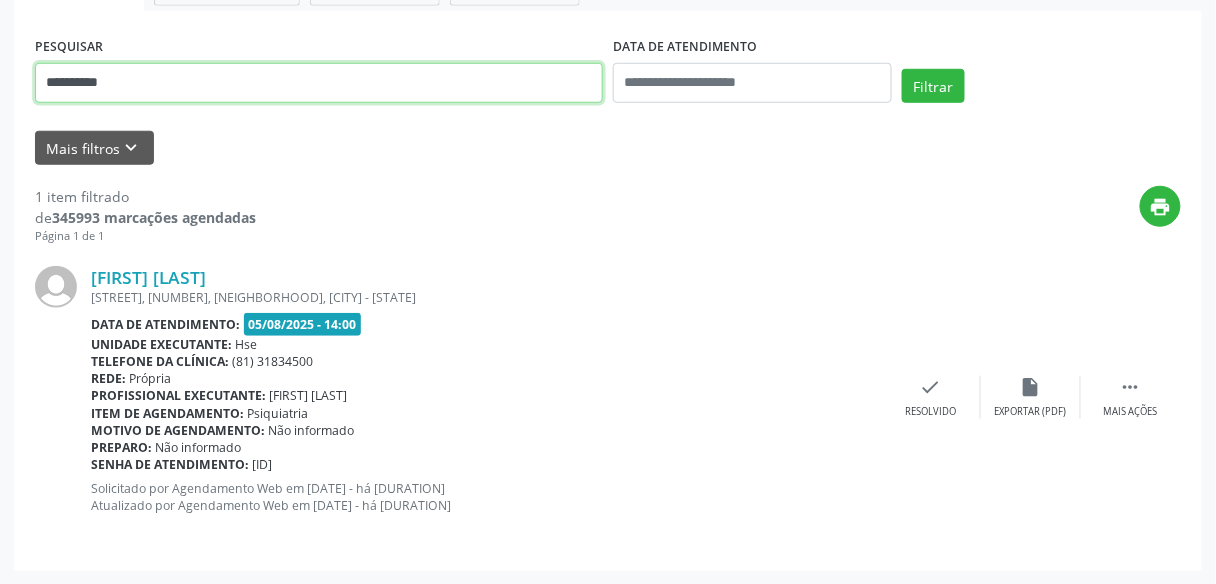 click on "**********" at bounding box center (608, 170) 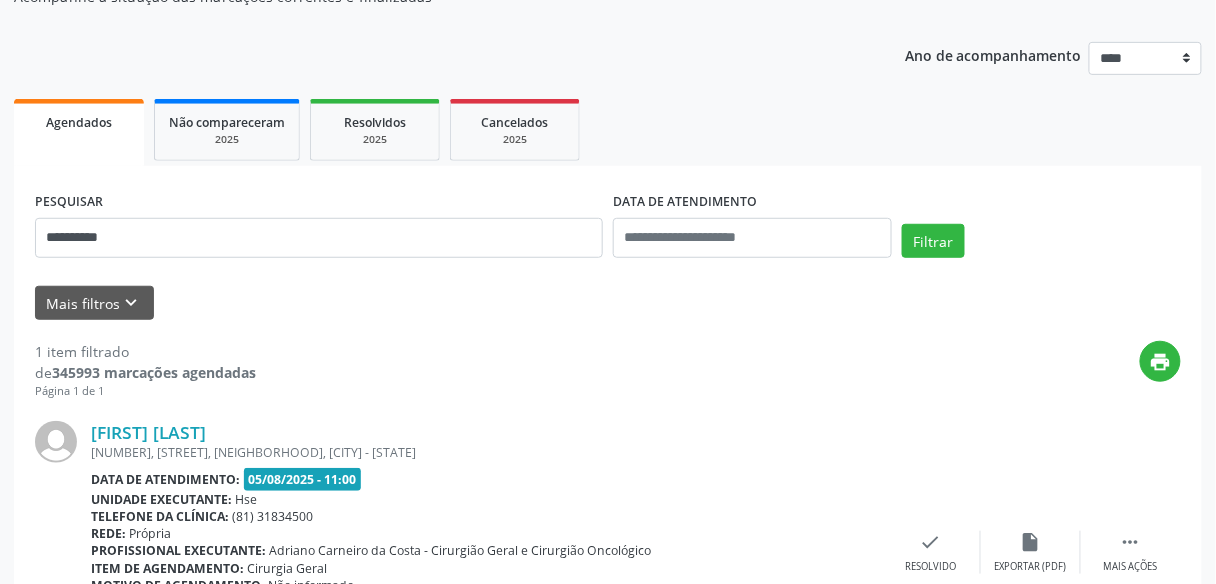 scroll, scrollTop: 195, scrollLeft: 0, axis: vertical 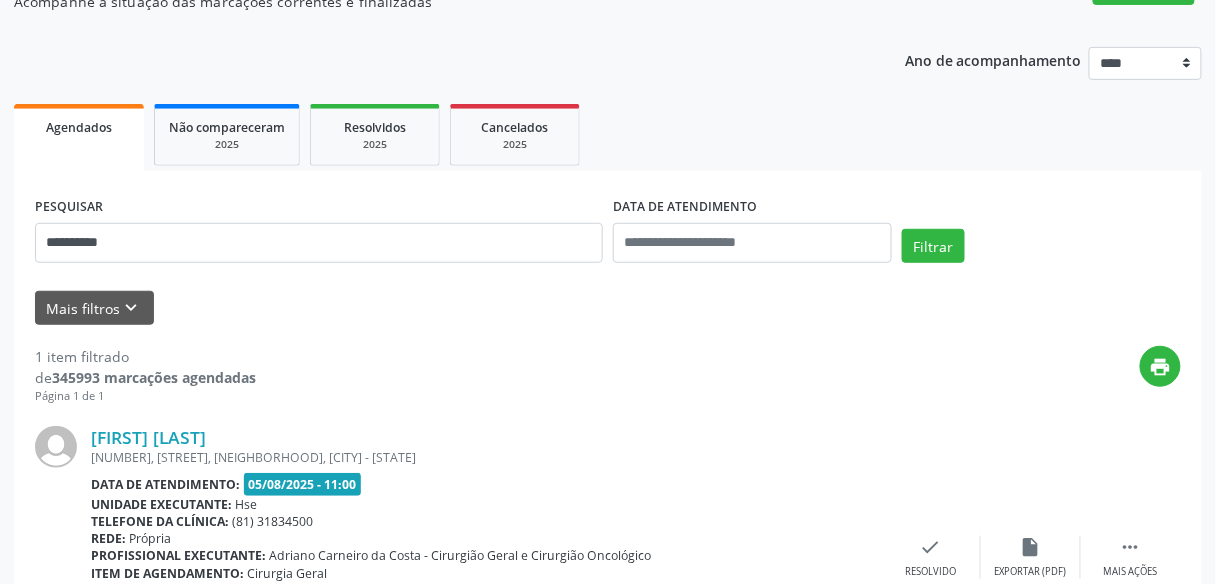 drag, startPoint x: 323, startPoint y: 439, endPoint x: 88, endPoint y: 442, distance: 235.01915 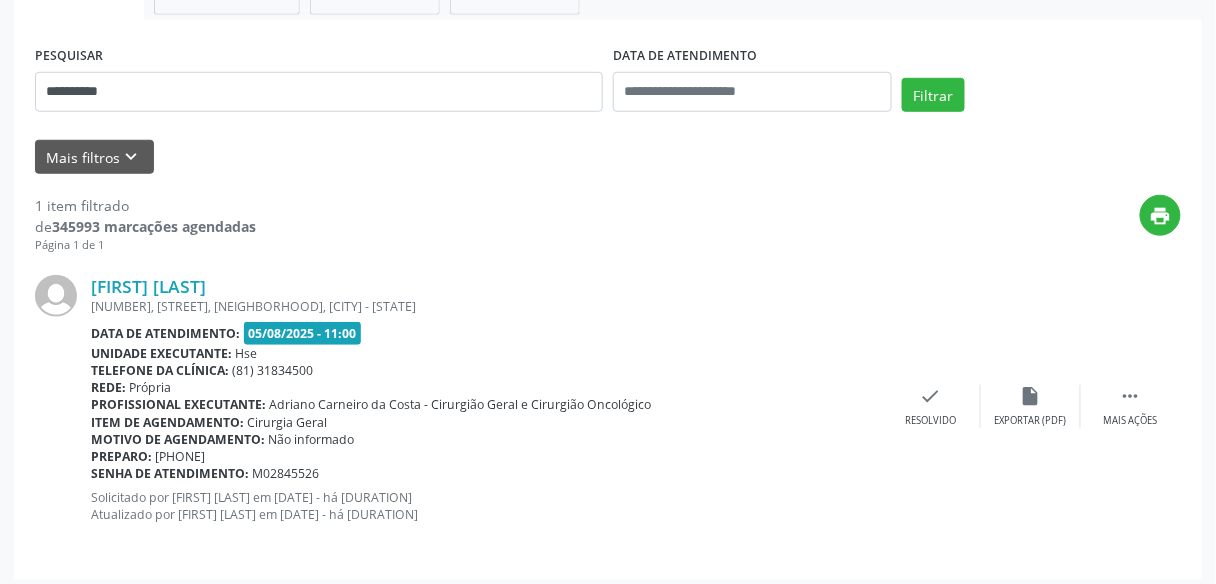 scroll, scrollTop: 355, scrollLeft: 0, axis: vertical 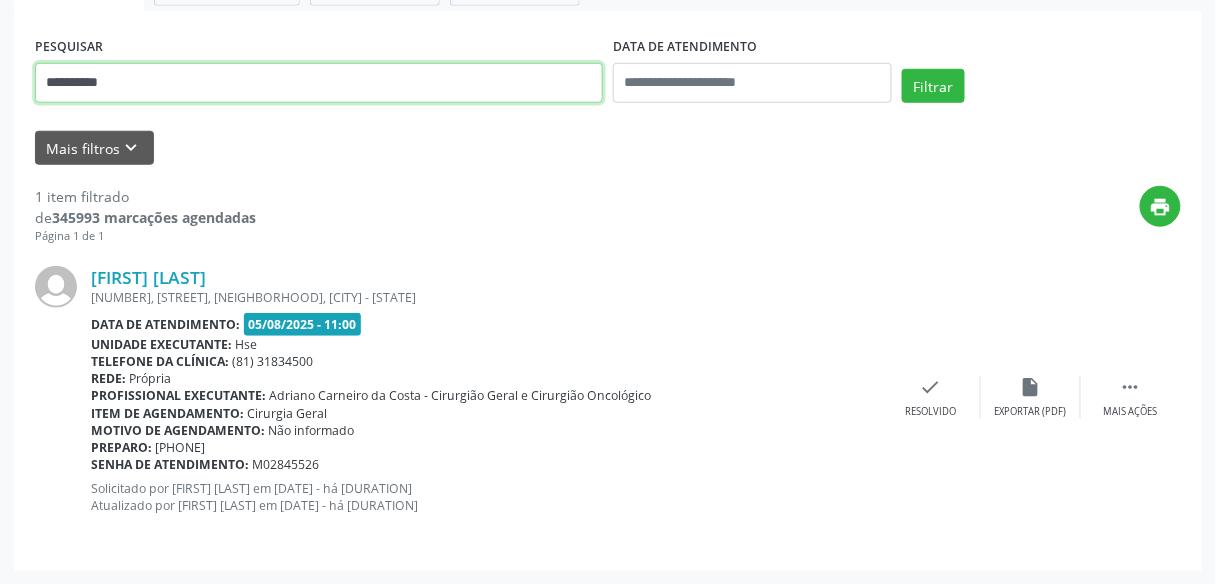 drag, startPoint x: 146, startPoint y: 89, endPoint x: 0, endPoint y: 95, distance: 146.12323 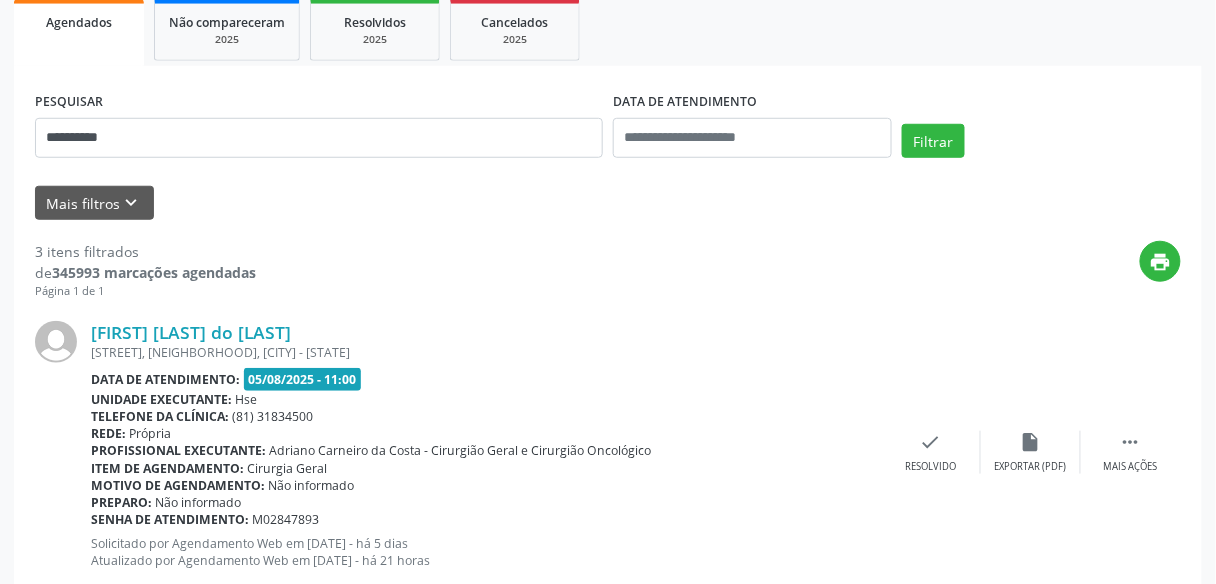 scroll, scrollTop: 290, scrollLeft: 0, axis: vertical 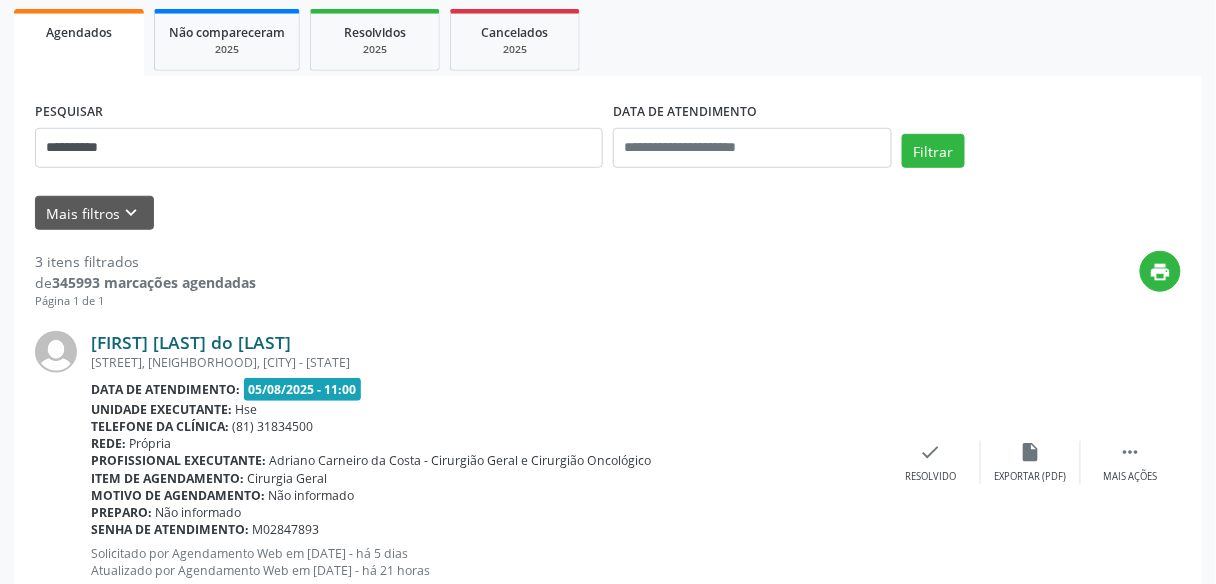 drag, startPoint x: 324, startPoint y: 341, endPoint x: 92, endPoint y: 342, distance: 232.00215 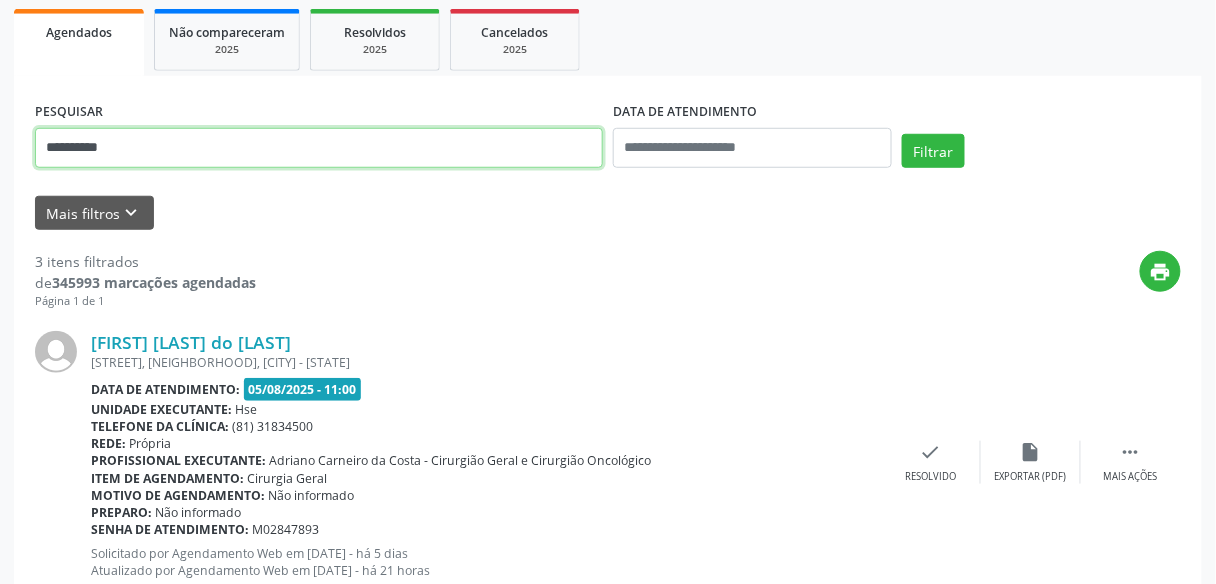 drag, startPoint x: 143, startPoint y: 146, endPoint x: 0, endPoint y: 120, distance: 145.34442 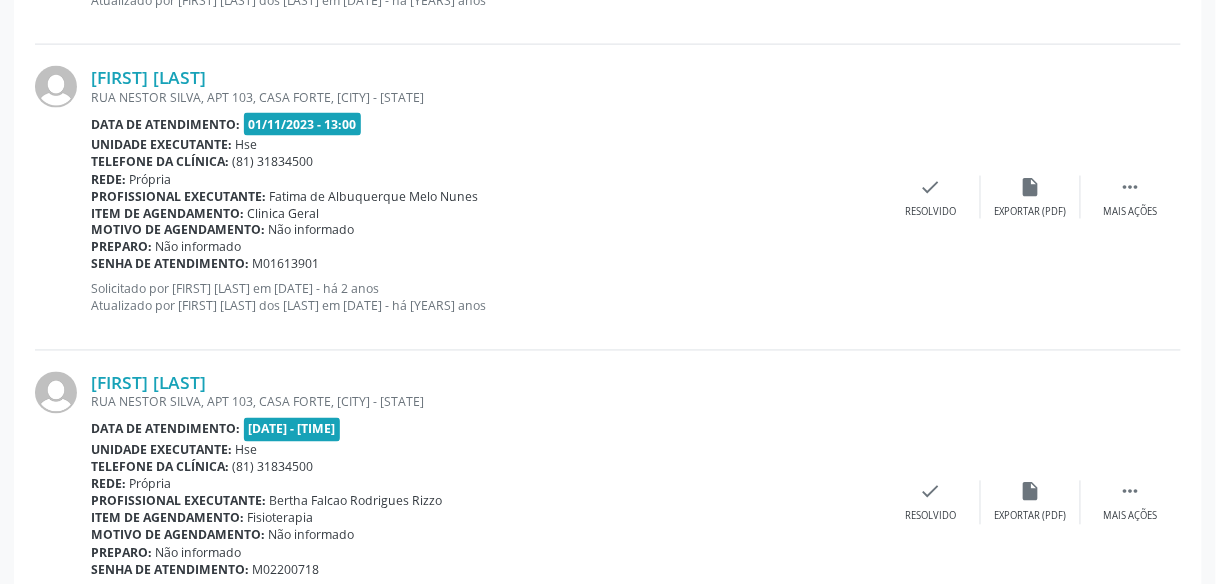 scroll, scrollTop: 4680, scrollLeft: 0, axis: vertical 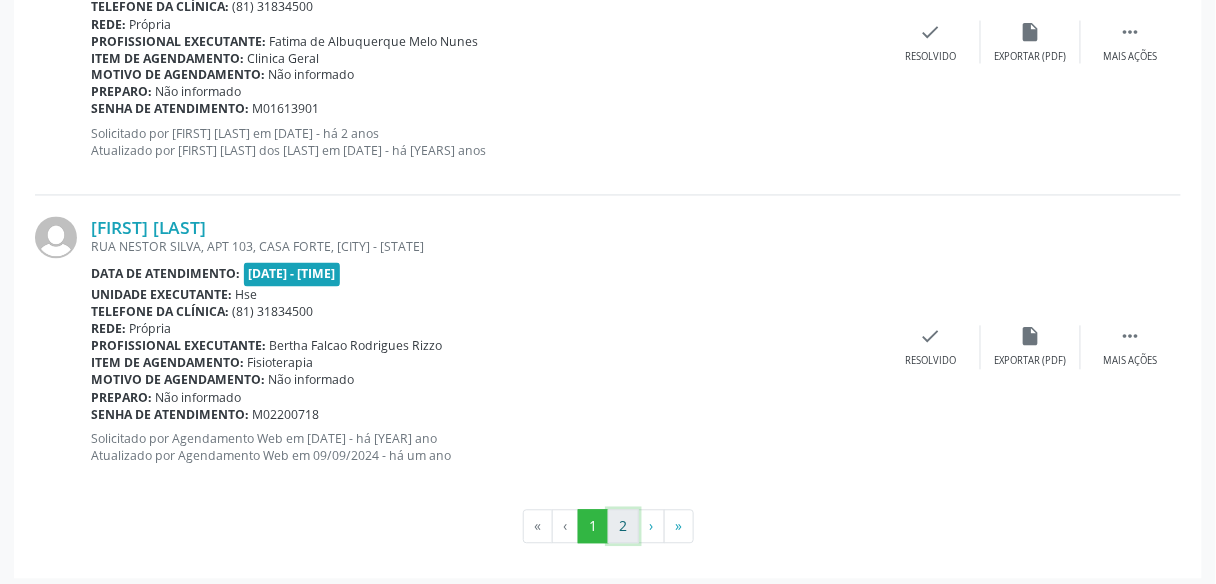 click on "2" at bounding box center (623, 527) 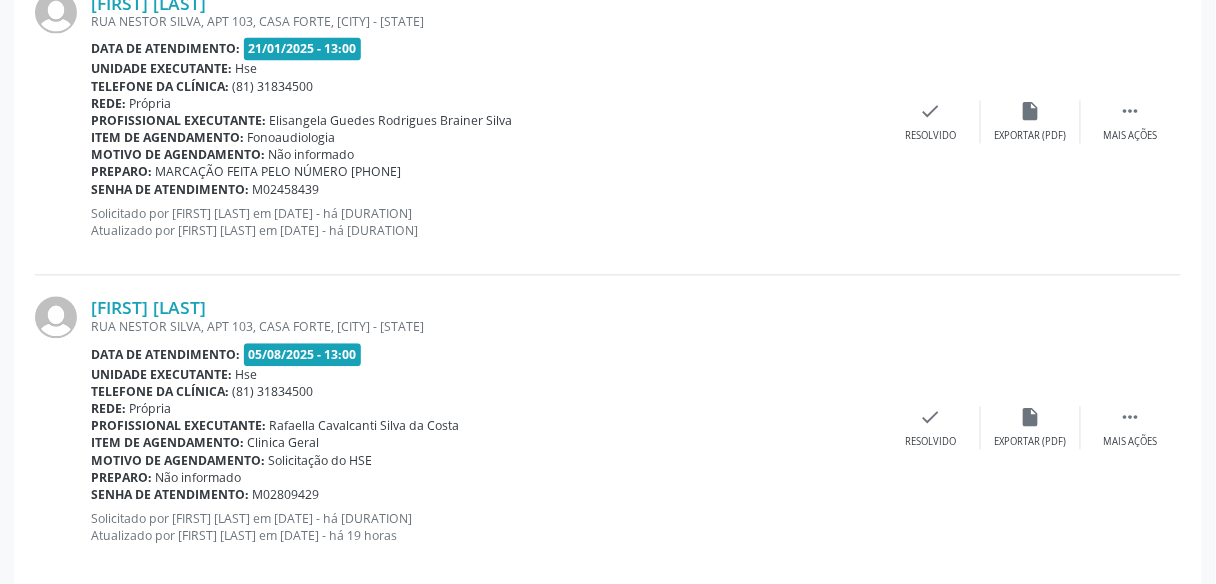 scroll, scrollTop: 1021, scrollLeft: 0, axis: vertical 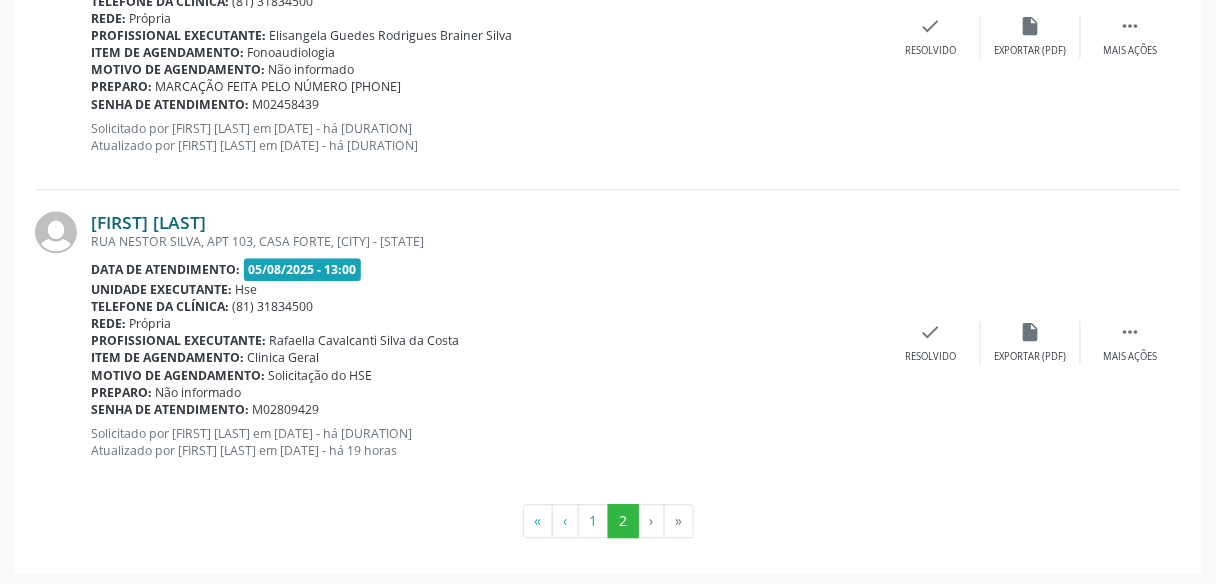 drag, startPoint x: 331, startPoint y: 216, endPoint x: 90, endPoint y: 215, distance: 241.00208 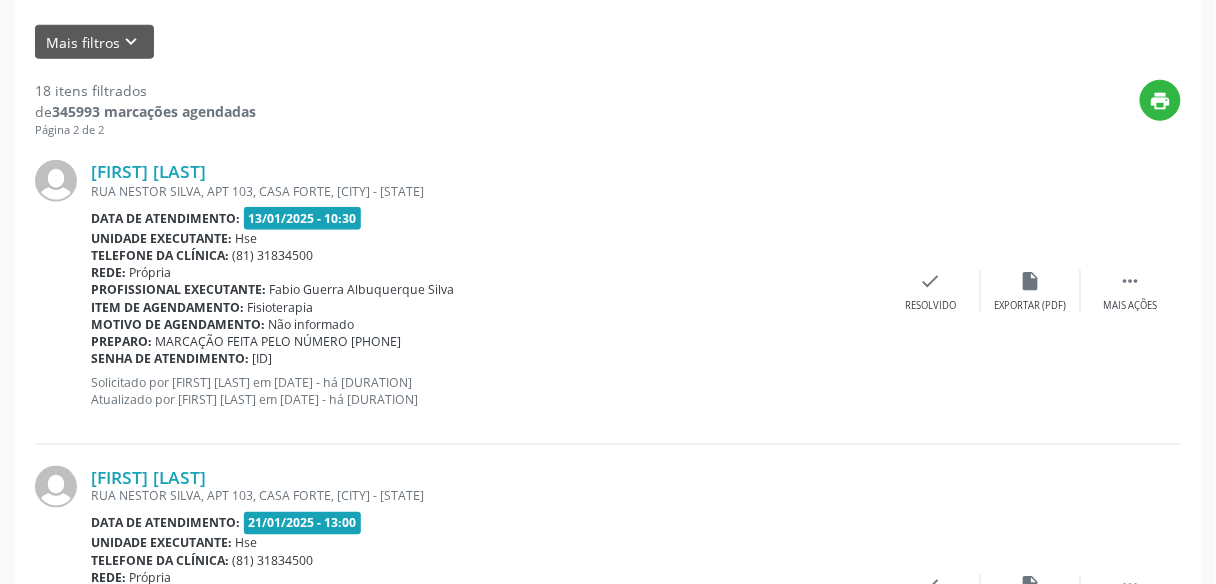 scroll, scrollTop: 141, scrollLeft: 0, axis: vertical 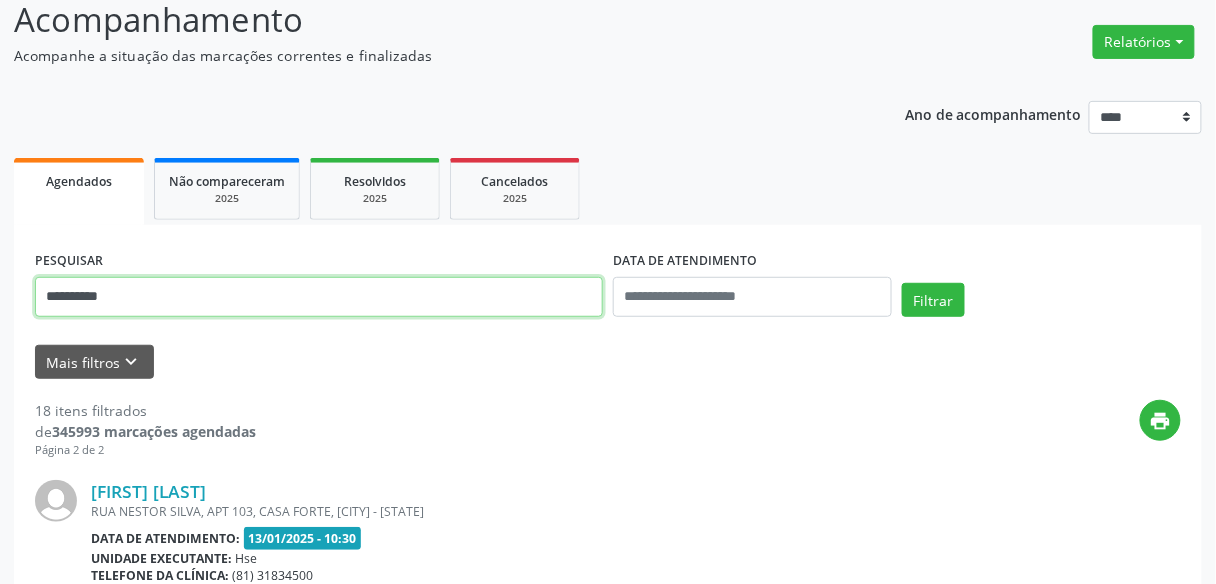 drag, startPoint x: 151, startPoint y: 300, endPoint x: 0, endPoint y: 277, distance: 152.74161 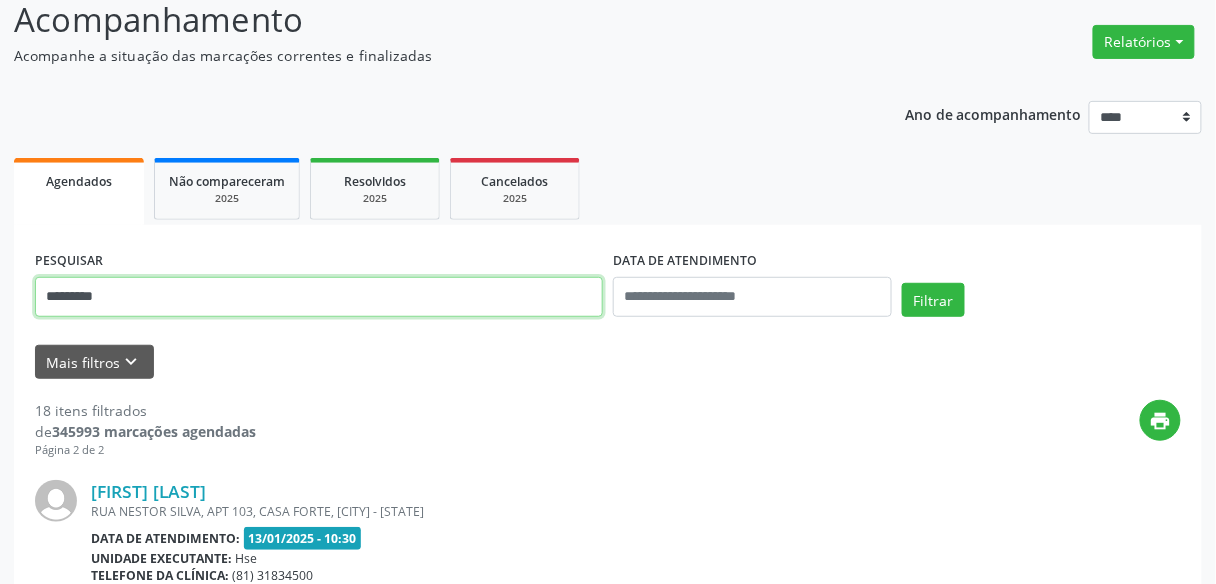 click on "Filtrar" at bounding box center (933, 300) 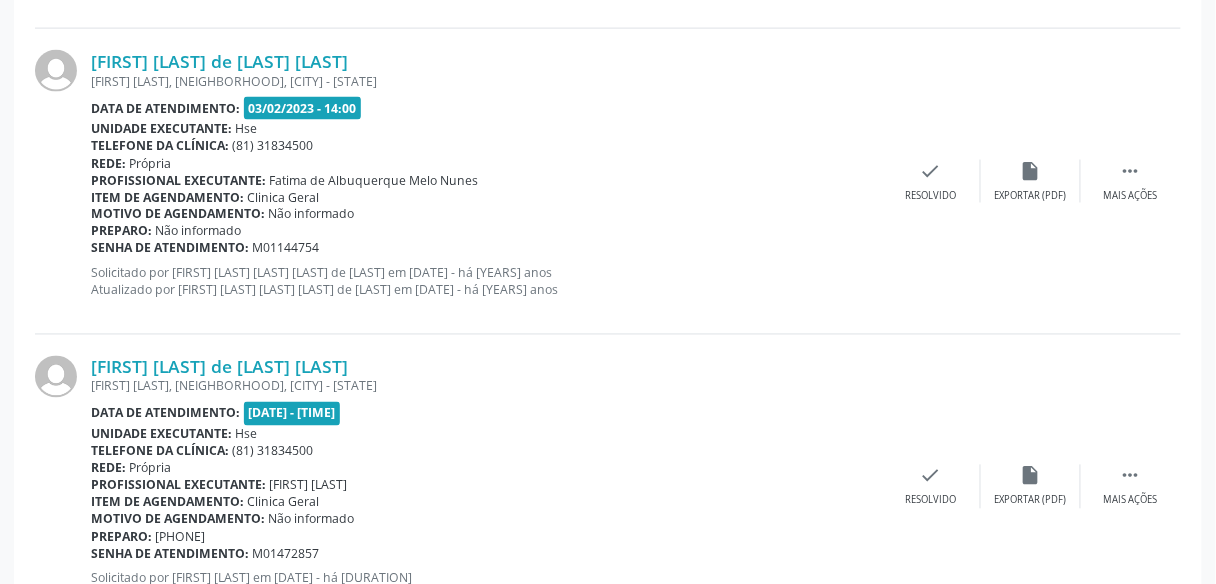 scroll, scrollTop: 4680, scrollLeft: 0, axis: vertical 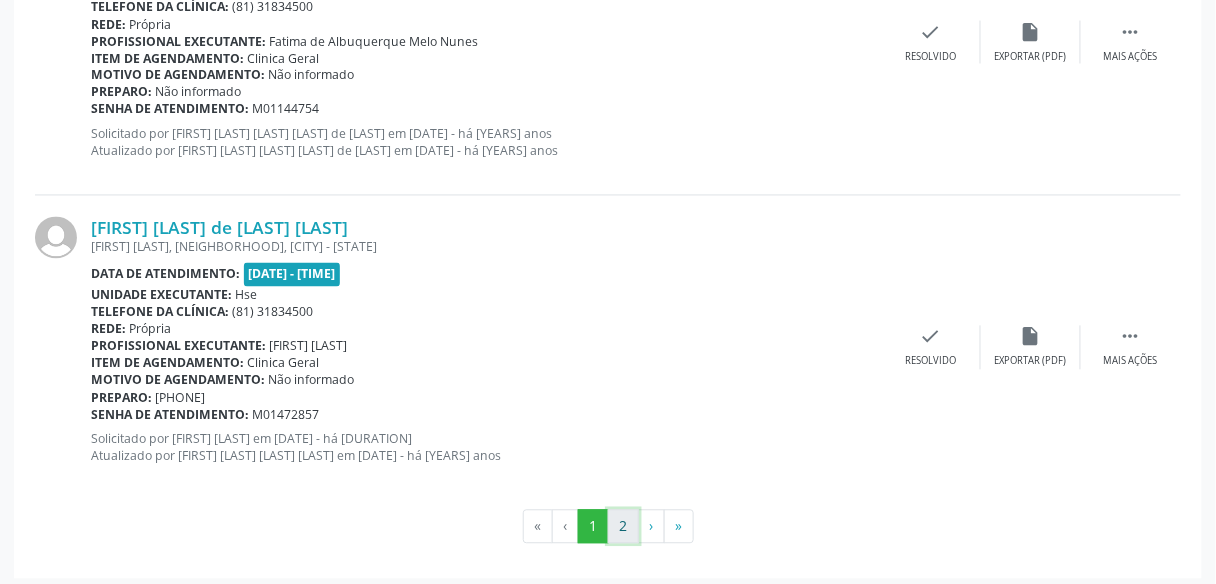 click on "2" at bounding box center [623, 527] 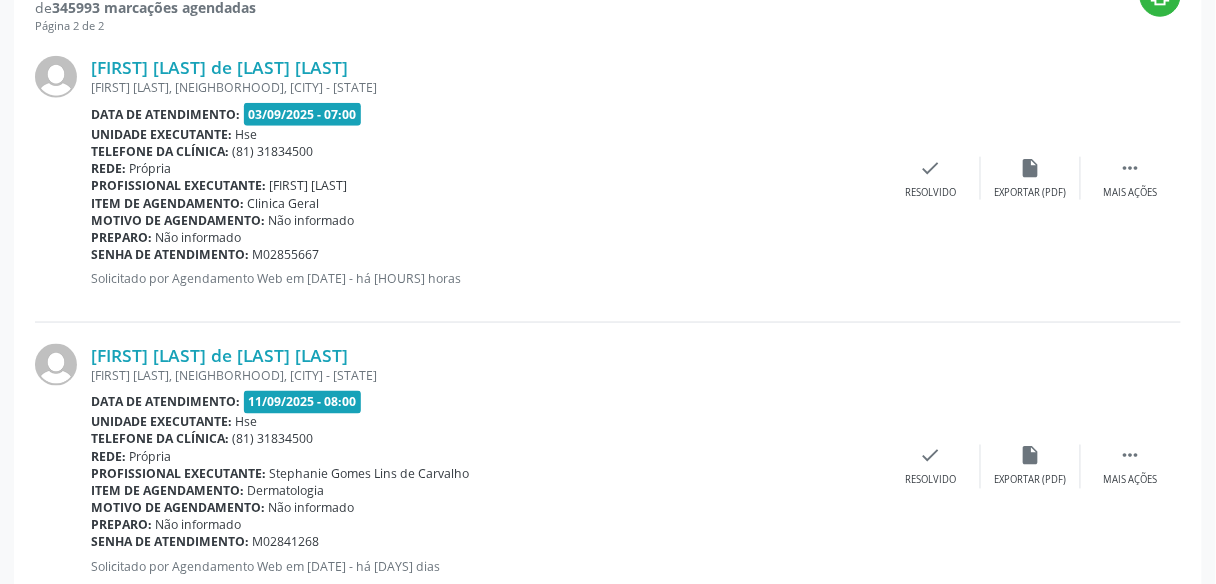scroll, scrollTop: 442, scrollLeft: 0, axis: vertical 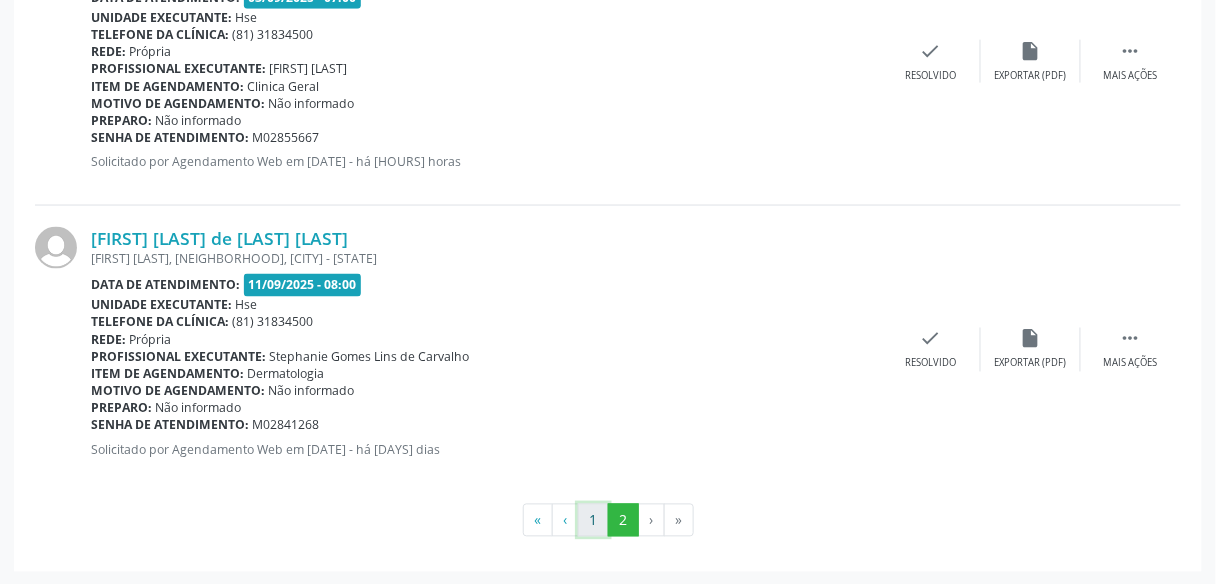 click on "1" at bounding box center (593, 521) 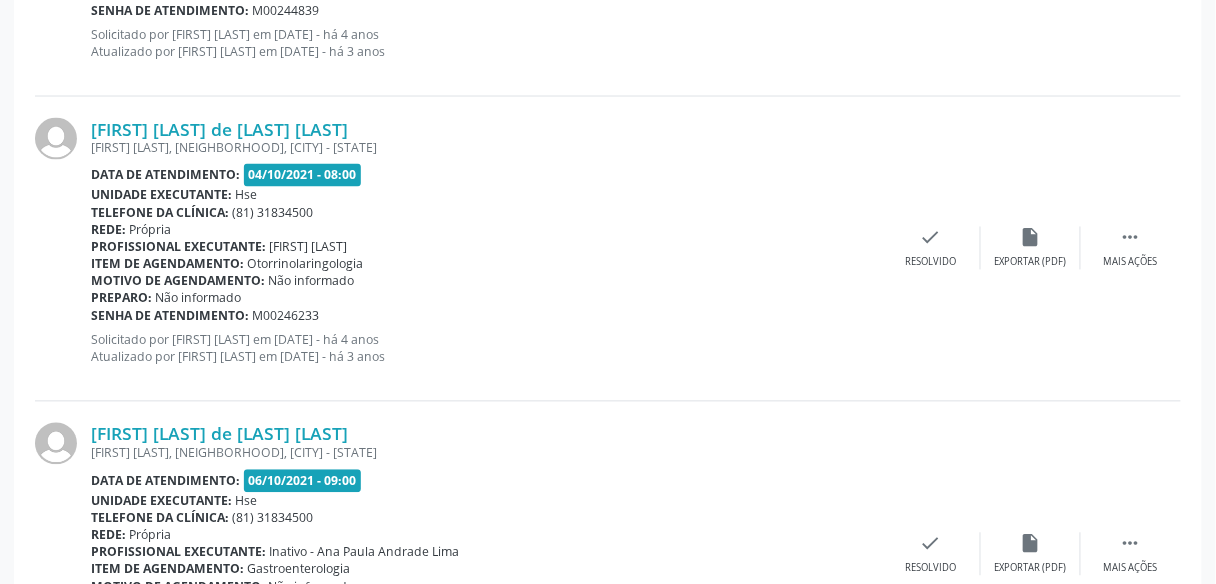 scroll, scrollTop: 1289, scrollLeft: 0, axis: vertical 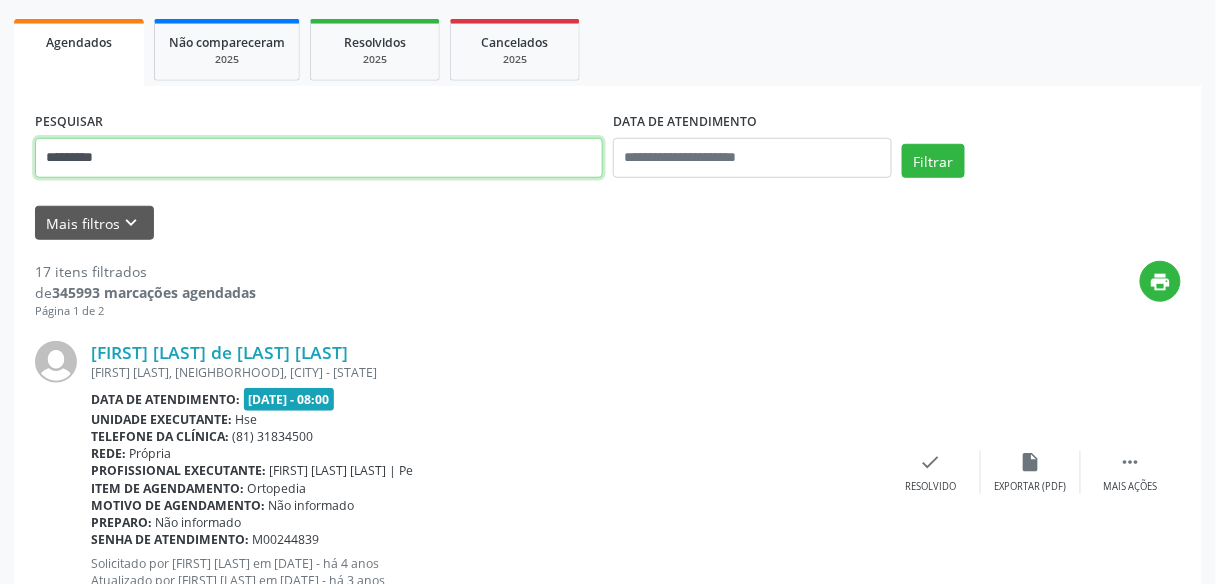 drag, startPoint x: 0, startPoint y: 155, endPoint x: 17, endPoint y: 127, distance: 32.75668 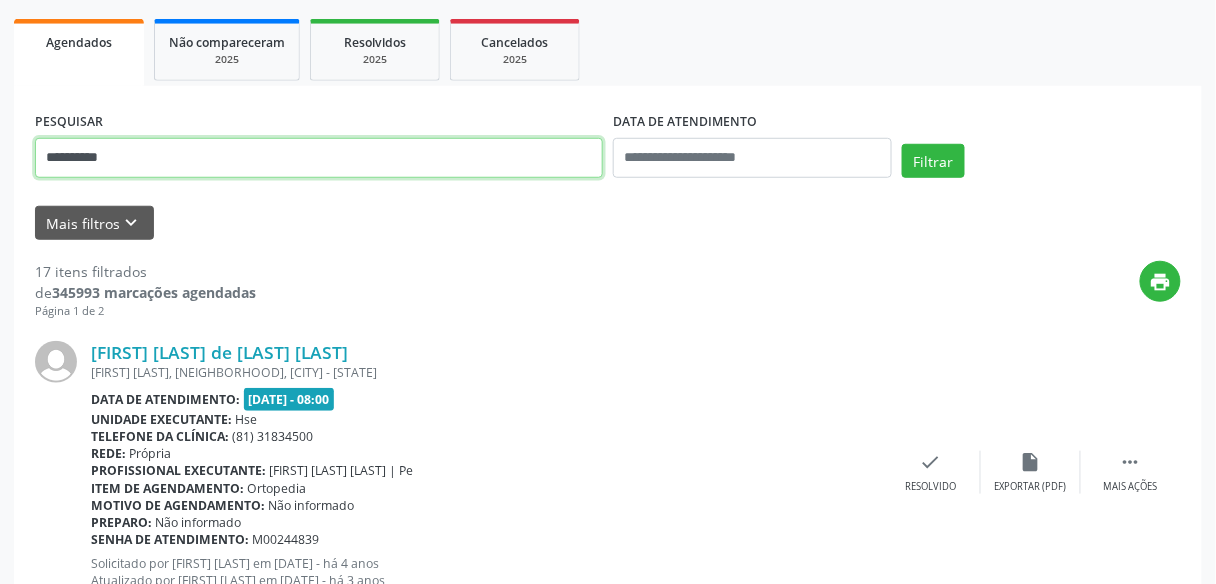 click on "Filtrar" at bounding box center (933, 161) 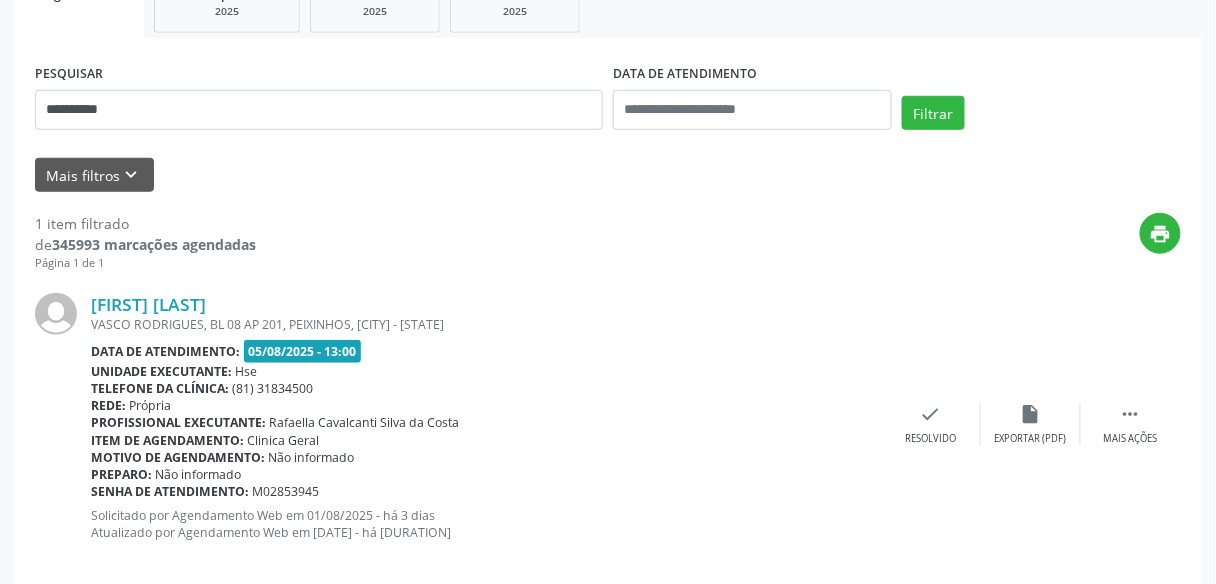 scroll, scrollTop: 355, scrollLeft: 0, axis: vertical 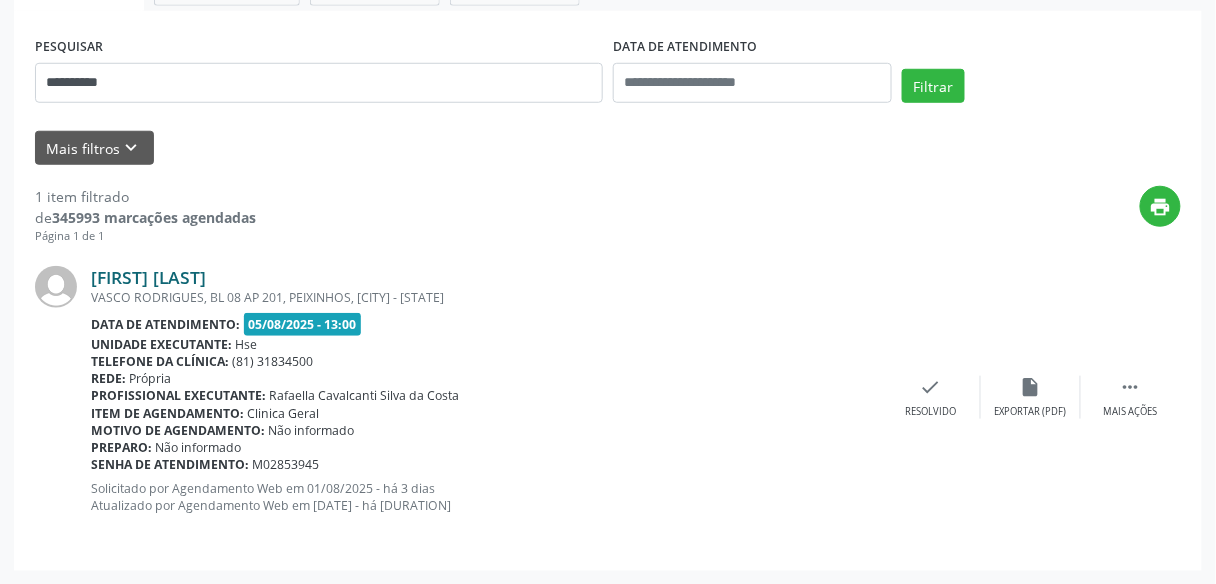 drag, startPoint x: 320, startPoint y: 273, endPoint x: 94, endPoint y: 276, distance: 226.01991 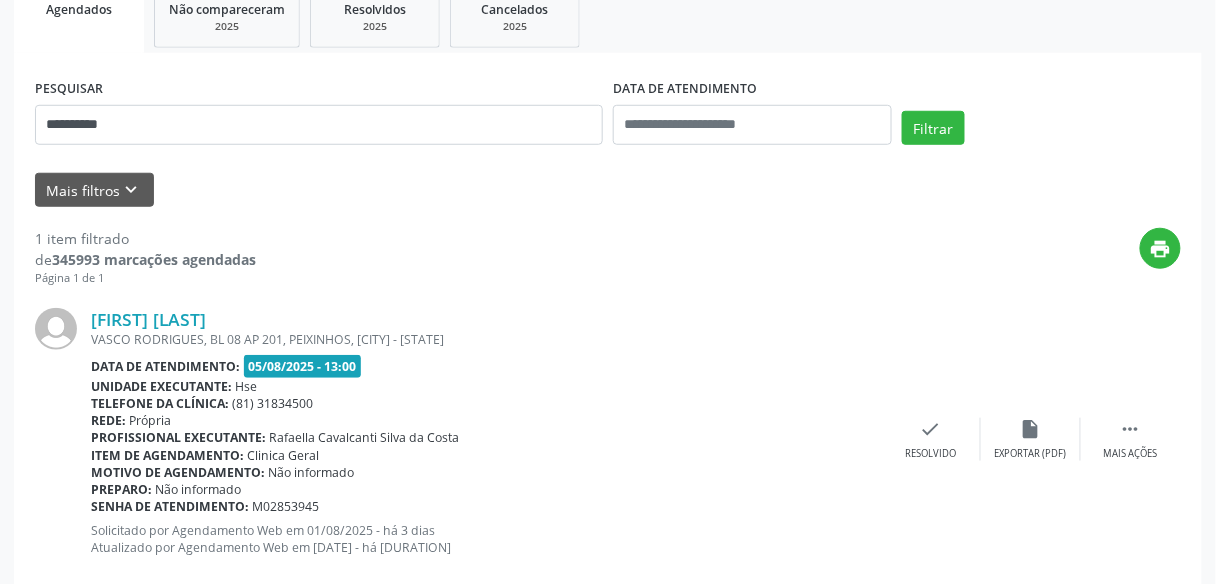scroll, scrollTop: 275, scrollLeft: 0, axis: vertical 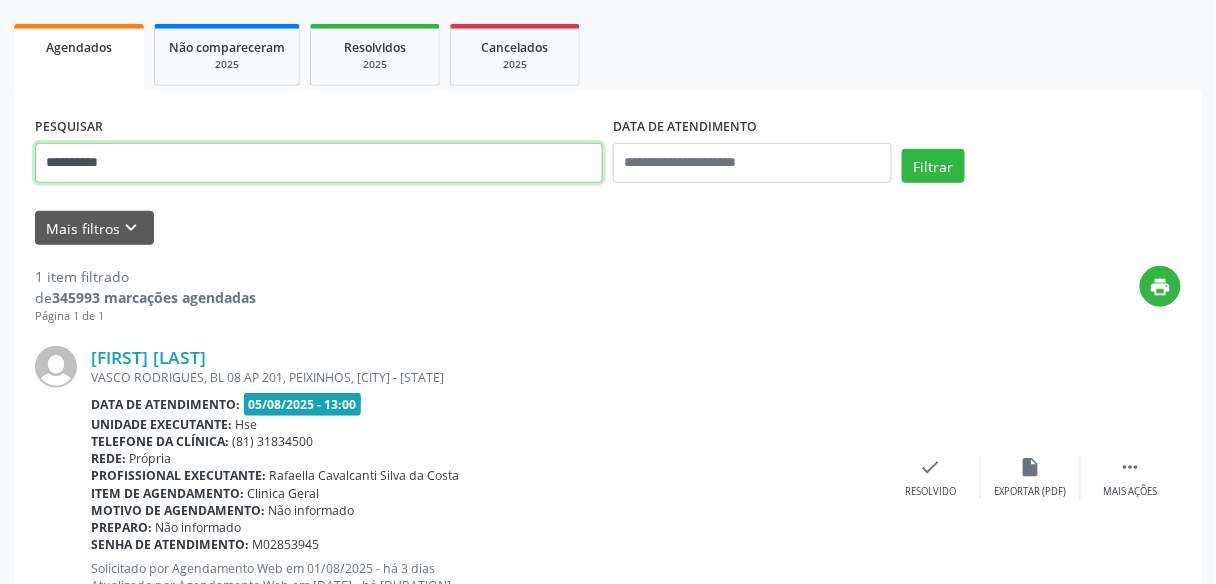 drag, startPoint x: 146, startPoint y: 168, endPoint x: 49, endPoint y: 168, distance: 97 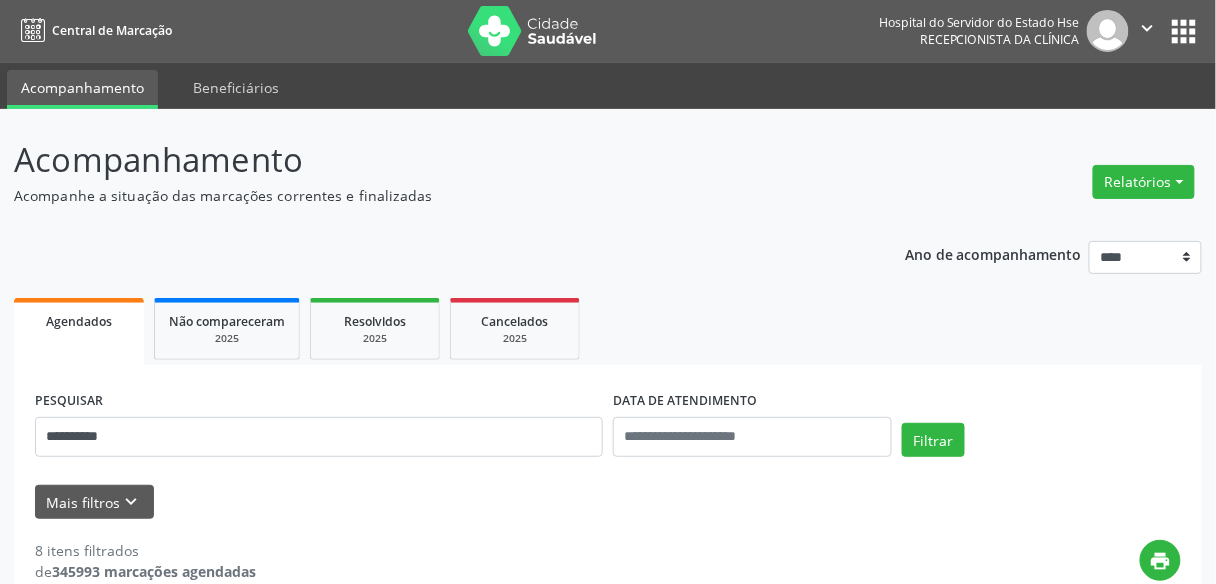 scroll, scrollTop: 0, scrollLeft: 0, axis: both 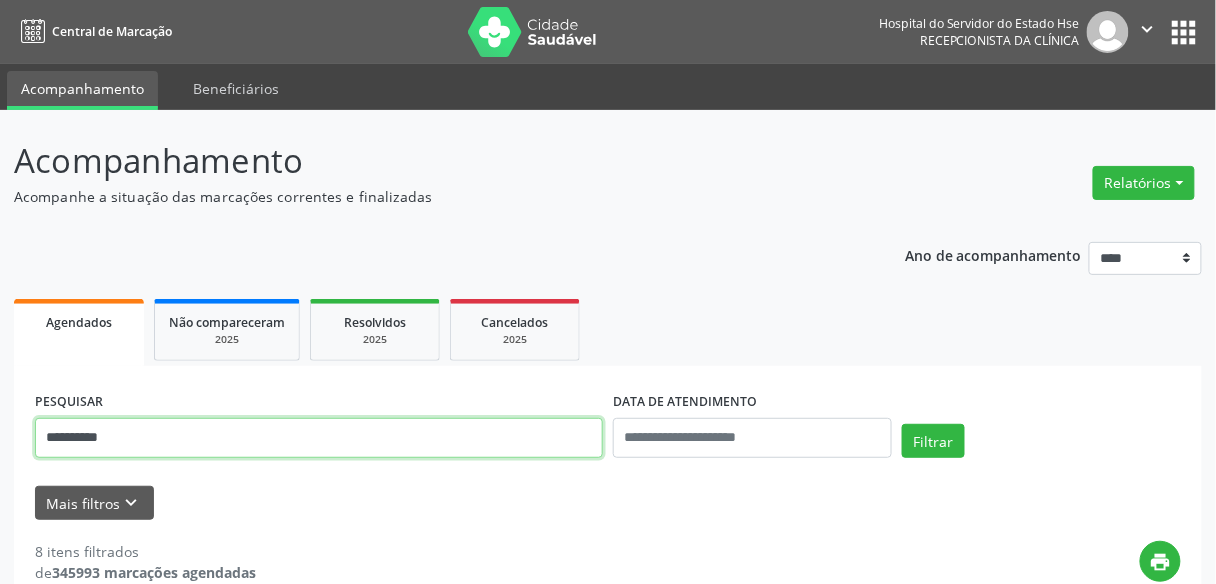 drag, startPoint x: 179, startPoint y: 444, endPoint x: 0, endPoint y: 412, distance: 181.83784 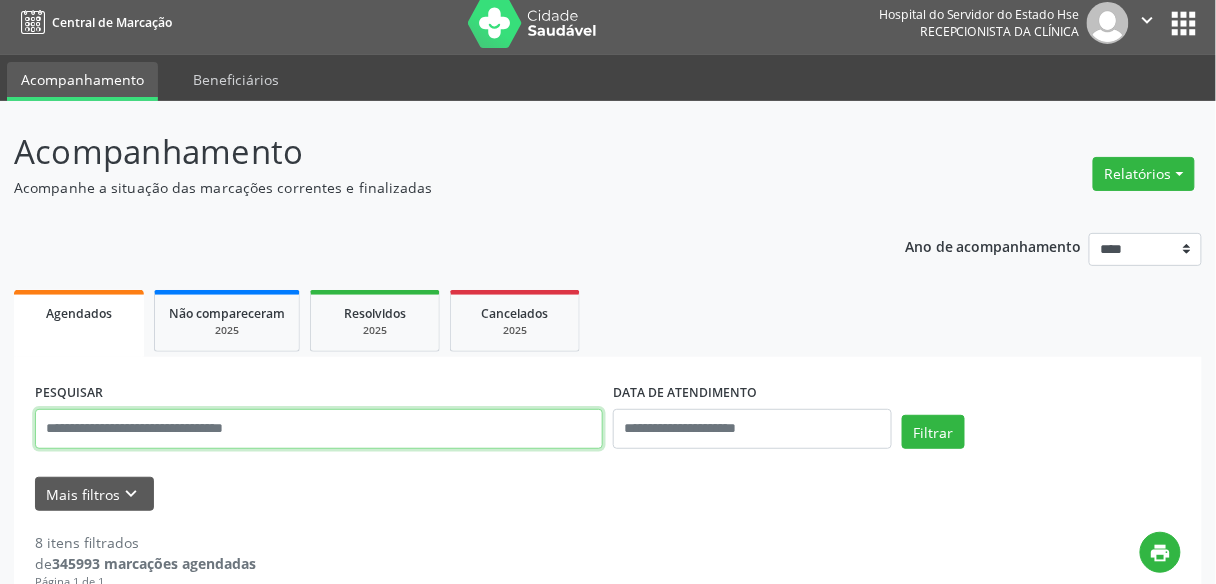 scroll, scrollTop: 0, scrollLeft: 0, axis: both 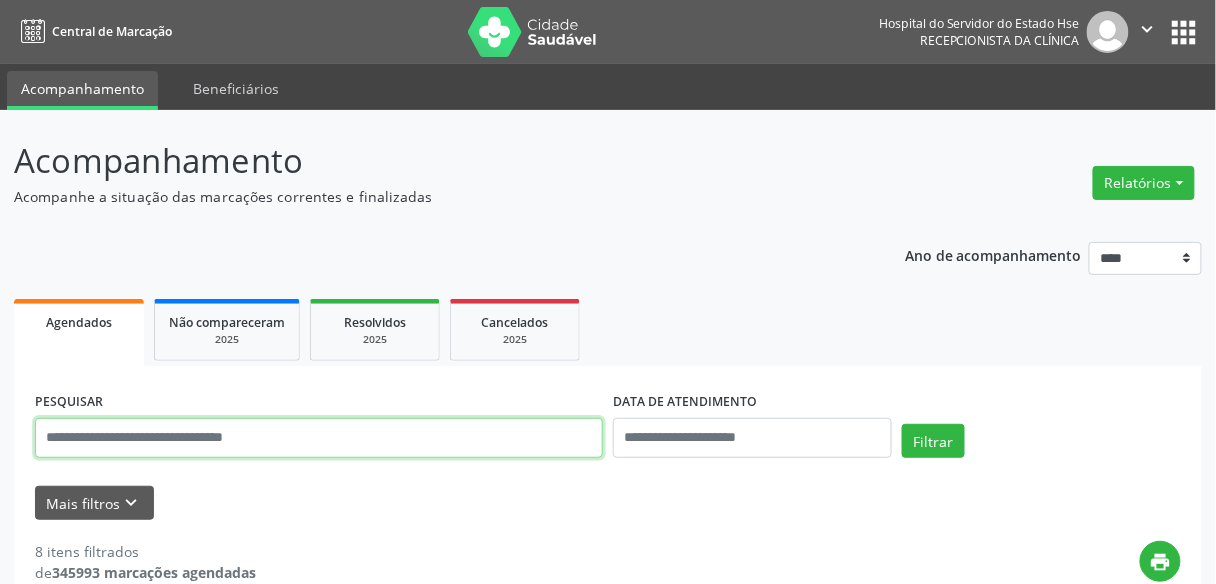 click at bounding box center [319, 438] 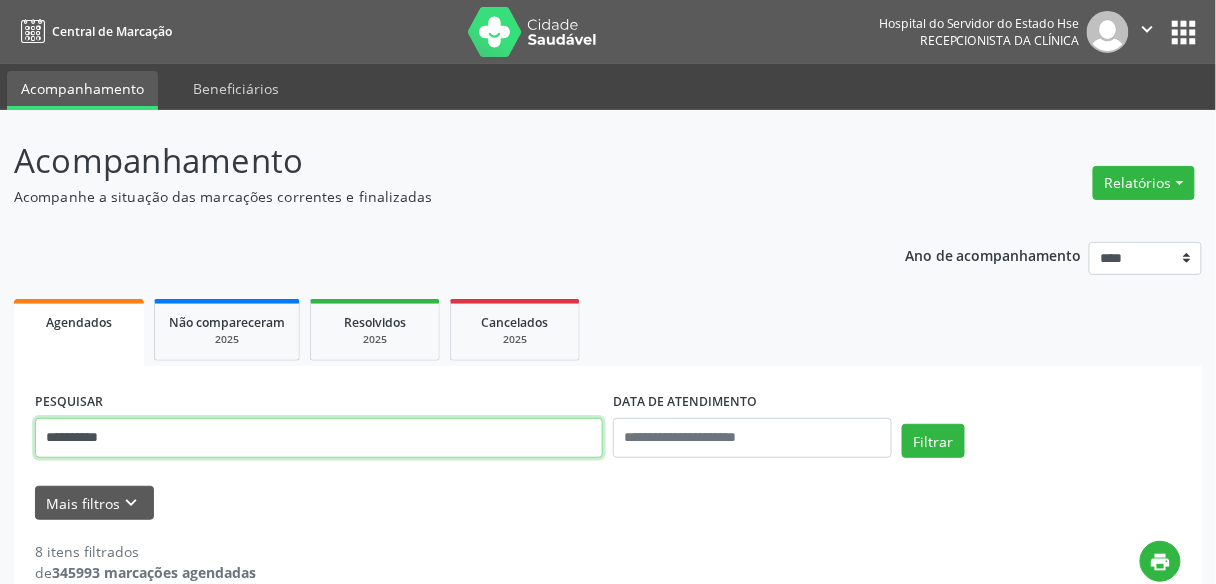 type on "**********" 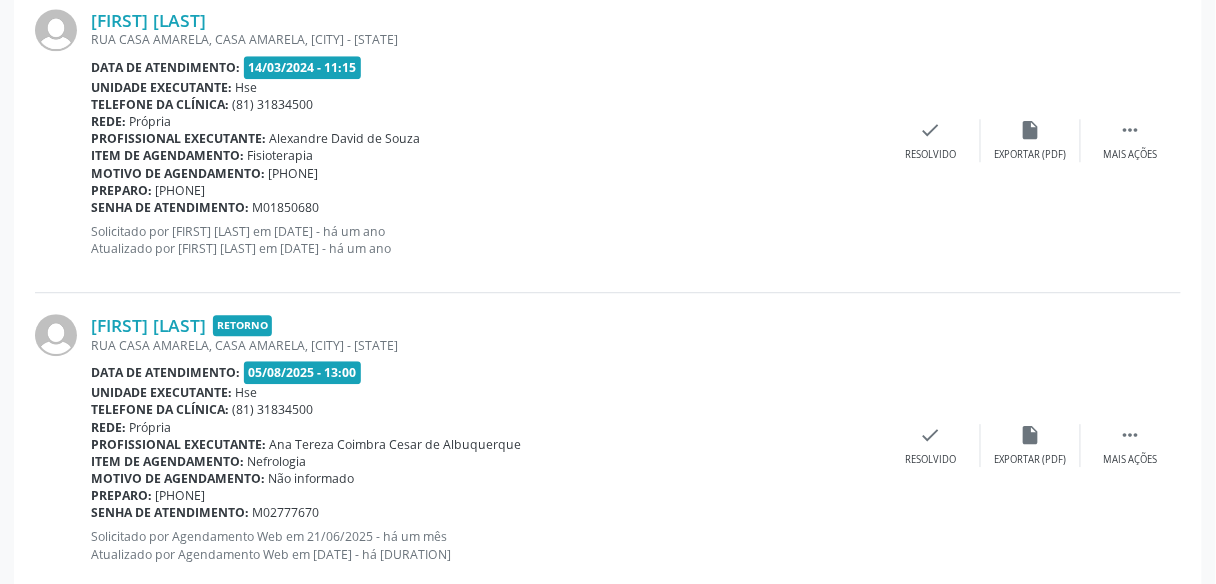 scroll, scrollTop: 1205, scrollLeft: 0, axis: vertical 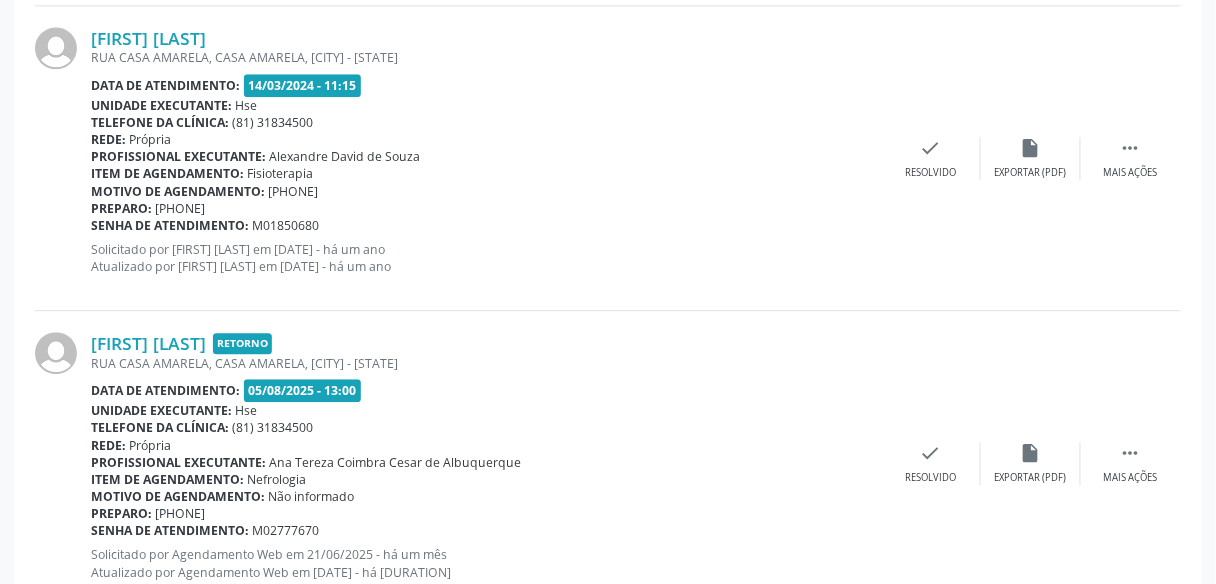 drag, startPoint x: 261, startPoint y: 33, endPoint x: 86, endPoint y: 34, distance: 175.00285 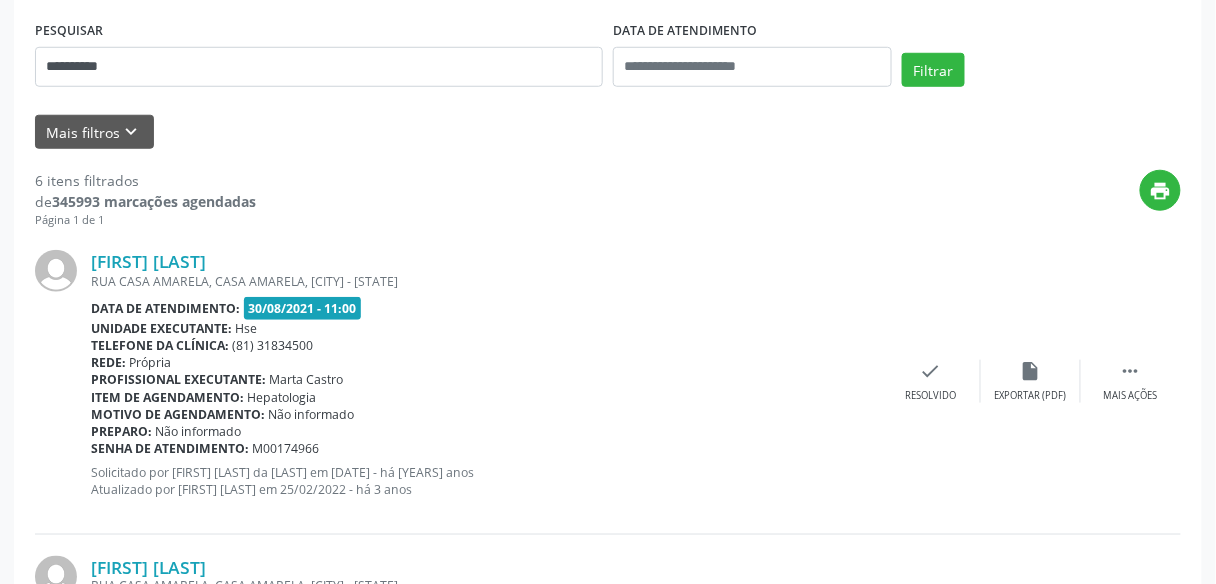 scroll, scrollTop: 245, scrollLeft: 0, axis: vertical 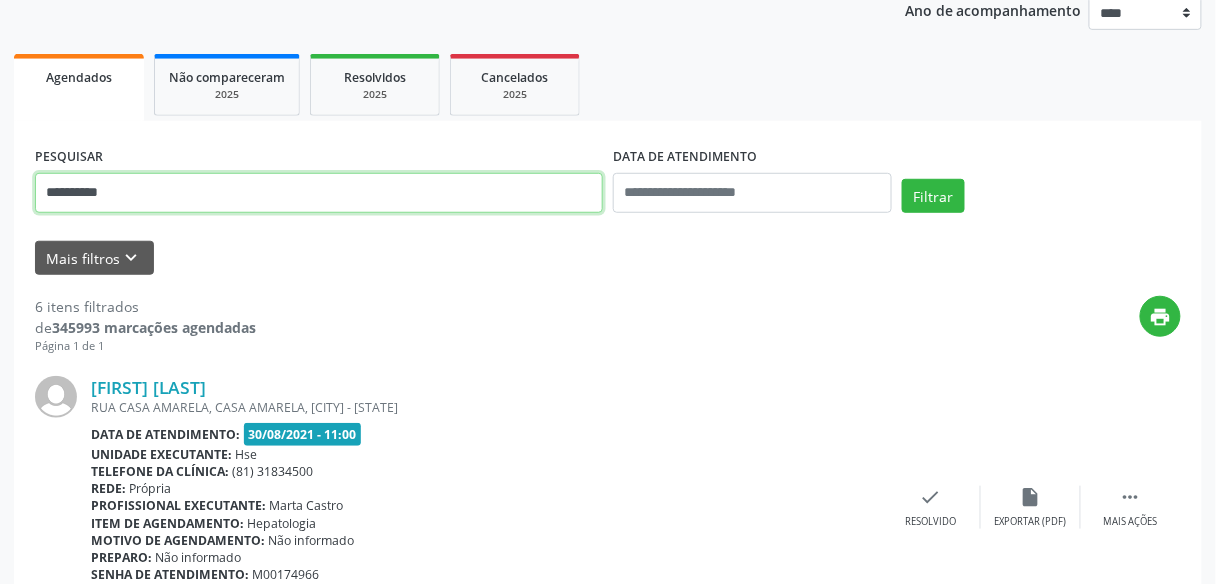 drag, startPoint x: 161, startPoint y: 191, endPoint x: 0, endPoint y: 206, distance: 161.69725 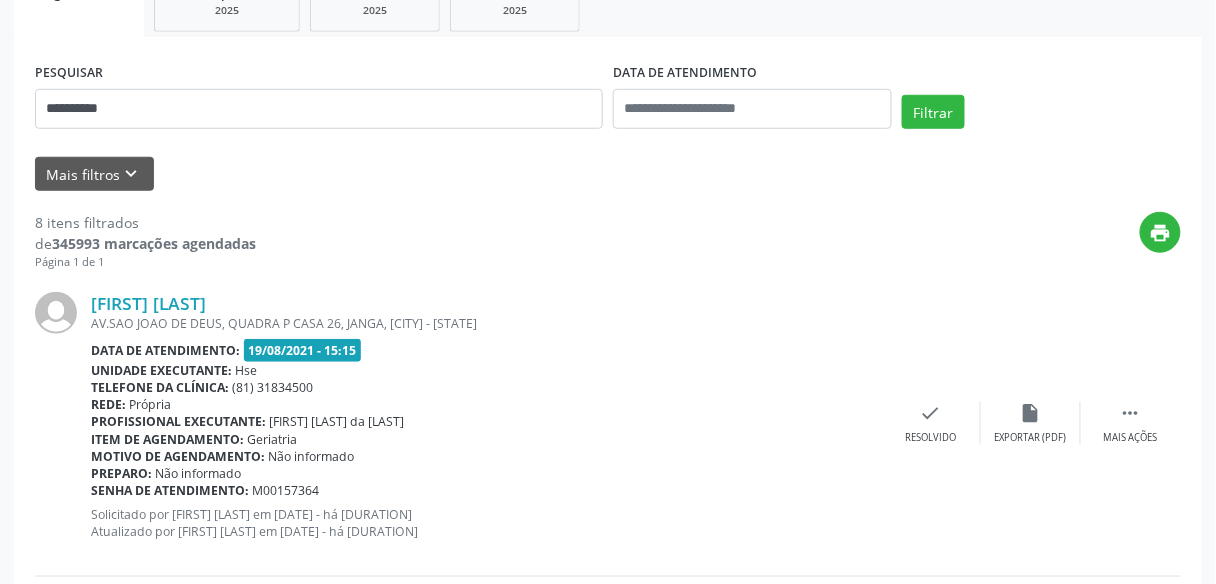 scroll, scrollTop: 9, scrollLeft: 0, axis: vertical 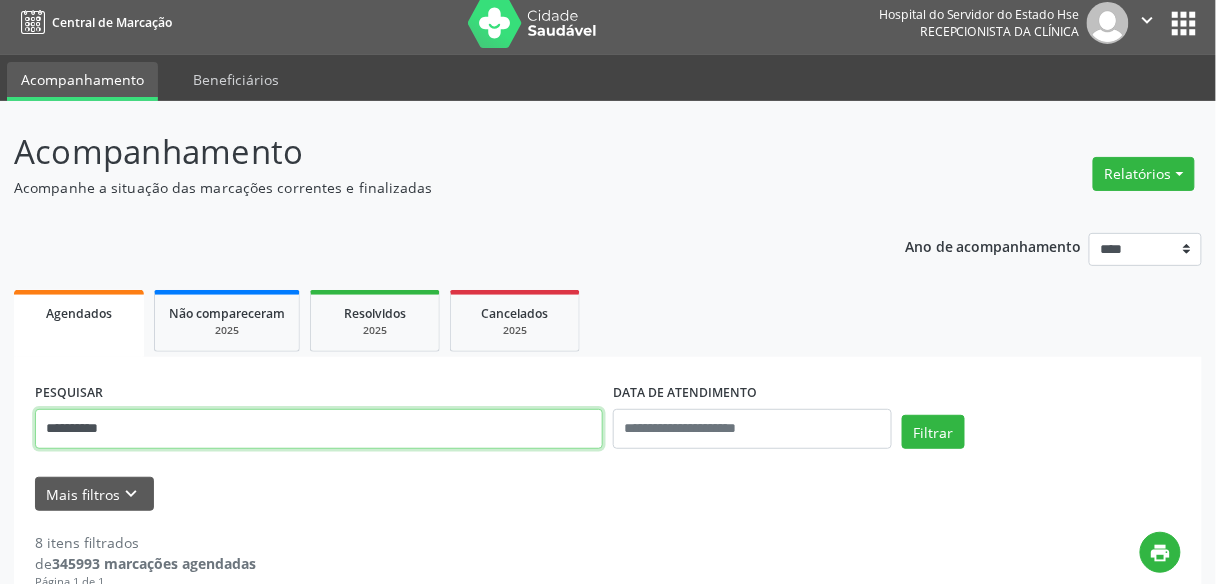 drag, startPoint x: 134, startPoint y: 423, endPoint x: 0, endPoint y: 436, distance: 134.62912 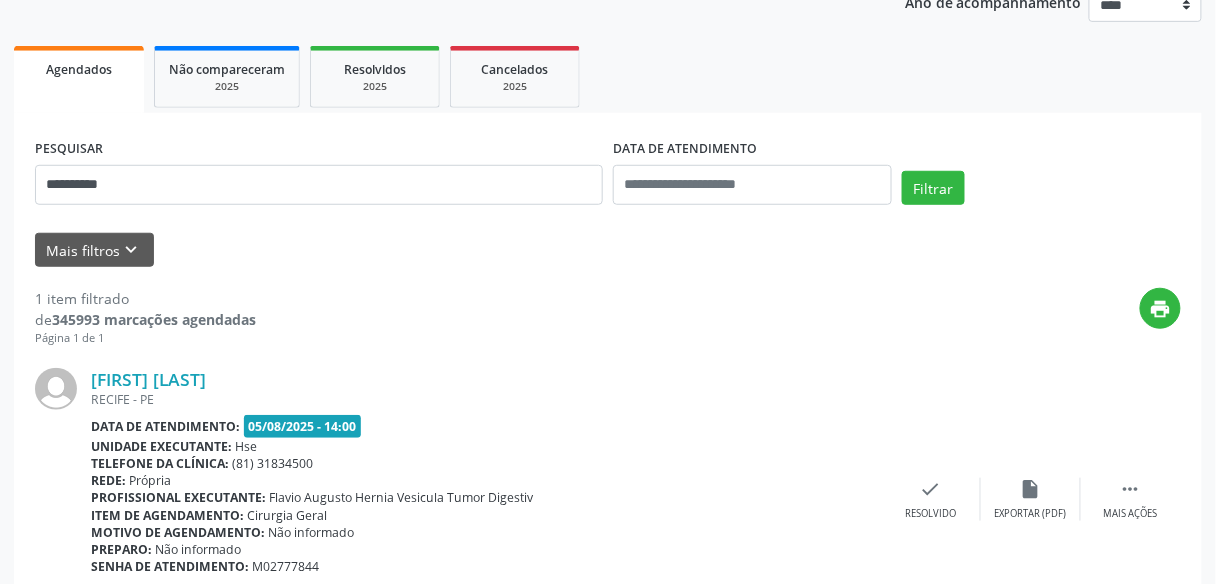 scroll, scrollTop: 355, scrollLeft: 0, axis: vertical 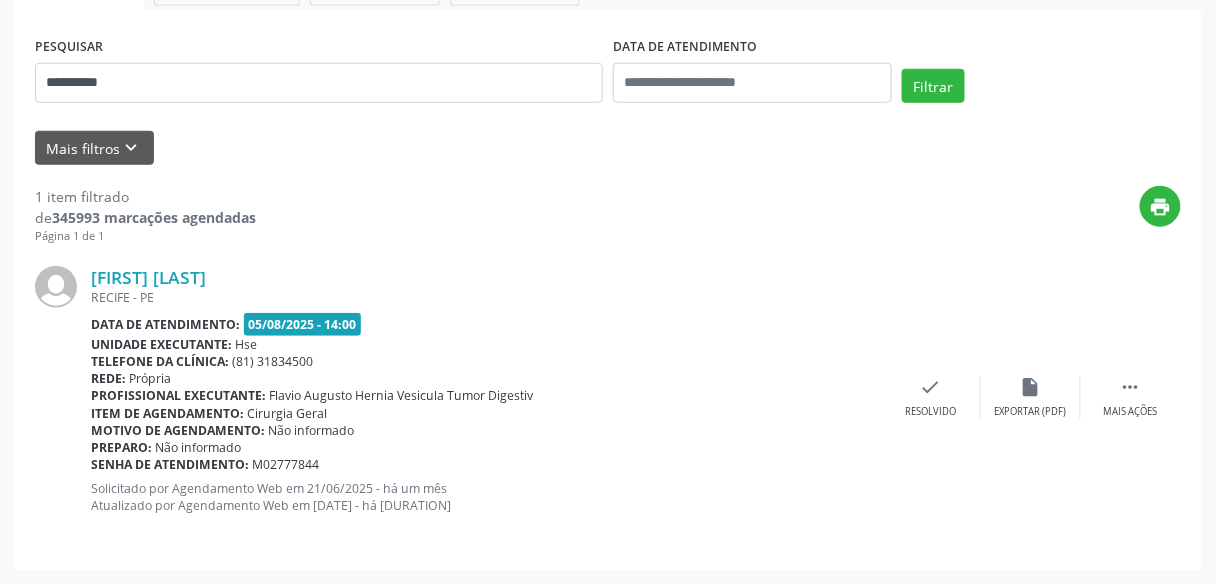 drag, startPoint x: 303, startPoint y: 273, endPoint x: 64, endPoint y: 275, distance: 239.00836 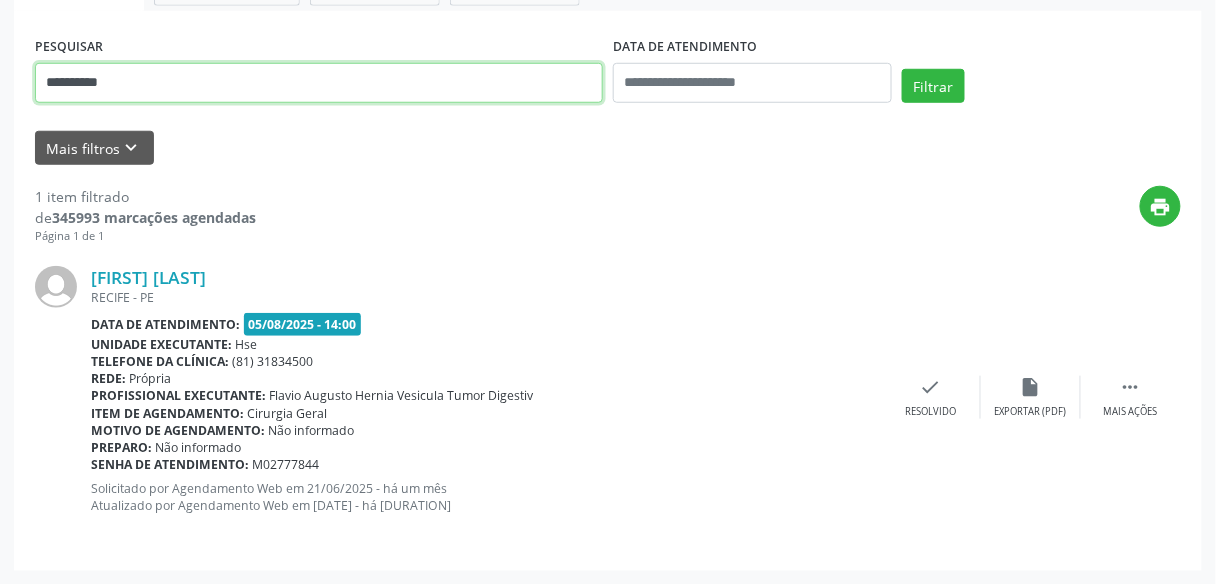 drag, startPoint x: 122, startPoint y: 82, endPoint x: 0, endPoint y: -18, distance: 157.74663 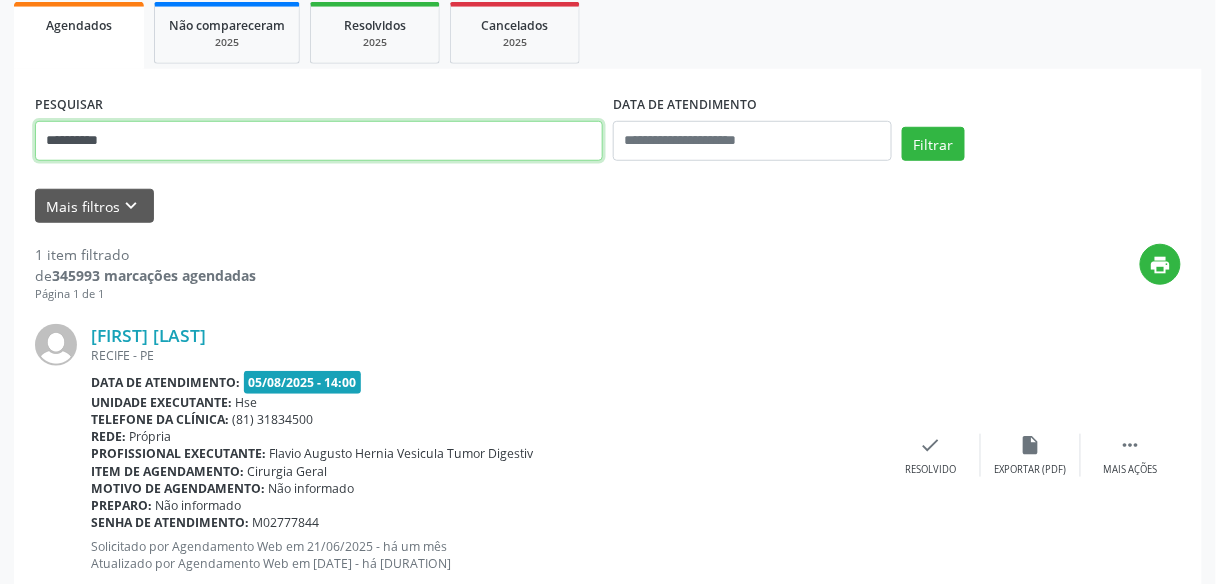 type on "**********" 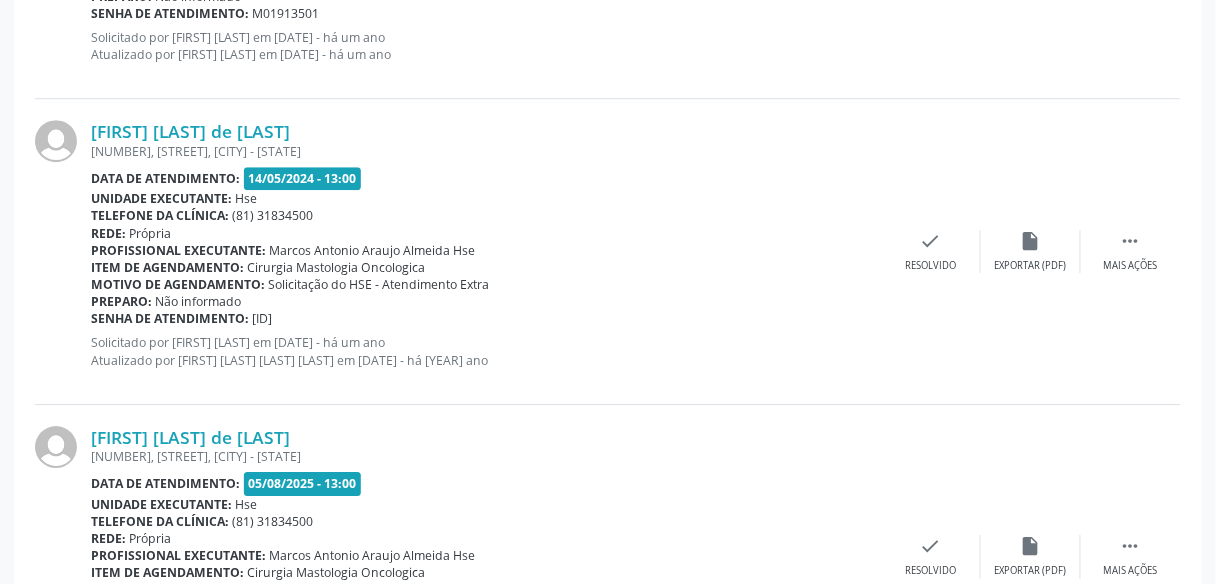 scroll, scrollTop: 1575, scrollLeft: 0, axis: vertical 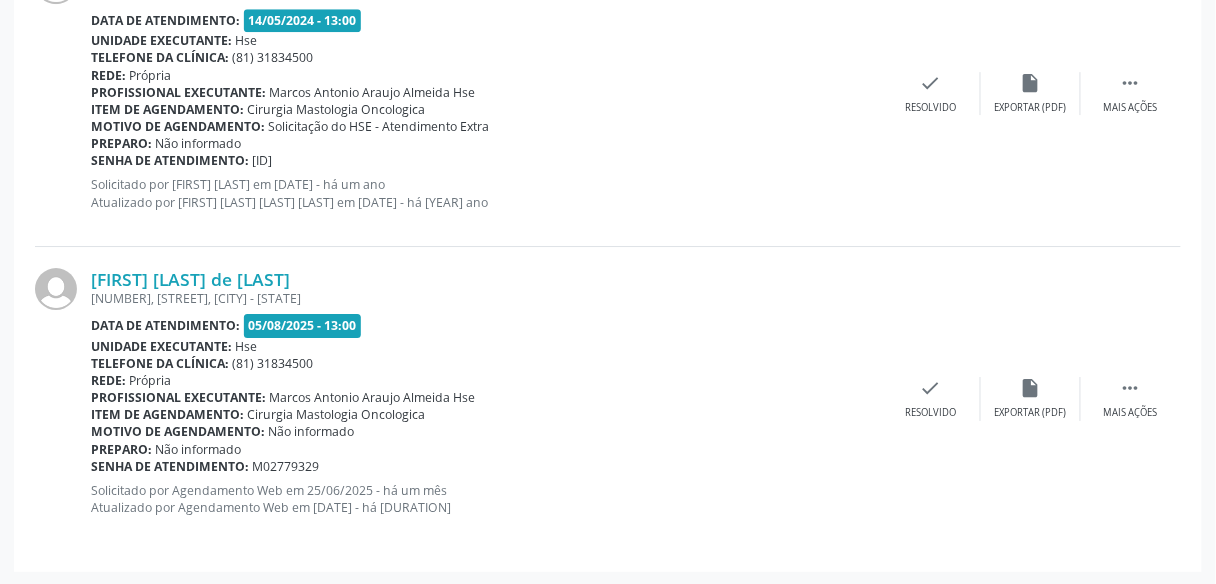 drag, startPoint x: 303, startPoint y: 277, endPoint x: 86, endPoint y: 277, distance: 217 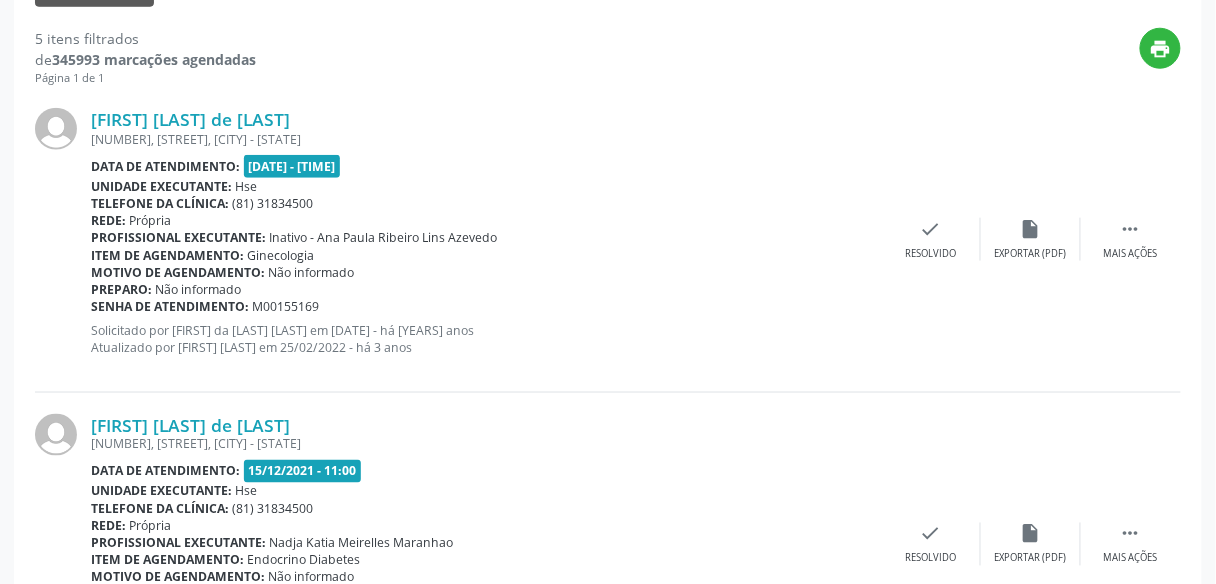 scroll, scrollTop: 295, scrollLeft: 0, axis: vertical 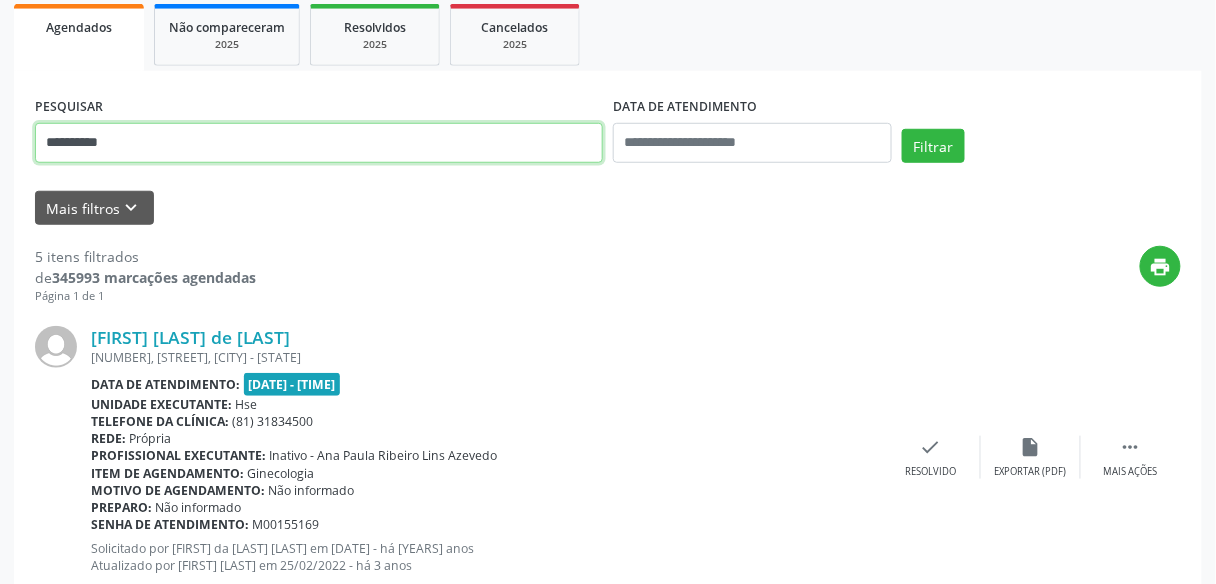drag, startPoint x: 145, startPoint y: 148, endPoint x: 0, endPoint y: 131, distance: 145.99315 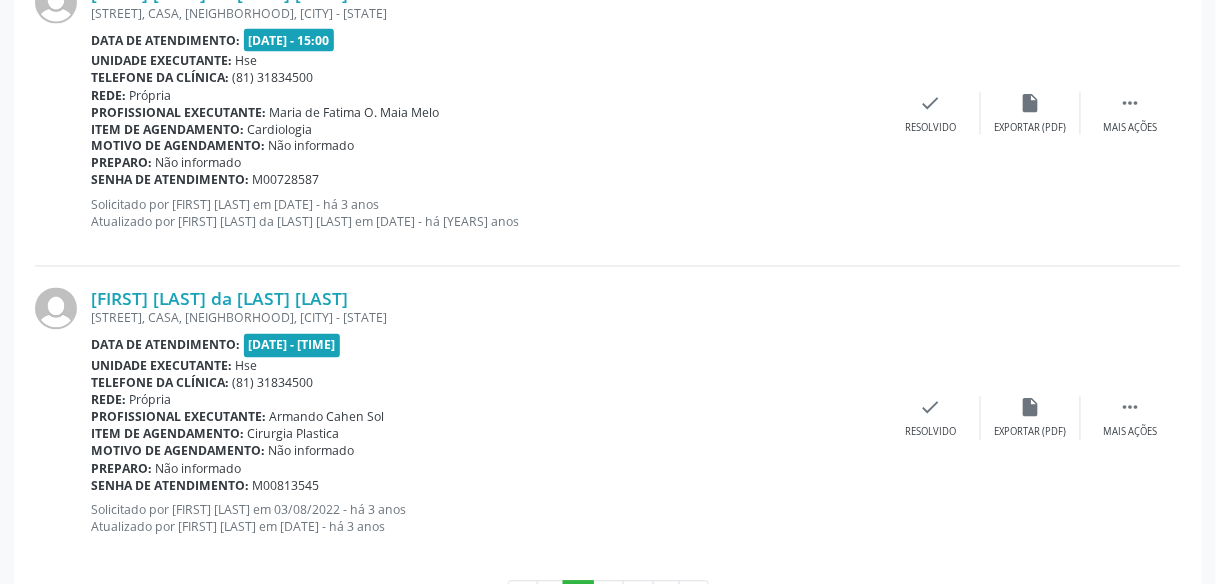 scroll, scrollTop: 4680, scrollLeft: 0, axis: vertical 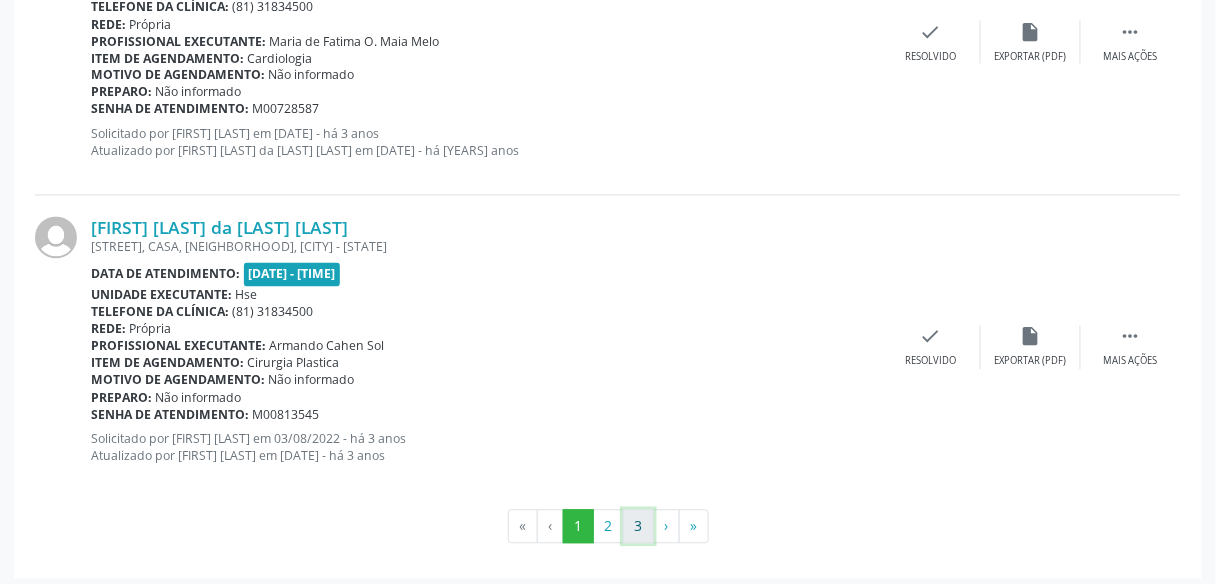 click on "3" at bounding box center [638, 527] 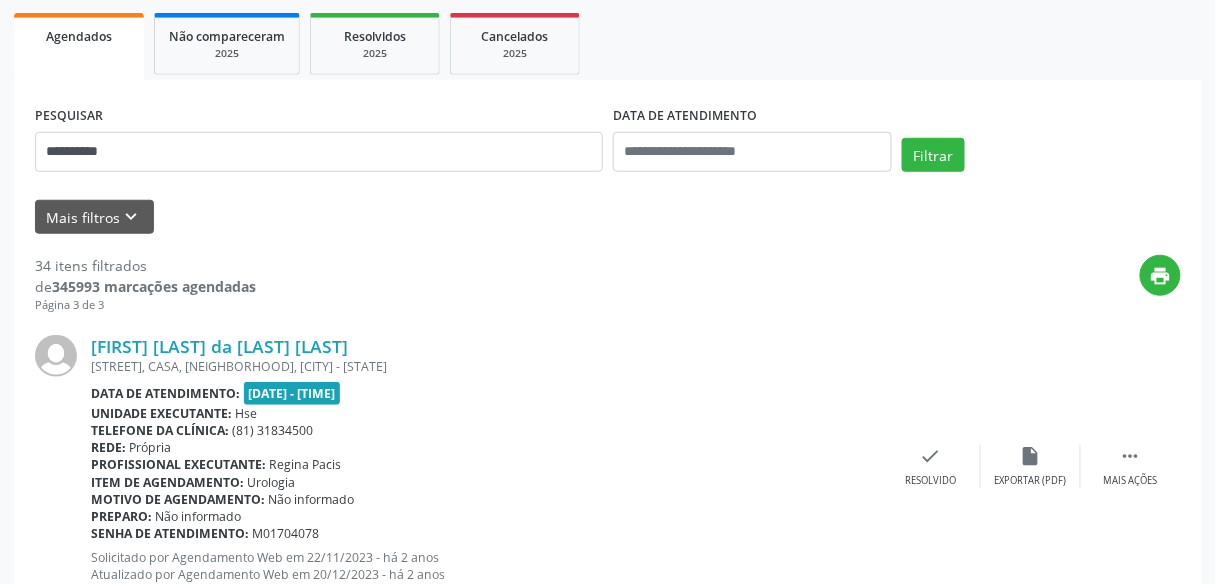 scroll, scrollTop: 0, scrollLeft: 0, axis: both 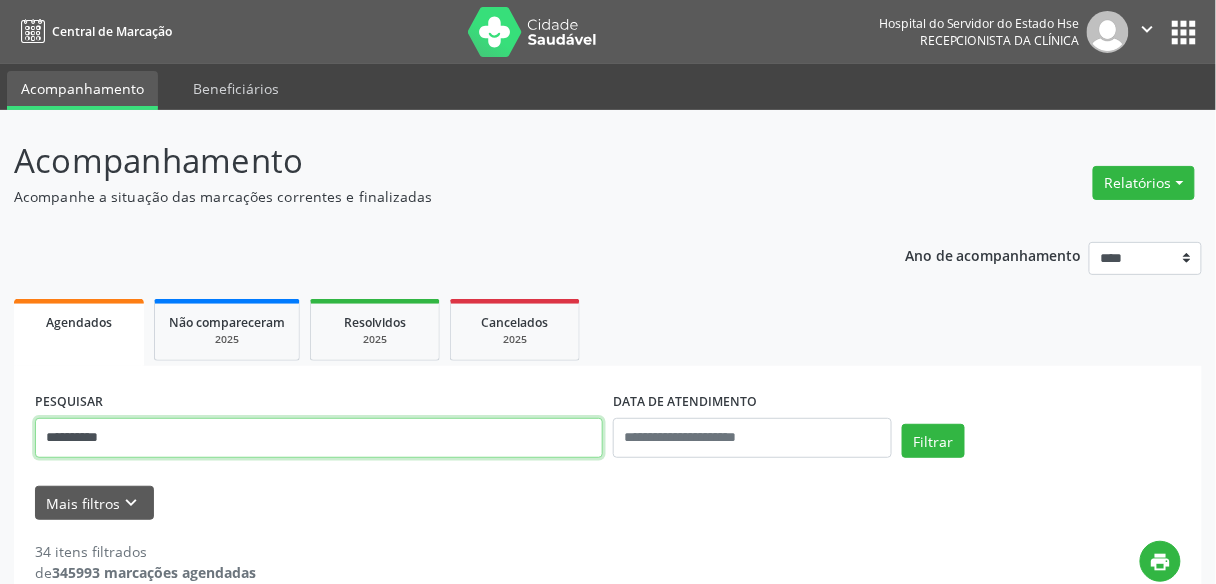 drag, startPoint x: 166, startPoint y: 430, endPoint x: 0, endPoint y: 450, distance: 167.20049 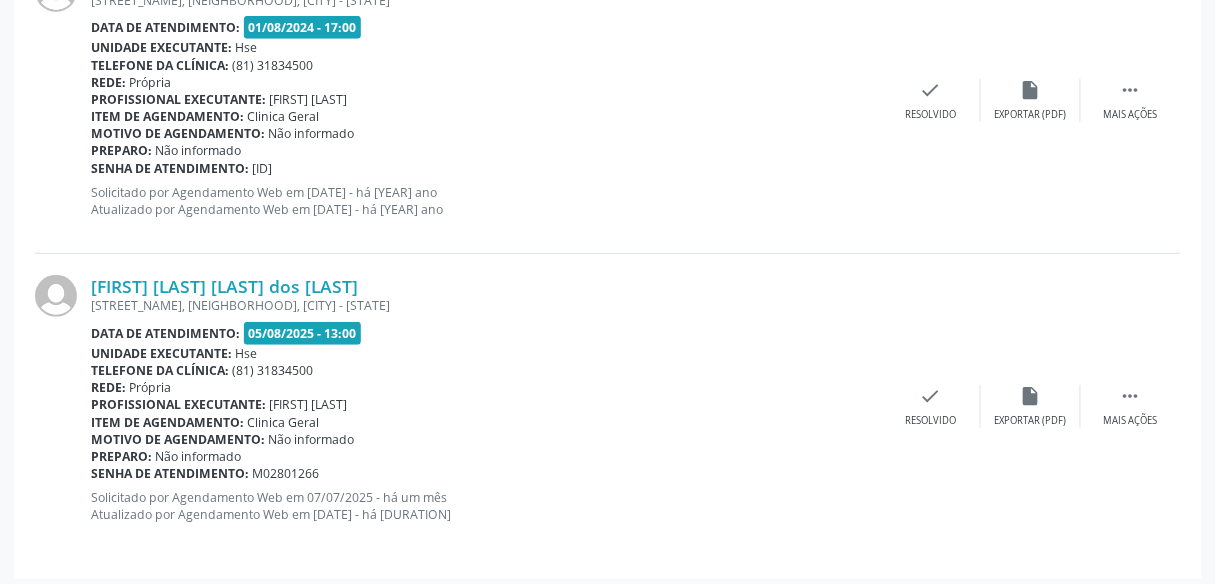 scroll, scrollTop: 4014, scrollLeft: 0, axis: vertical 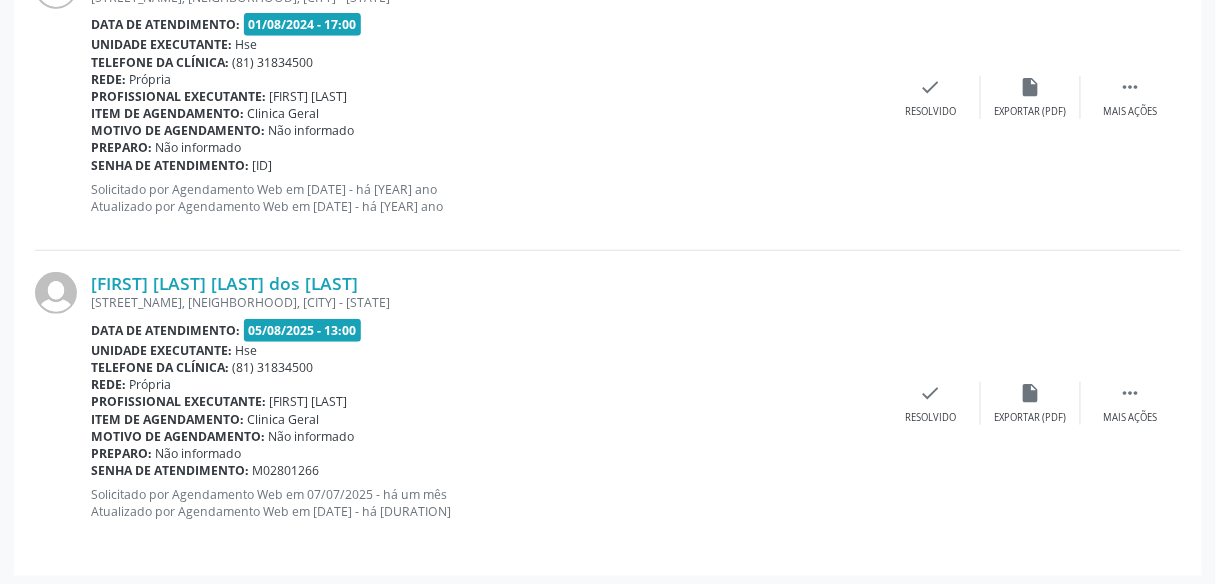 drag, startPoint x: 350, startPoint y: 281, endPoint x: 88, endPoint y: 273, distance: 262.1221 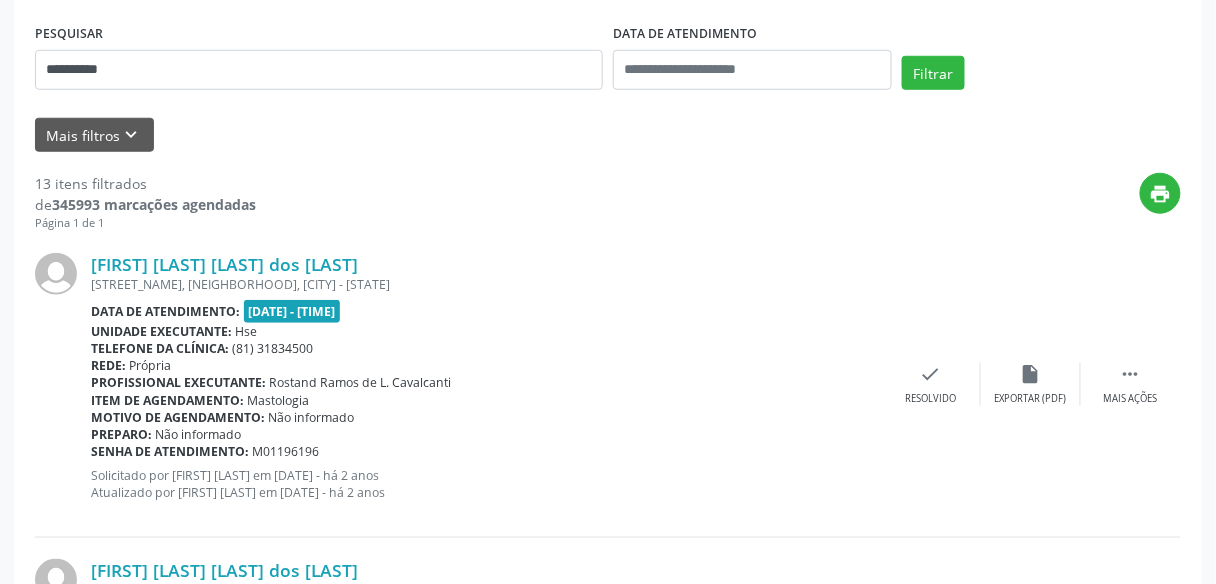 scroll, scrollTop: 174, scrollLeft: 0, axis: vertical 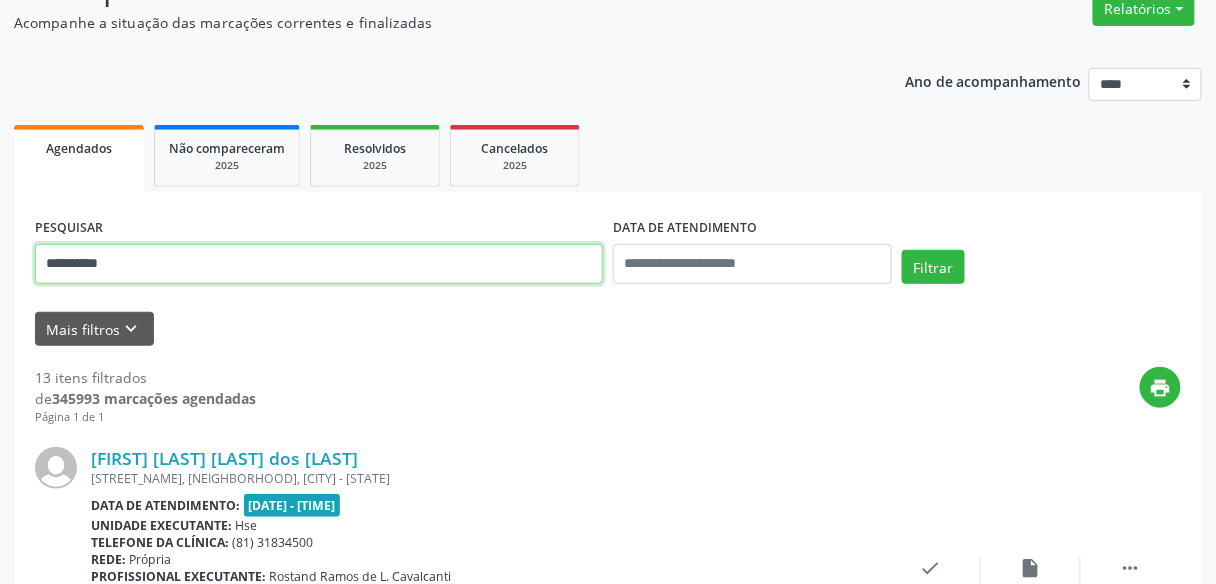 drag, startPoint x: 35, startPoint y: 278, endPoint x: 0, endPoint y: 269, distance: 36.138622 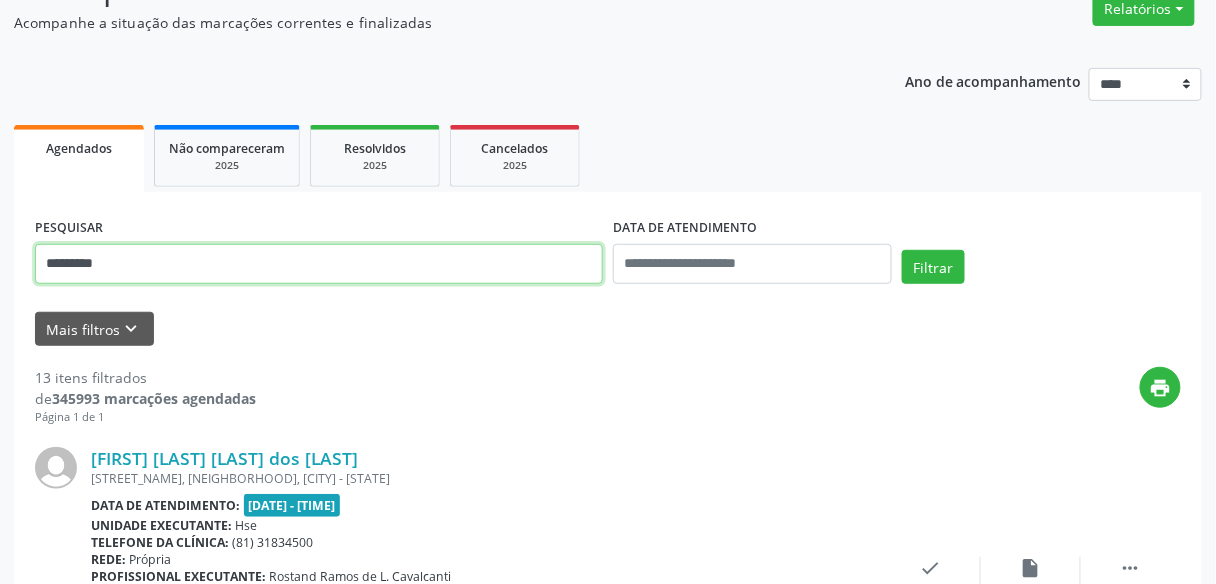 click on "Filtrar" at bounding box center [933, 267] 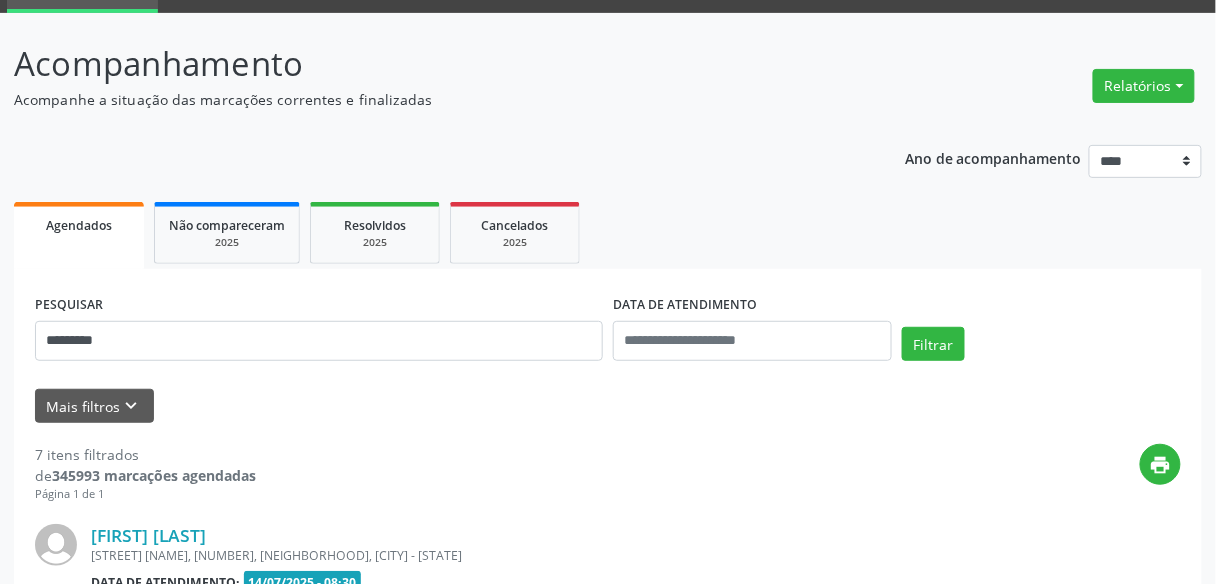 scroll, scrollTop: 174, scrollLeft: 0, axis: vertical 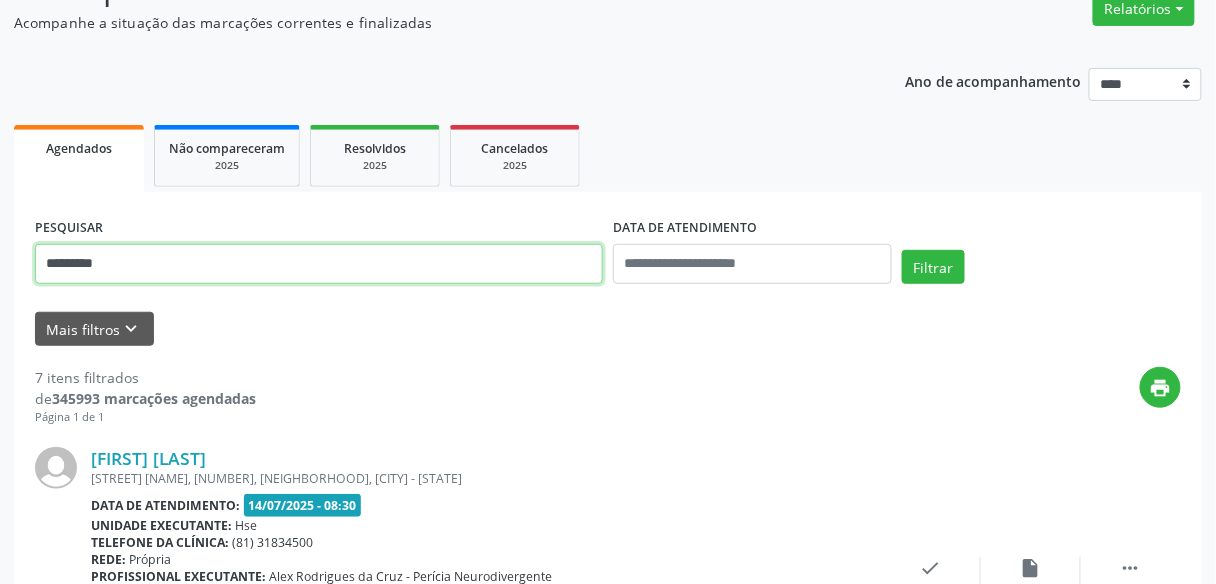 drag, startPoint x: 142, startPoint y: 267, endPoint x: 0, endPoint y: 240, distance: 144.54411 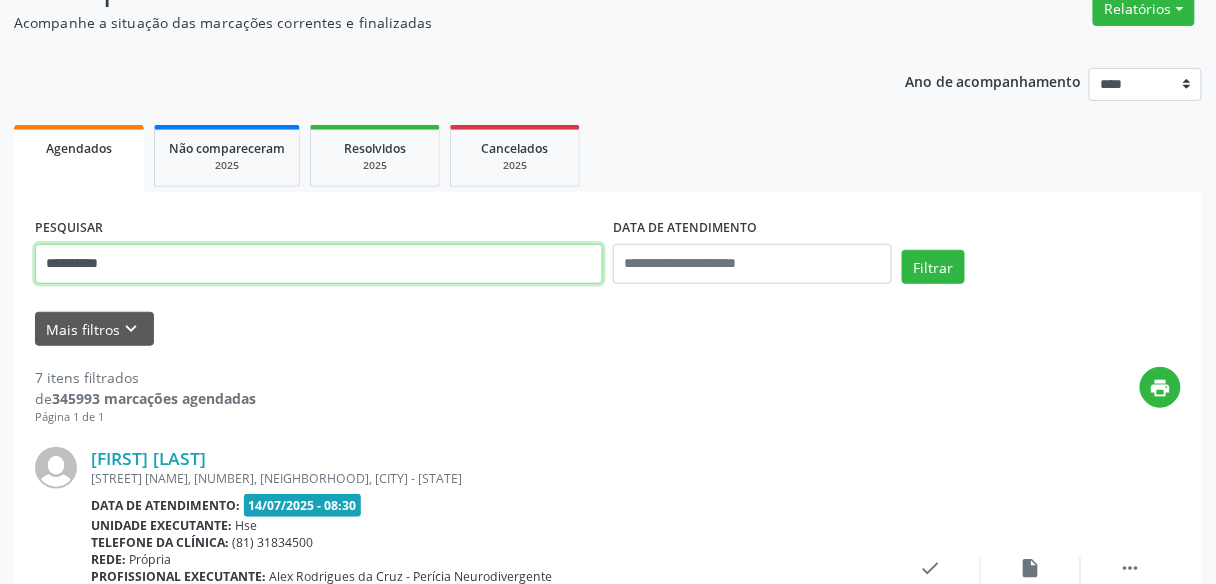 type on "**********" 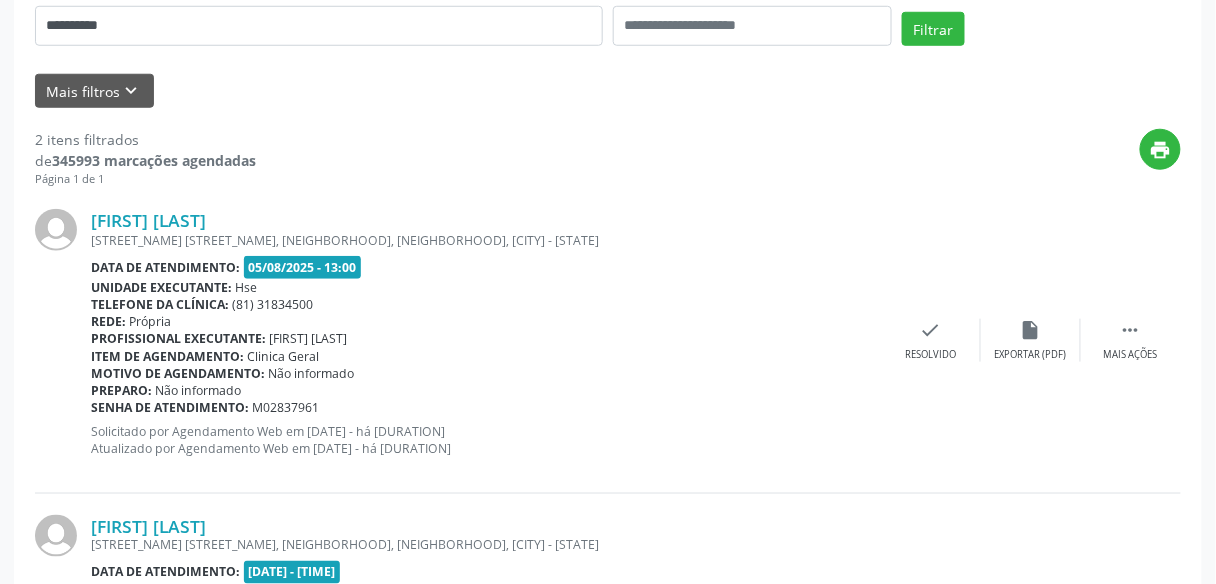 scroll, scrollTop: 402, scrollLeft: 0, axis: vertical 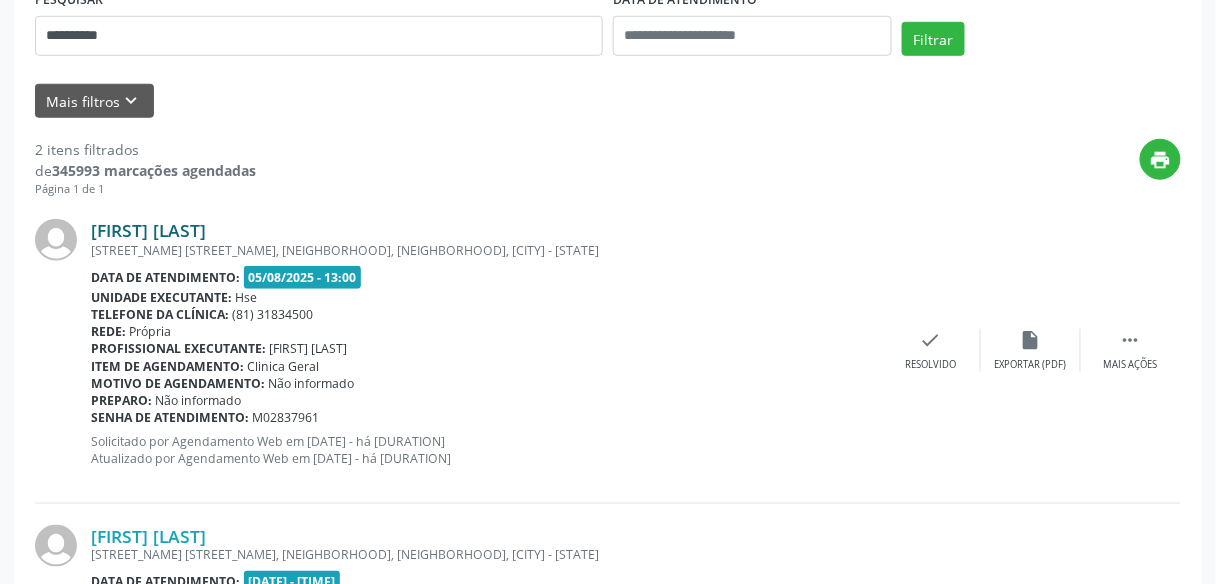 drag, startPoint x: 330, startPoint y: 226, endPoint x: 90, endPoint y: 232, distance: 240.07498 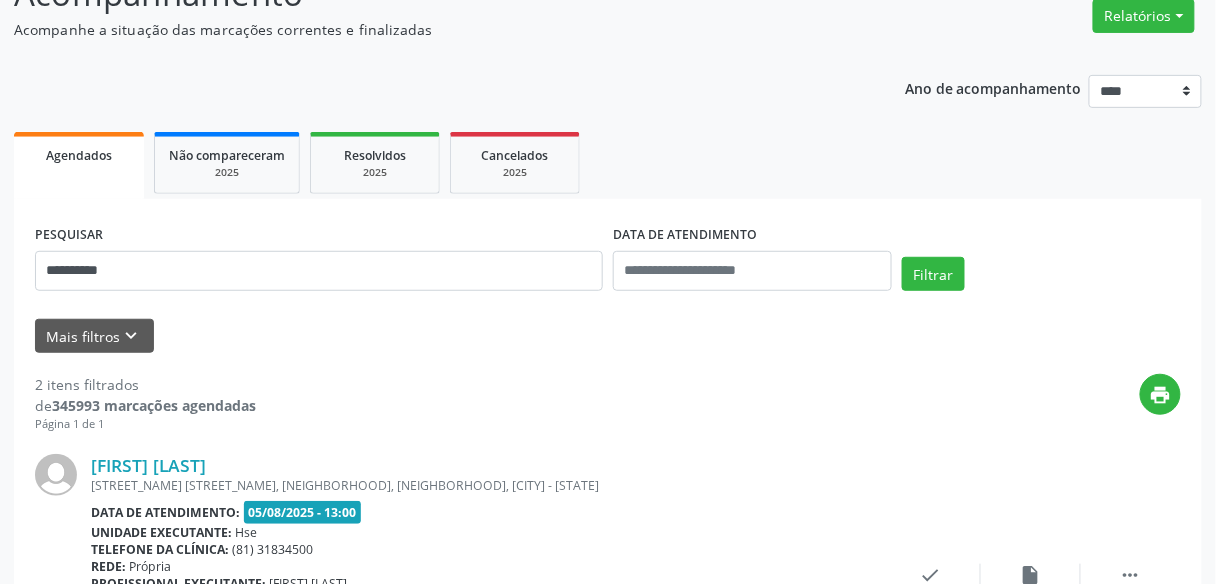 scroll, scrollTop: 162, scrollLeft: 0, axis: vertical 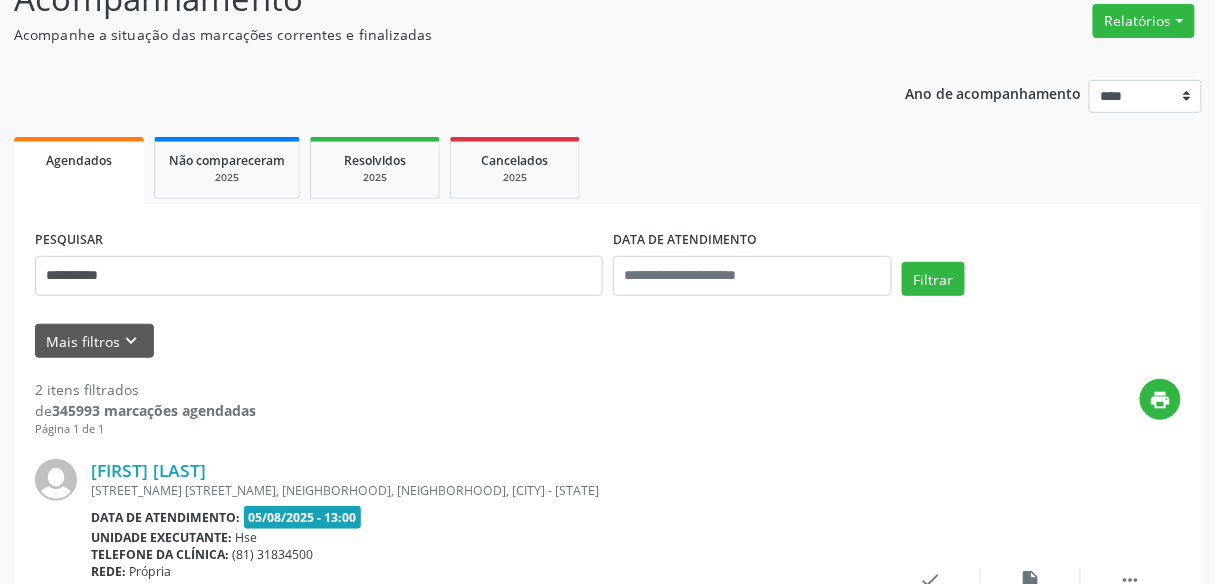 drag, startPoint x: 167, startPoint y: 297, endPoint x: 107, endPoint y: 272, distance: 65 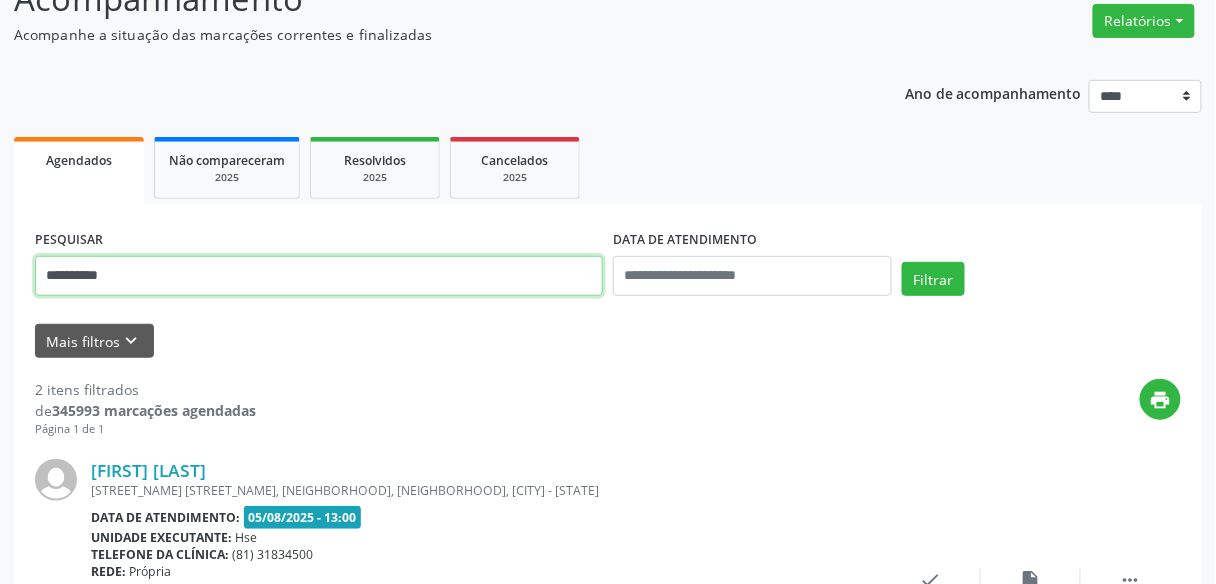 drag, startPoint x: 123, startPoint y: 270, endPoint x: 0, endPoint y: 268, distance: 123.01626 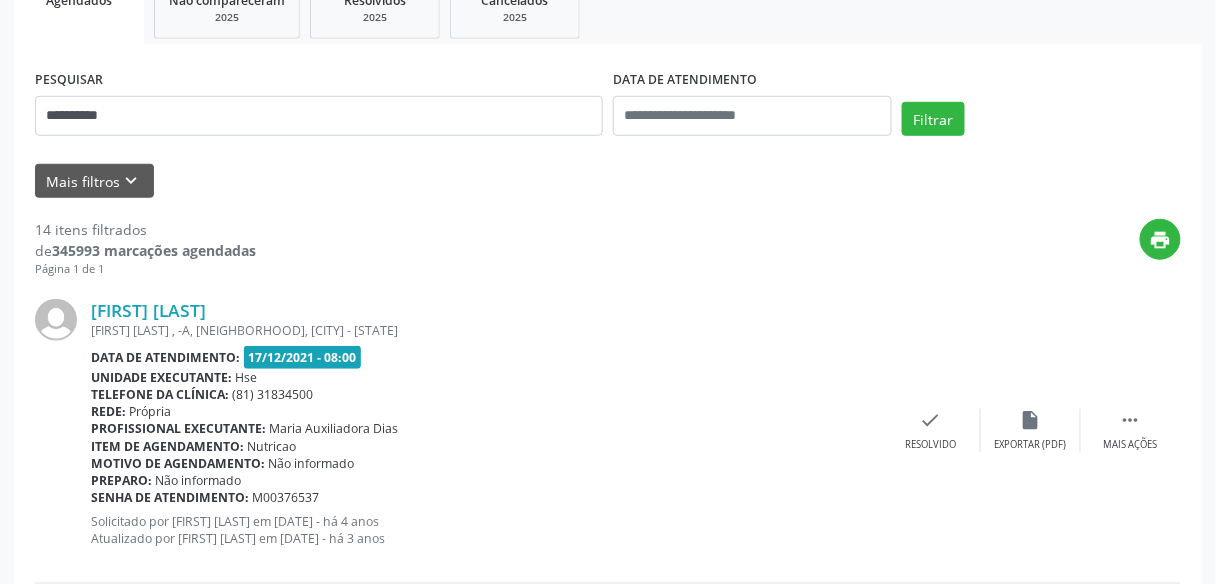 scroll, scrollTop: 162, scrollLeft: 0, axis: vertical 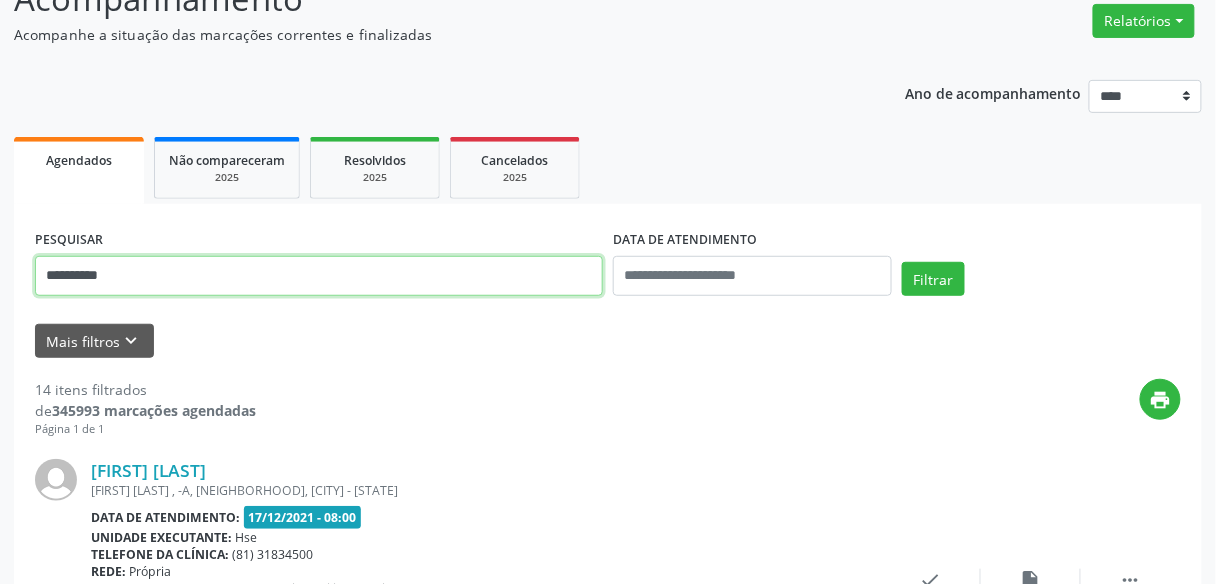 drag, startPoint x: 215, startPoint y: 275, endPoint x: 0, endPoint y: 260, distance: 215.52261 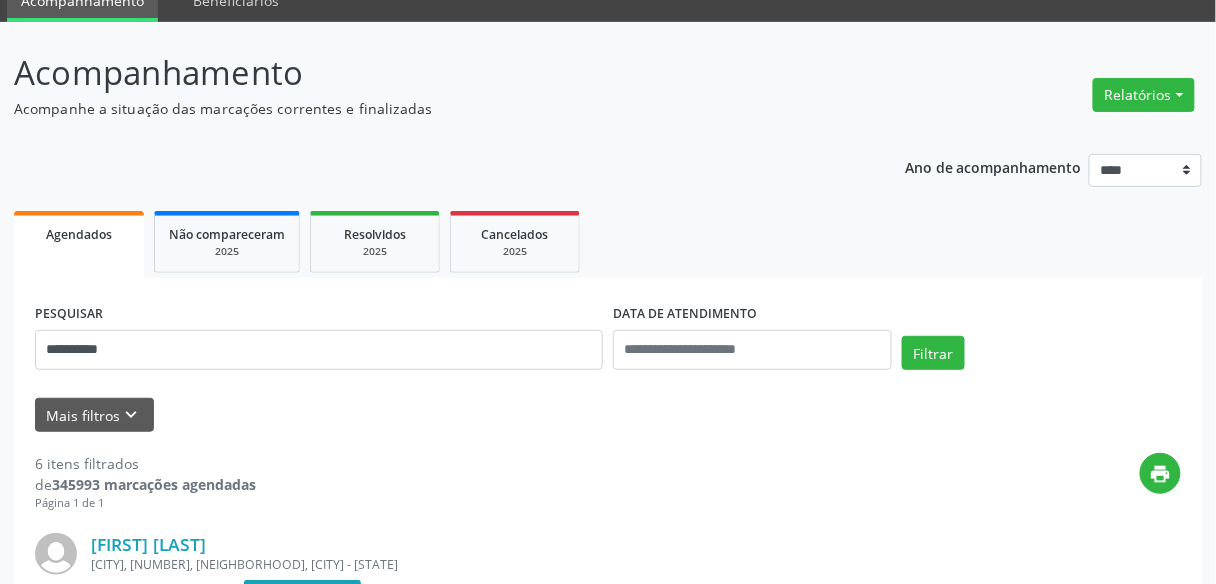 scroll, scrollTop: 0, scrollLeft: 0, axis: both 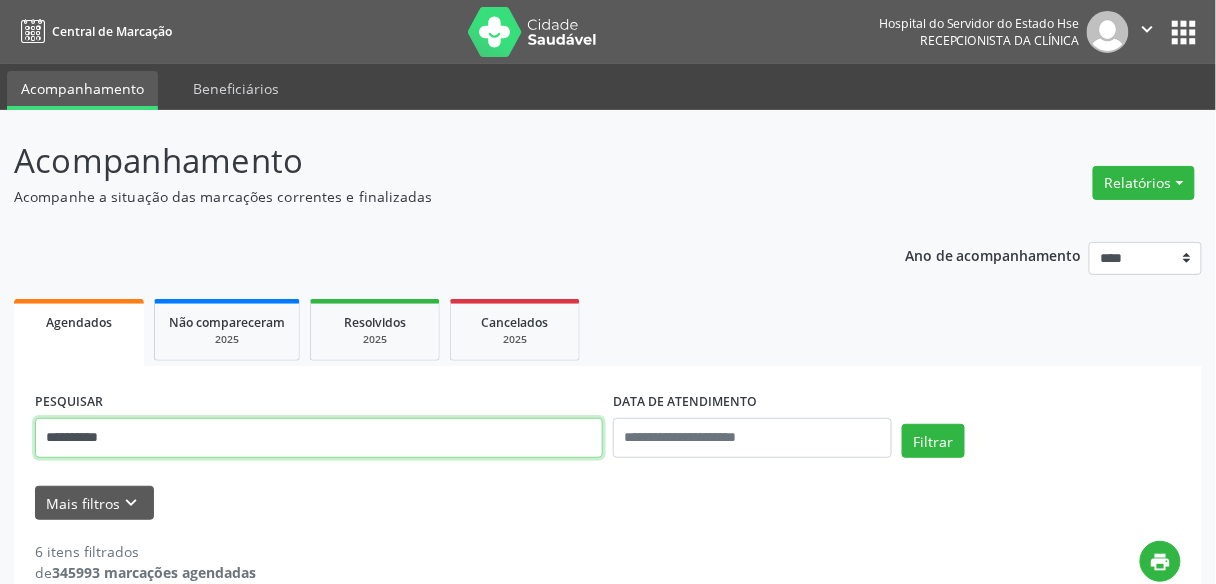 drag, startPoint x: 179, startPoint y: 441, endPoint x: 0, endPoint y: 448, distance: 179.13683 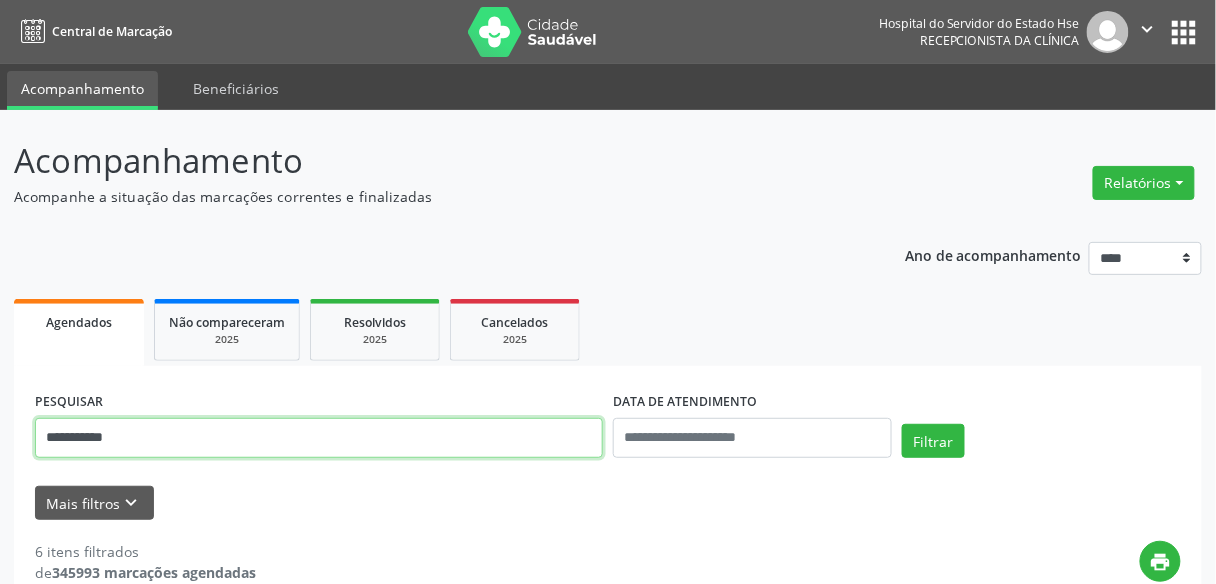 click on "Filtrar" at bounding box center (933, 441) 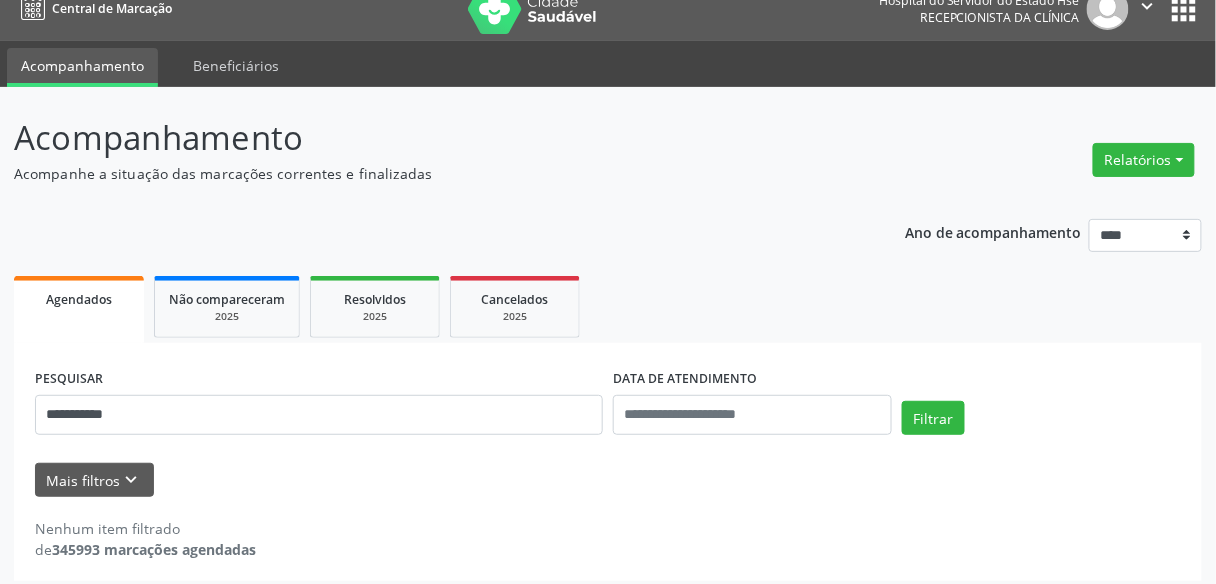 scroll, scrollTop: 33, scrollLeft: 0, axis: vertical 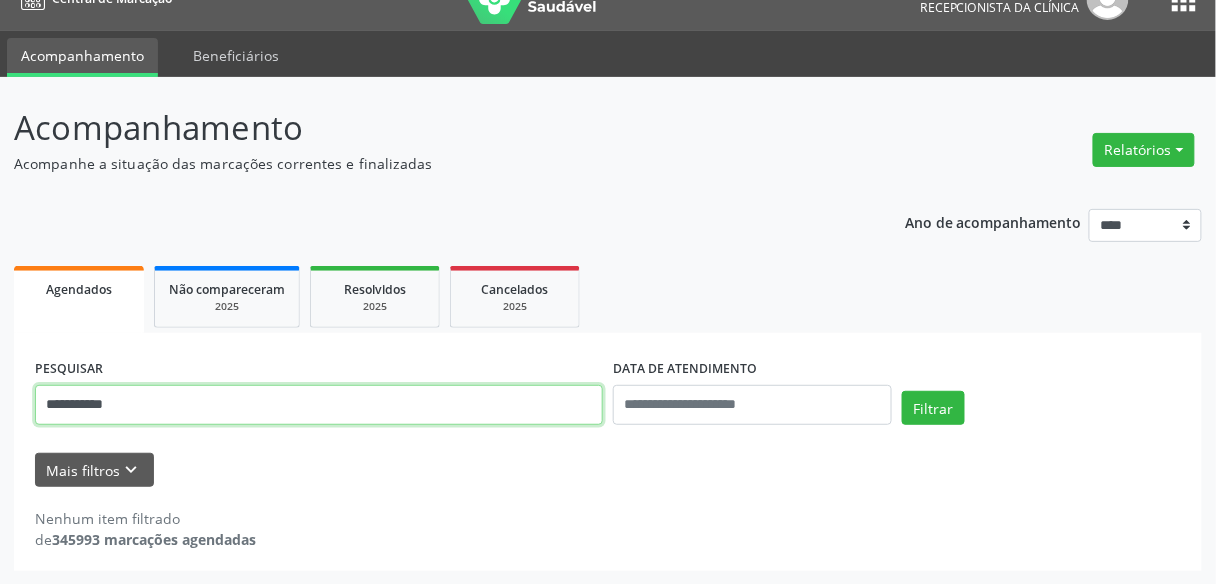 drag, startPoint x: 189, startPoint y: 402, endPoint x: 0, endPoint y: 403, distance: 189.00264 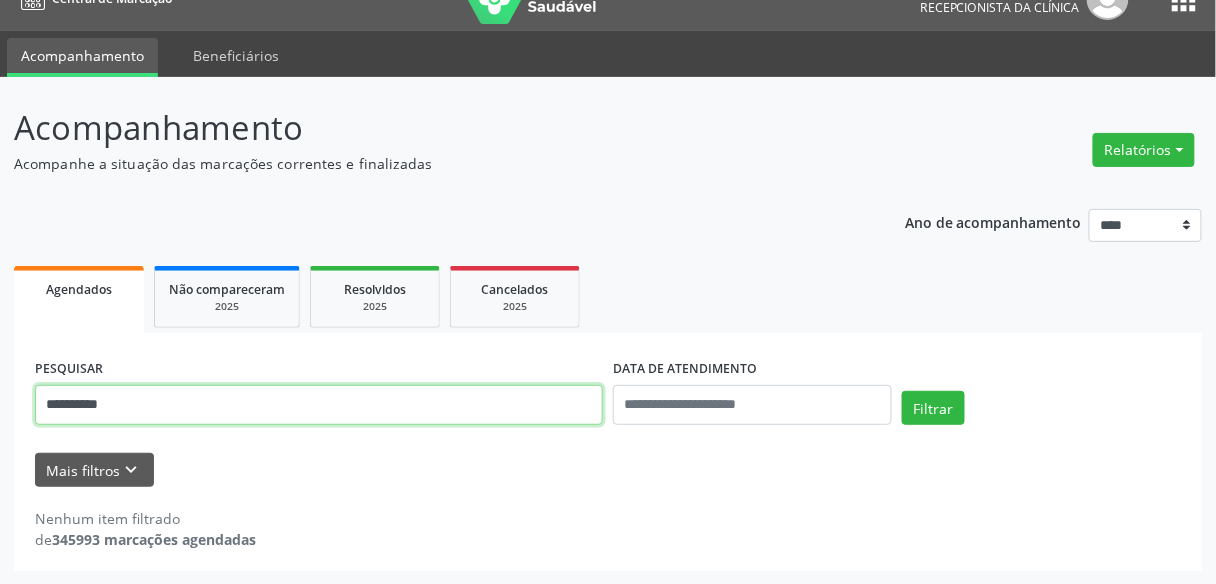 type on "**********" 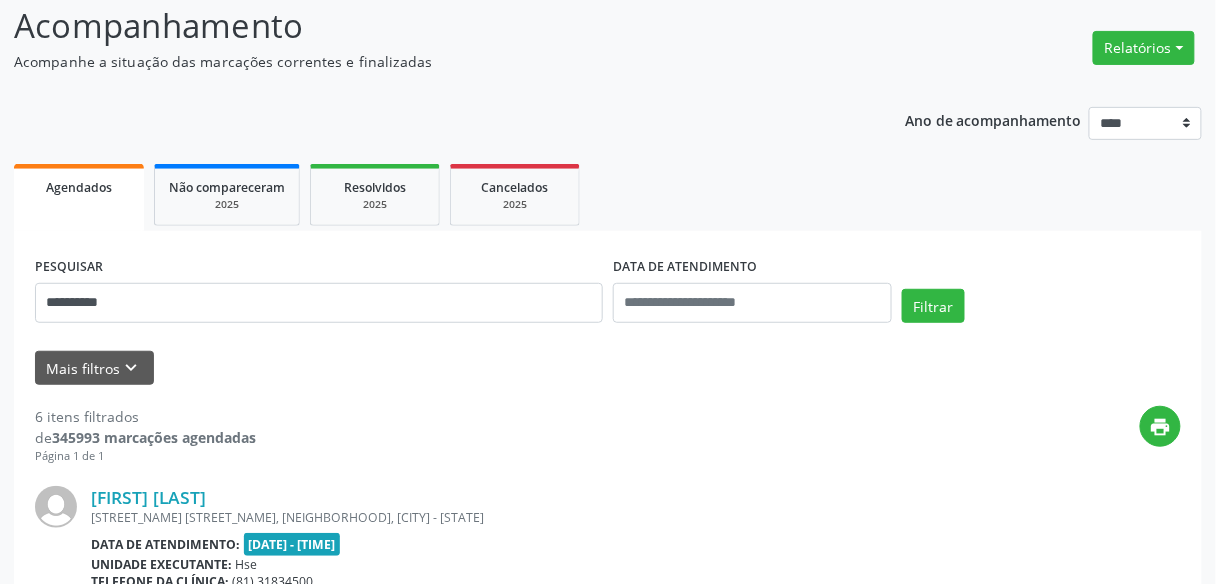 scroll, scrollTop: 0, scrollLeft: 0, axis: both 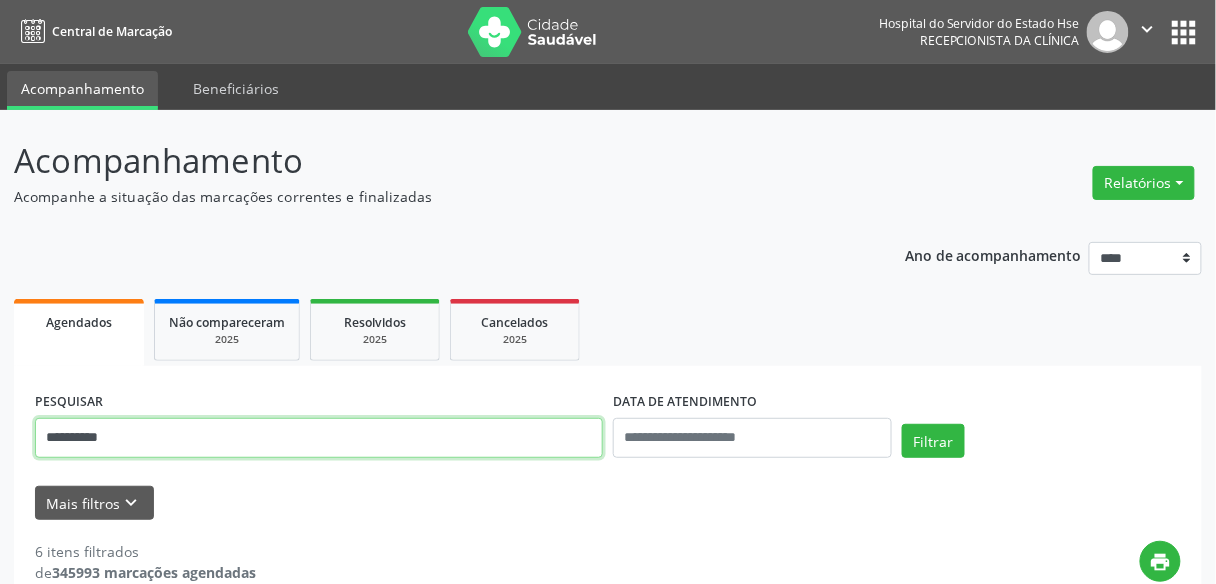 drag, startPoint x: 178, startPoint y: 439, endPoint x: 0, endPoint y: 414, distance: 179.74704 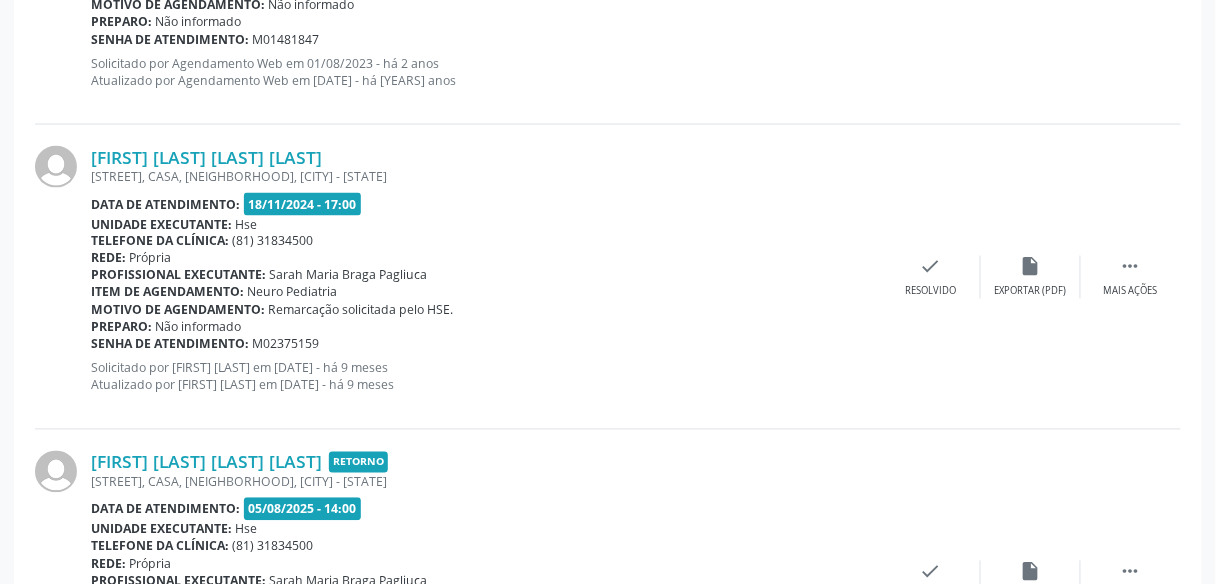 scroll, scrollTop: 2794, scrollLeft: 0, axis: vertical 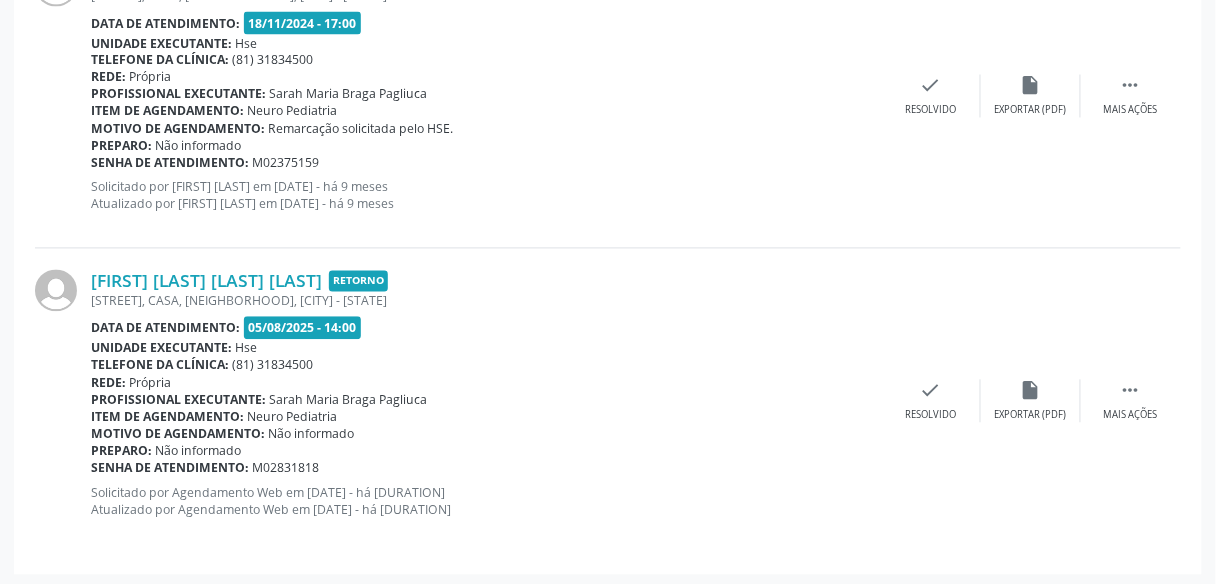 drag, startPoint x: 94, startPoint y: 263, endPoint x: 434, endPoint y: 258, distance: 340.03677 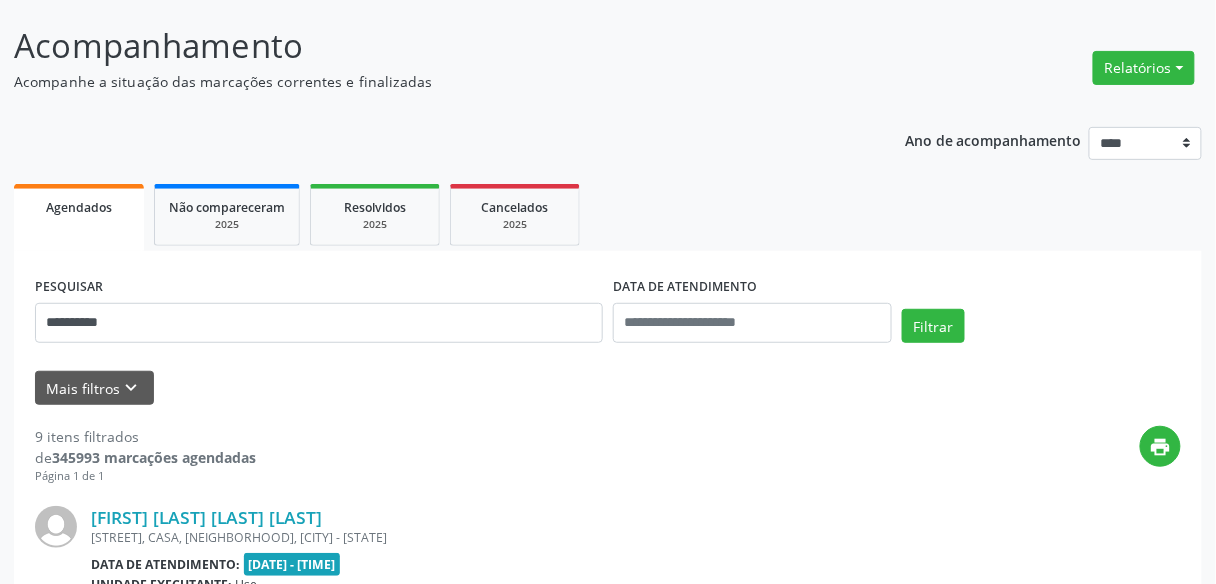 scroll, scrollTop: 0, scrollLeft: 0, axis: both 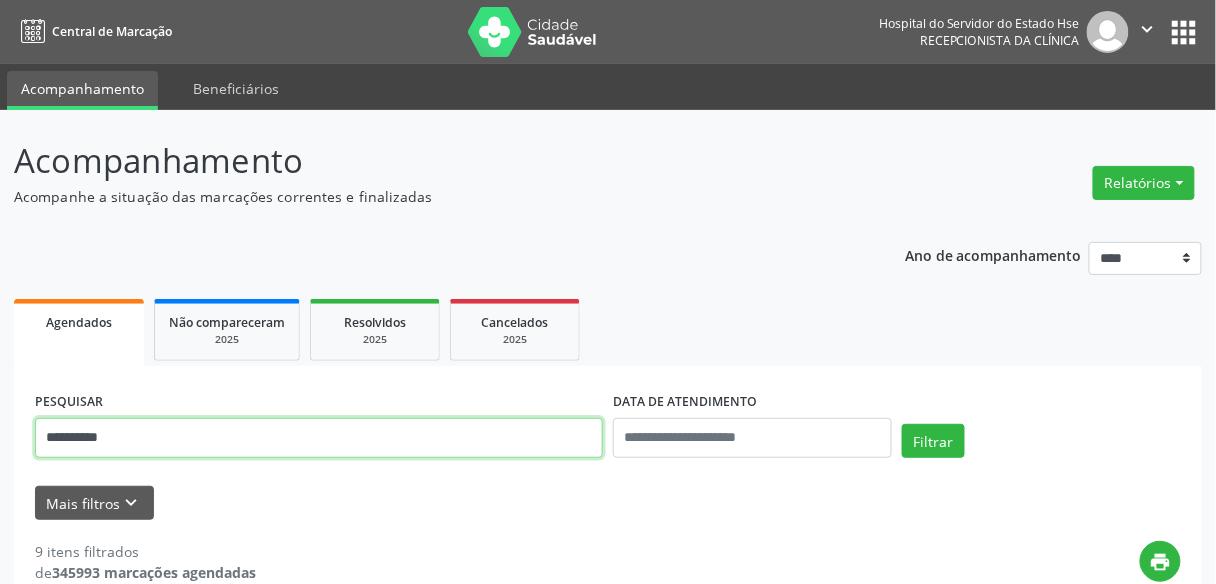 drag, startPoint x: 58, startPoint y: 427, endPoint x: 0, endPoint y: 388, distance: 69.89278 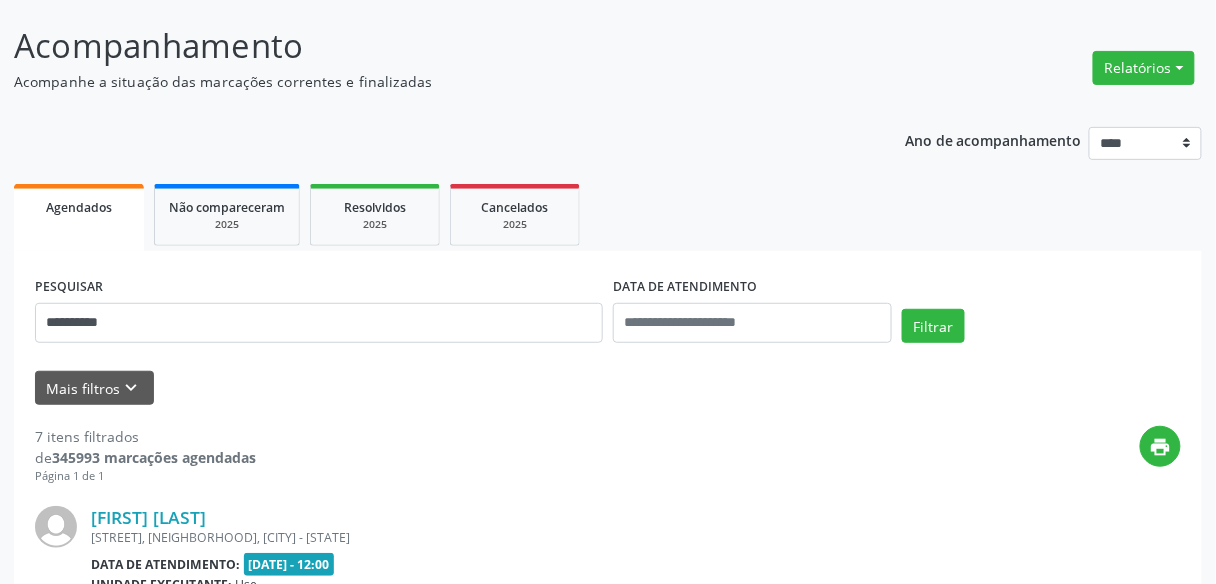 scroll, scrollTop: 0, scrollLeft: 0, axis: both 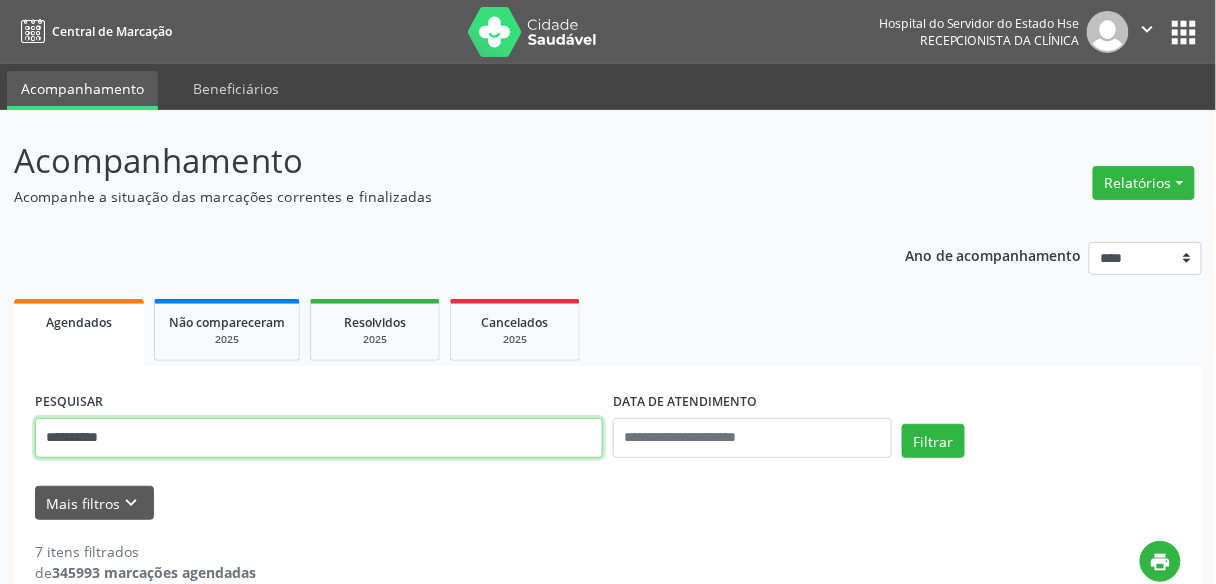 drag, startPoint x: 142, startPoint y: 435, endPoint x: 0, endPoint y: 437, distance: 142.01408 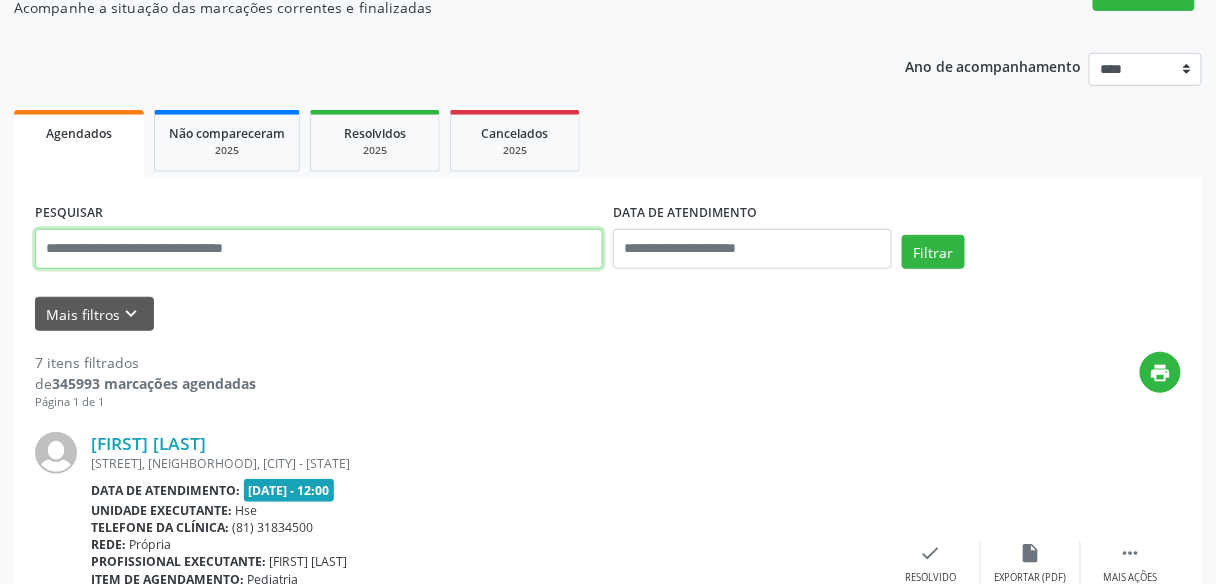 scroll, scrollTop: 190, scrollLeft: 0, axis: vertical 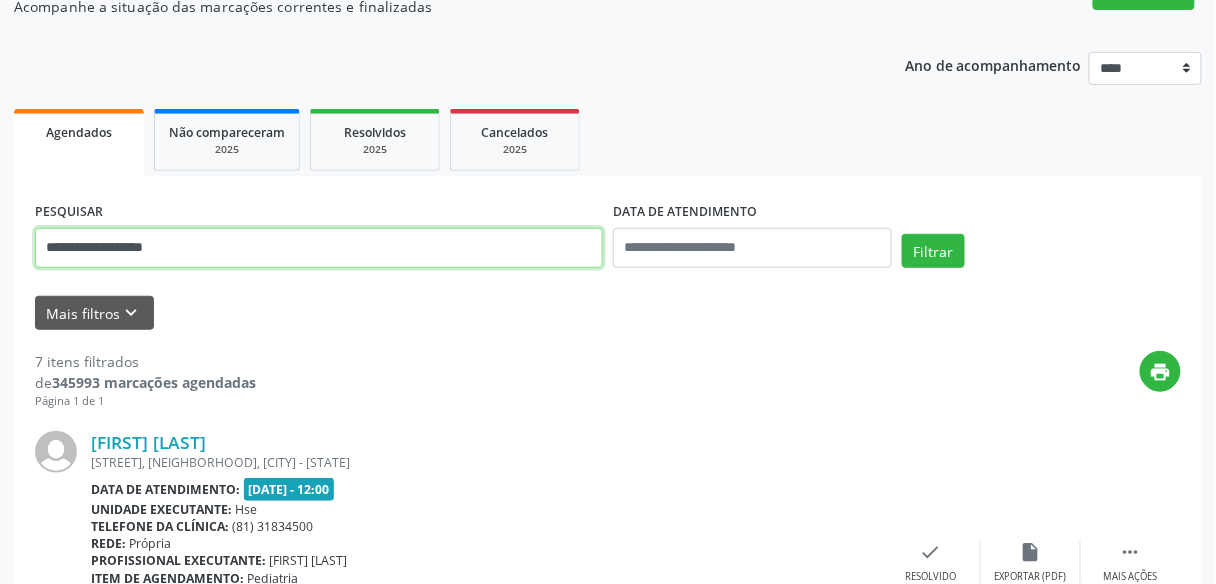 click on "Filtrar" at bounding box center (933, 251) 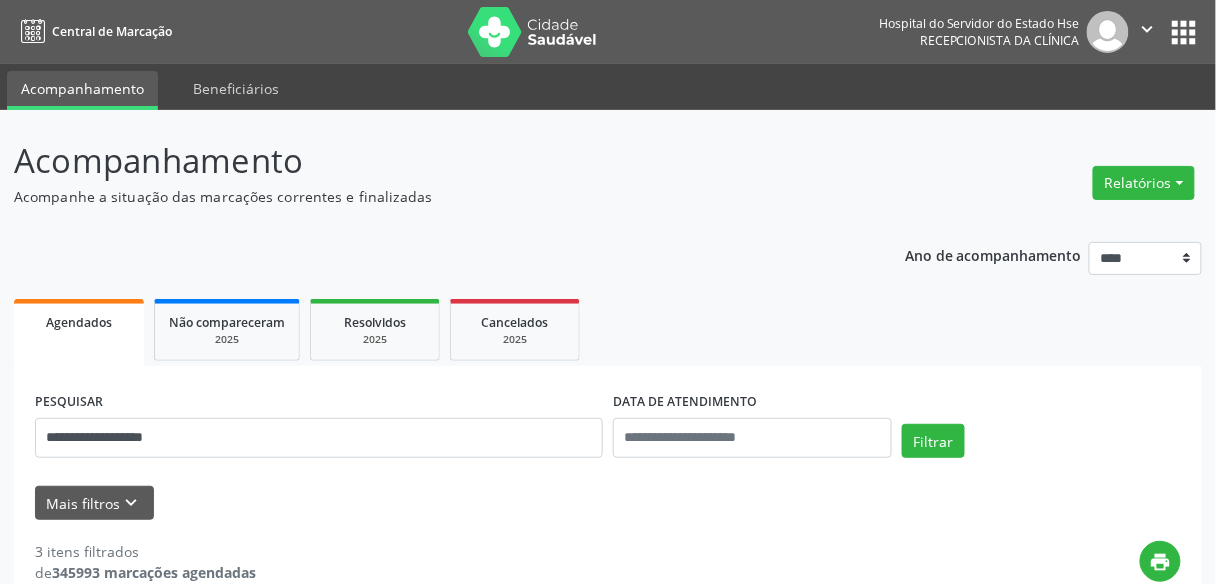 scroll, scrollTop: 0, scrollLeft: 0, axis: both 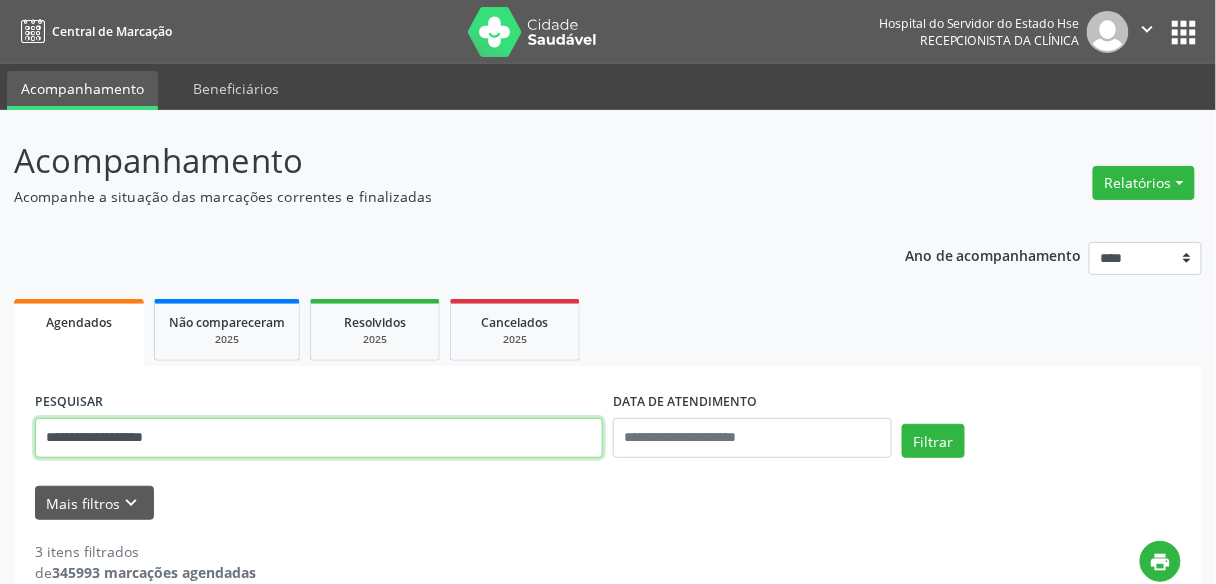 click on "**********" at bounding box center [319, 438] 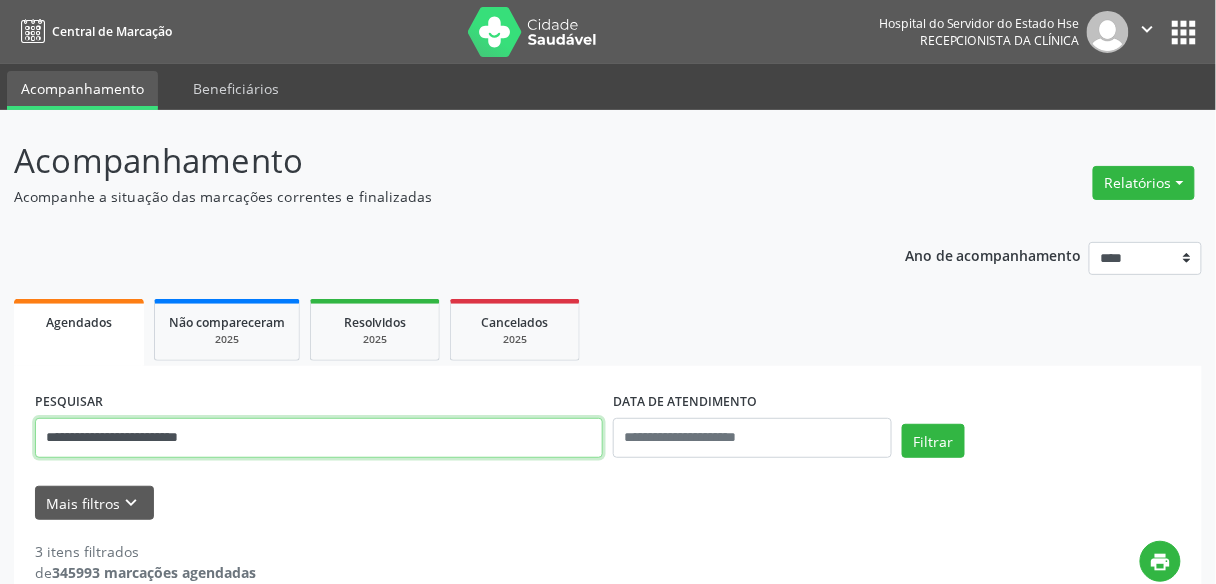 click on "Filtrar" at bounding box center [933, 441] 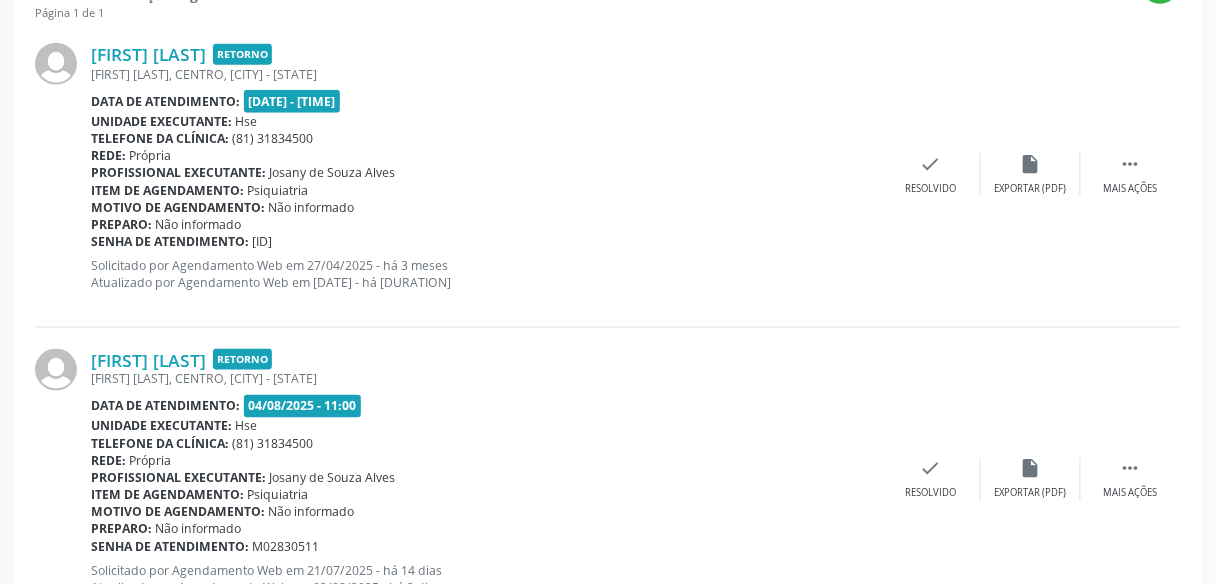 scroll, scrollTop: 524, scrollLeft: 0, axis: vertical 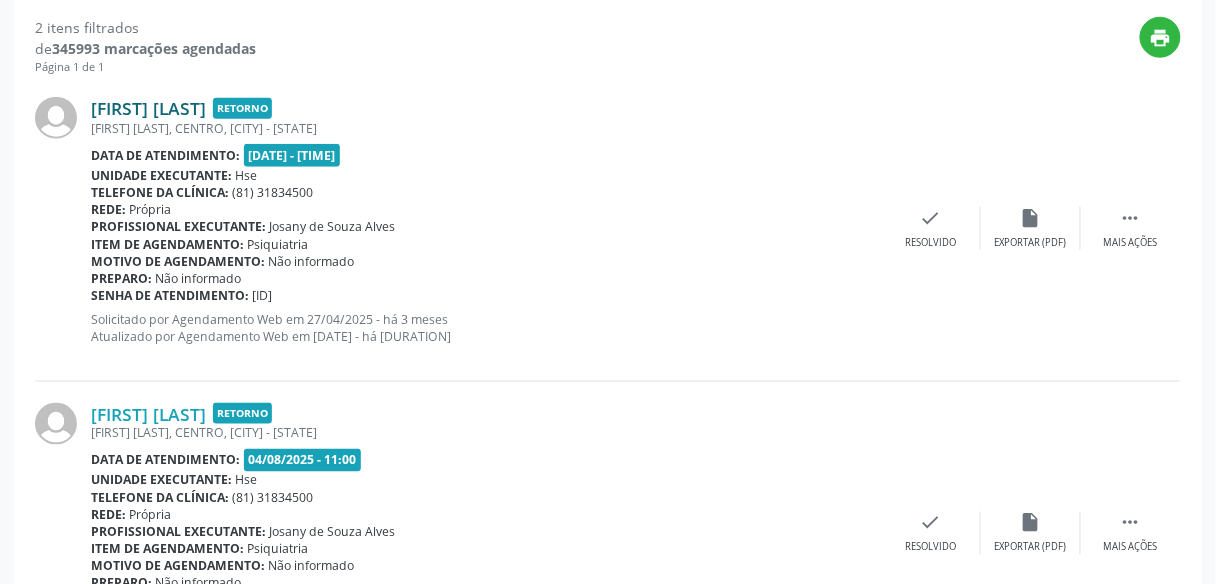 click on "[FIRST] [LAST]" at bounding box center [148, 108] 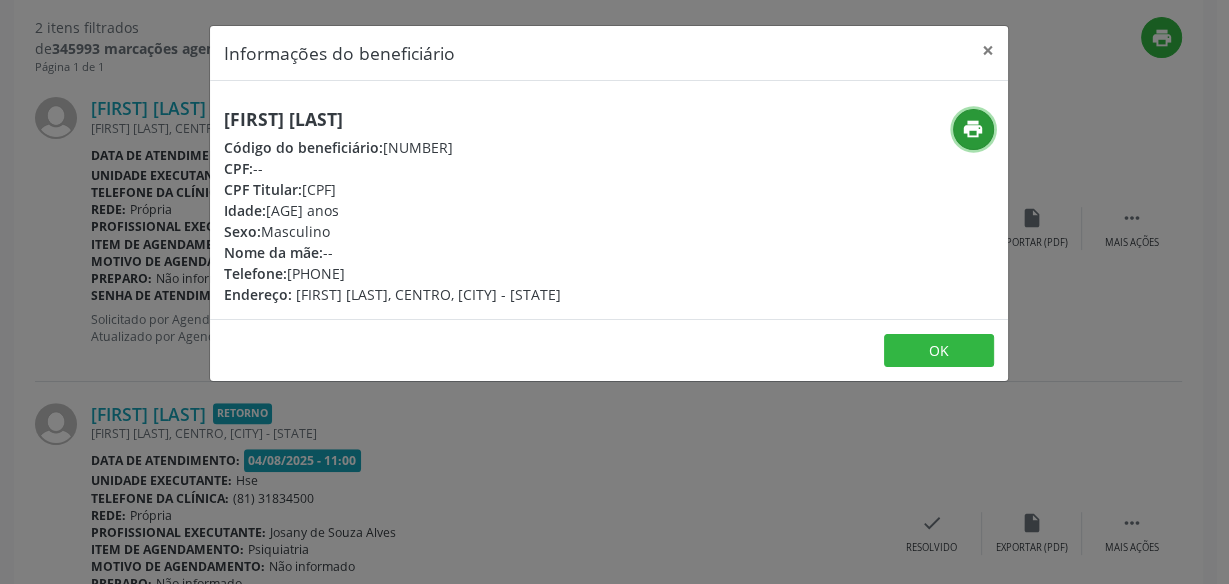 click on "print" at bounding box center [973, 129] 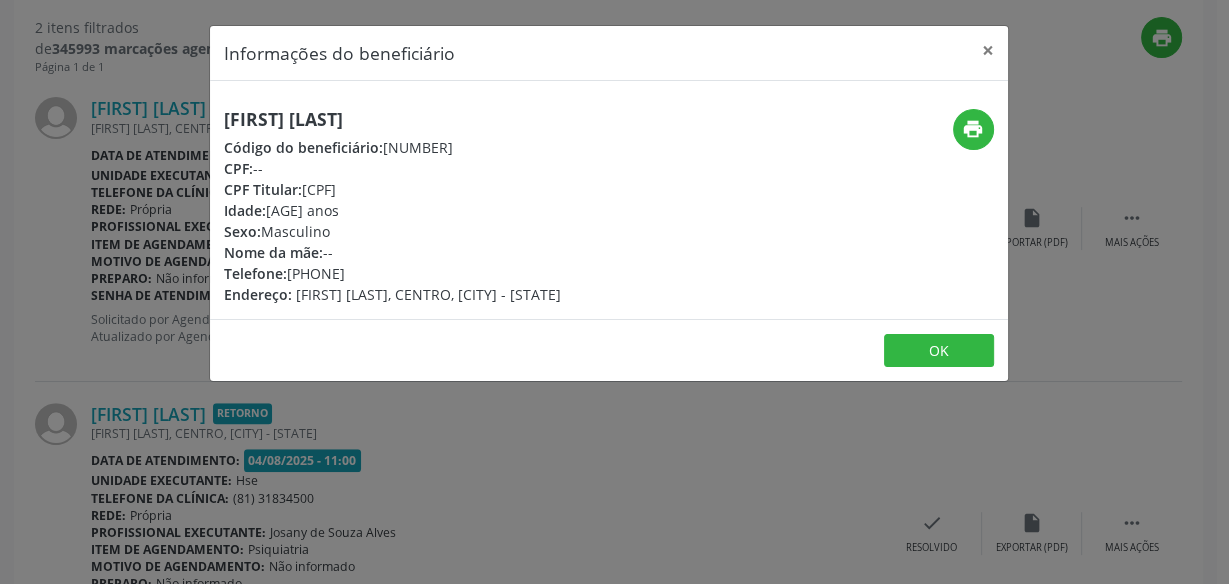 click on "Informações do beneficiário ×
[FIRST] [LAST]
Código do beneficiário:
[BENEFICIARY_CODE]
CPF:
[CPF]
CPF Titular:
[CPF_TITULAR]
Idade:
[AGE] anos
Sexo:
[GENDER]
Nome da mãe:
[MOTHER_NAME]
Telefone:
[PHONE]
Endereço:
[STREET], [NEIGHBORHOOD], [CITY] - [STATE]
print OK" at bounding box center (614, 292) 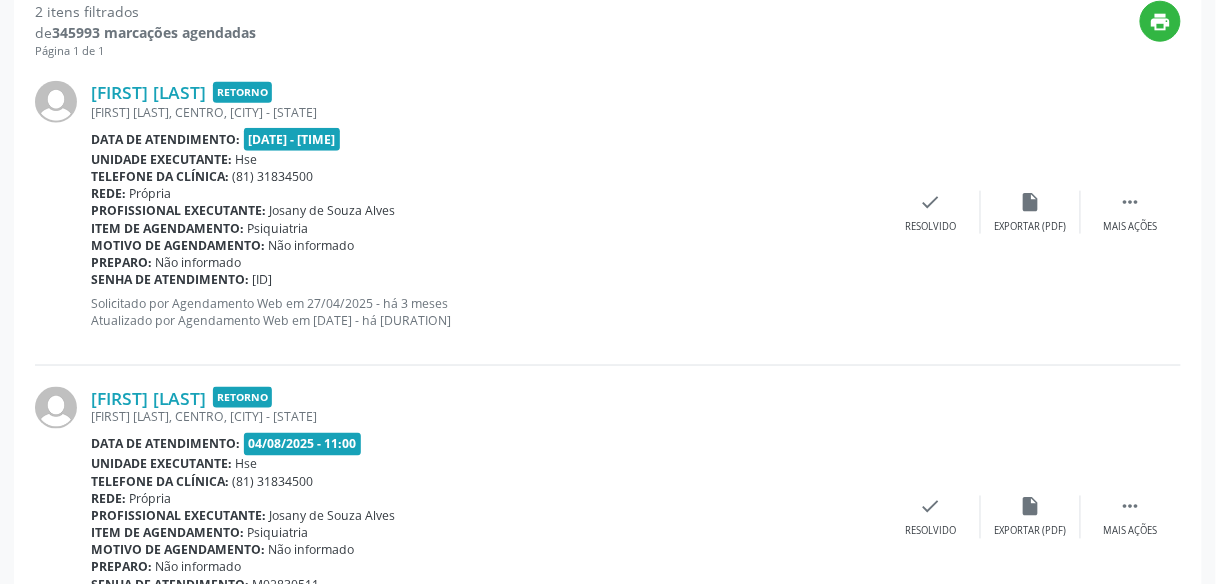 scroll, scrollTop: 532, scrollLeft: 0, axis: vertical 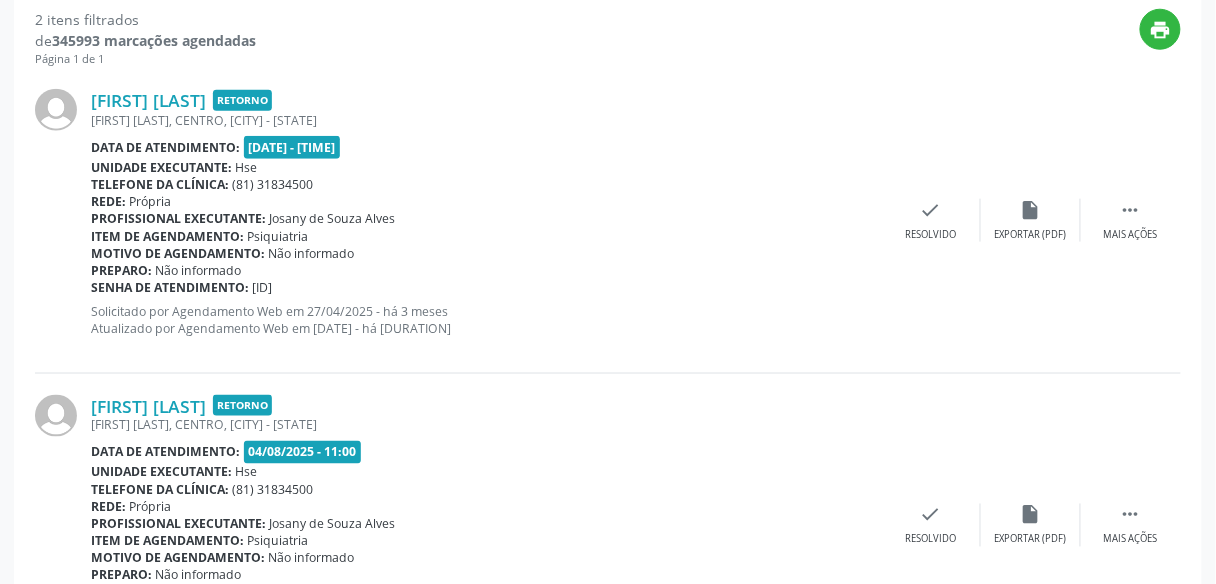 click on "[FIRST] [LAST]
Retorno
[STREET_NAME] [STREET_NAME], [NEIGHBORHOOD], [CITY] - [STATE]
Data de atendimento:
[DATE] - [TIME]
Unidade executante:
Hse
Telefone da clínica:
([PHONE_AREA]) [PHONE]
Rede:
Própria
Profissional executante:
[FIRST] [LAST]
Item de agendamento:
Psiquiatria
Motivo de agendamento:
Não informado
Preparo:
Não informado
Senha de atendimento:
[ID]
Solicitado por Agendamento Web em [DATE] - há 3 meses
Atualizado por Agendamento Web em [DATE] - há 2 meses

Mais ações
insert_drive_file
Exportar (PDF)
check
Resolvido" at bounding box center [608, 220] 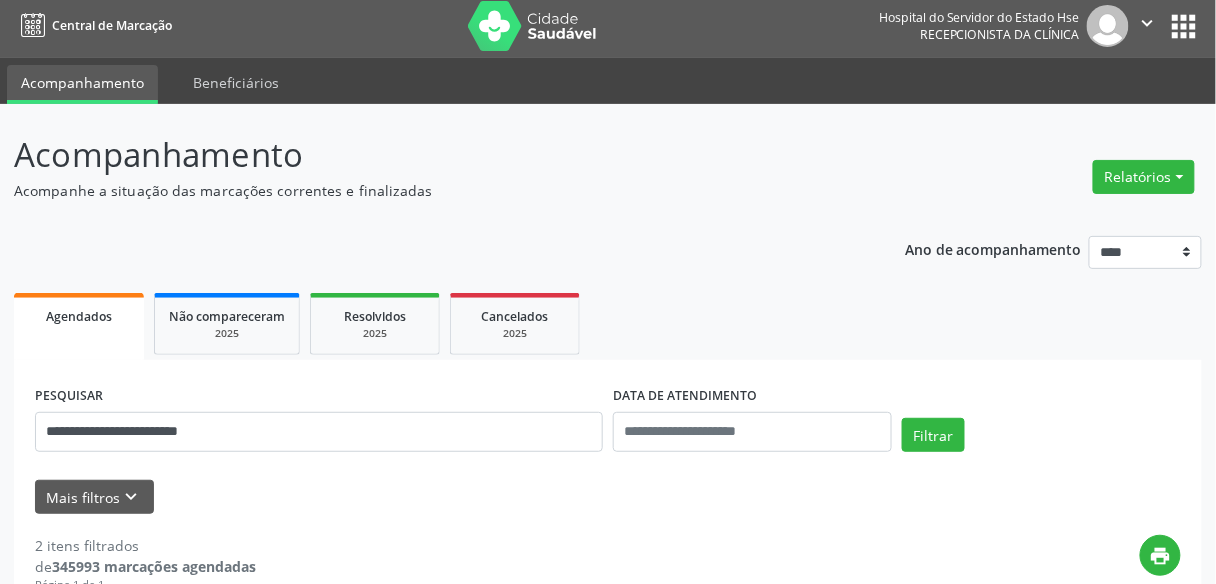 scroll, scrollTop: 4, scrollLeft: 0, axis: vertical 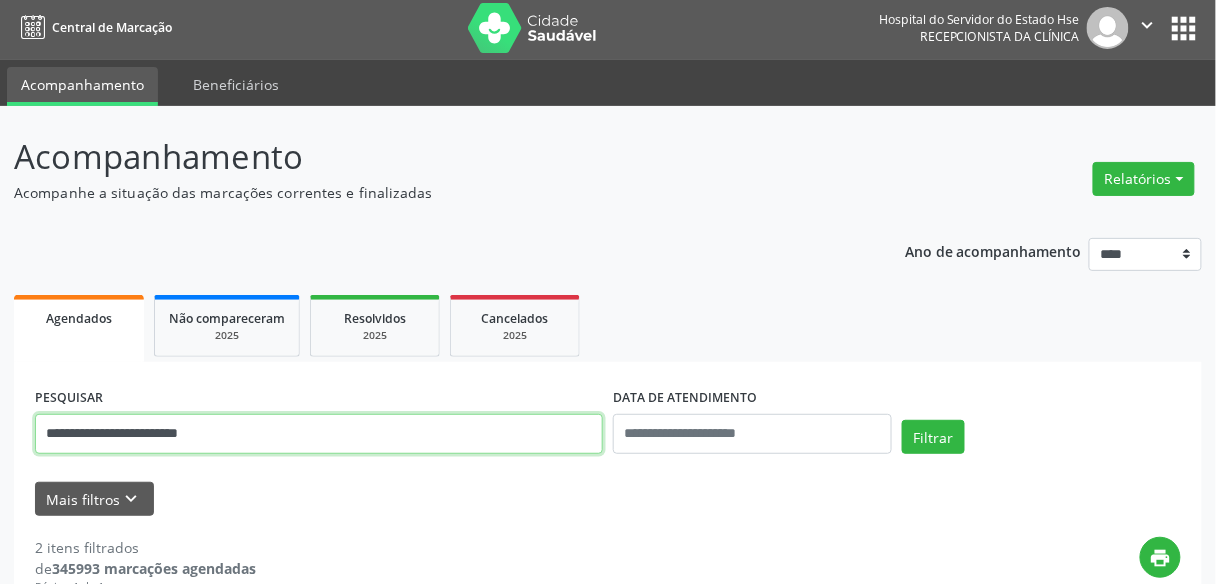 click on "**********" at bounding box center [319, 434] 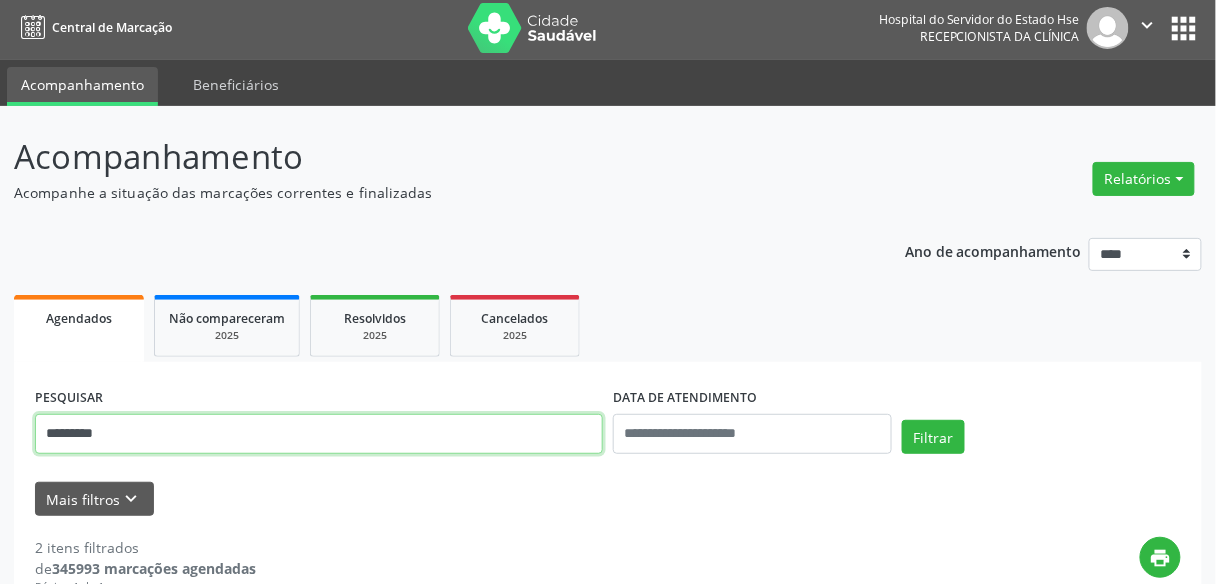 type on "*********" 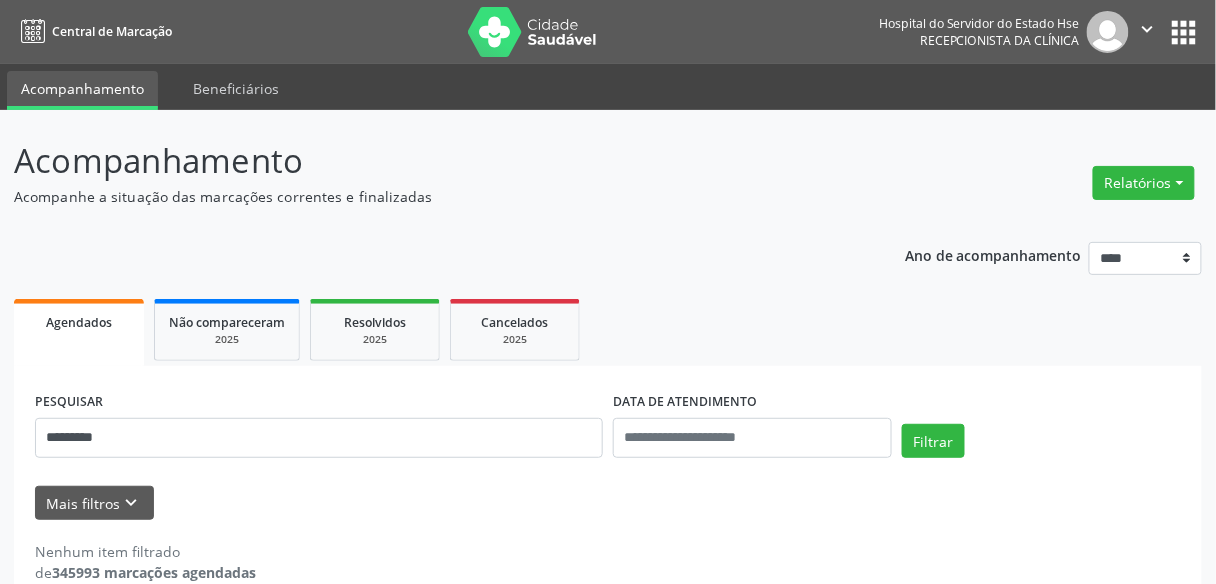 scroll, scrollTop: 33, scrollLeft: 0, axis: vertical 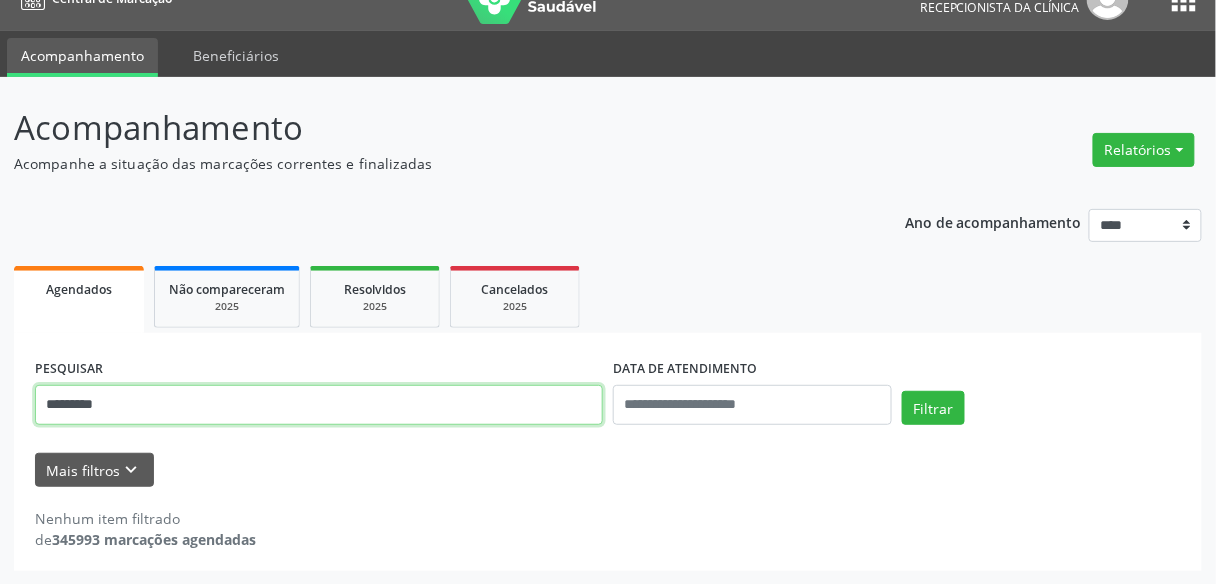 click on "*********" at bounding box center [319, 405] 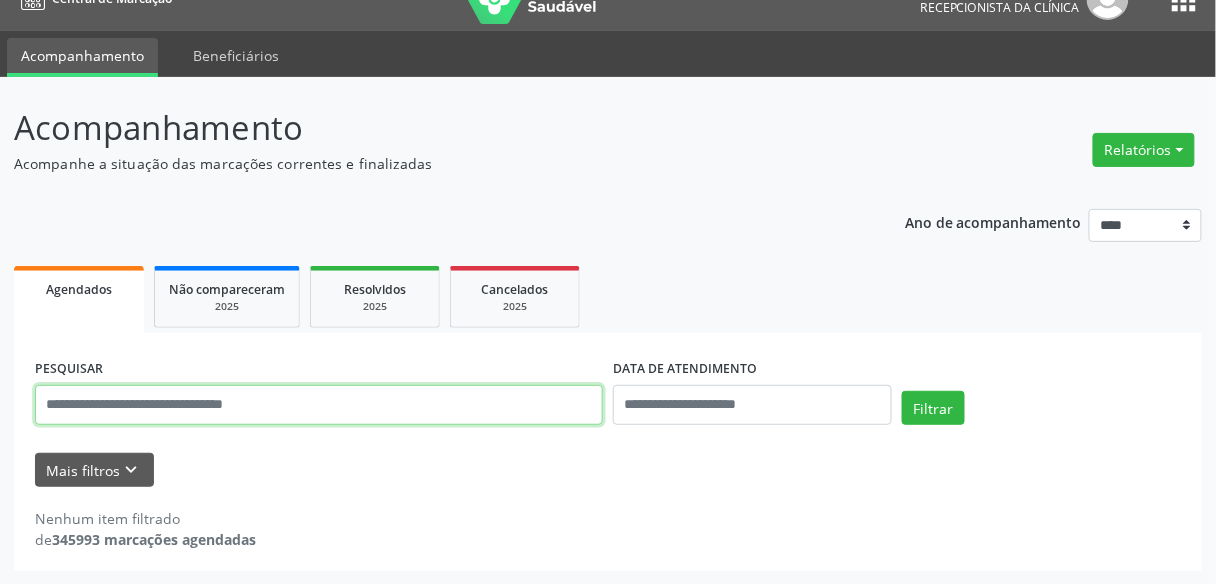 type on "*" 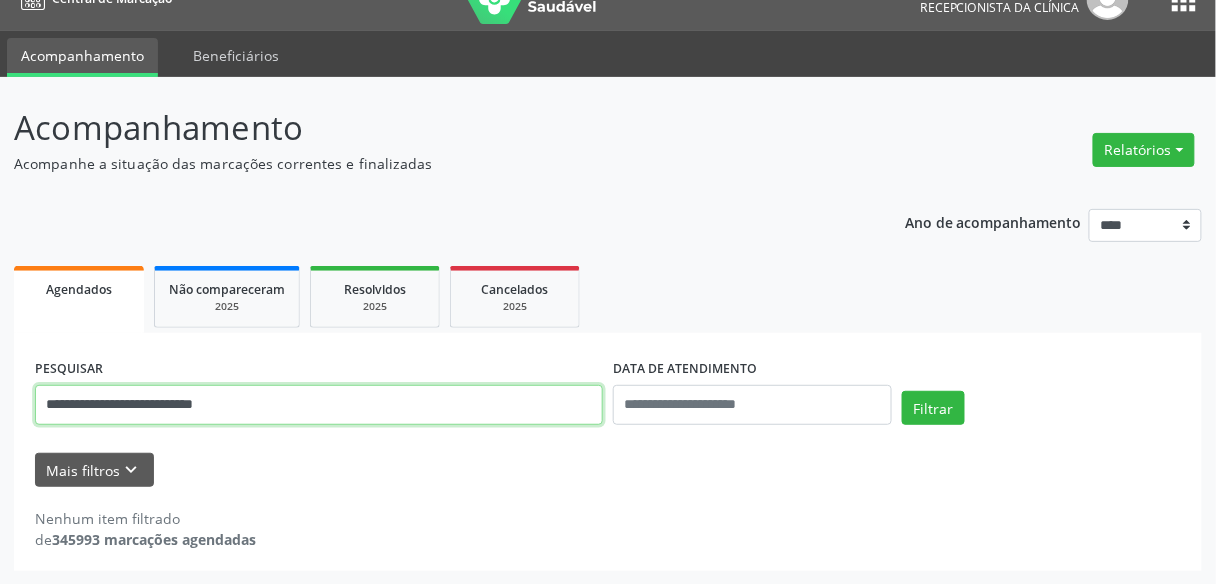 click on "Filtrar" at bounding box center (933, 408) 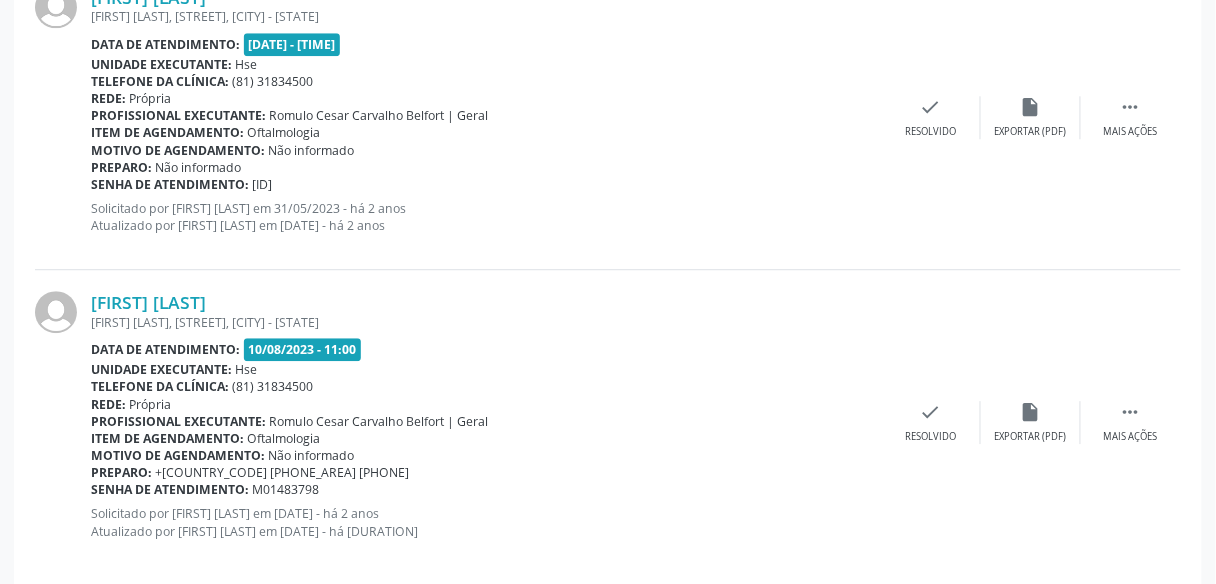scroll, scrollTop: 1244, scrollLeft: 0, axis: vertical 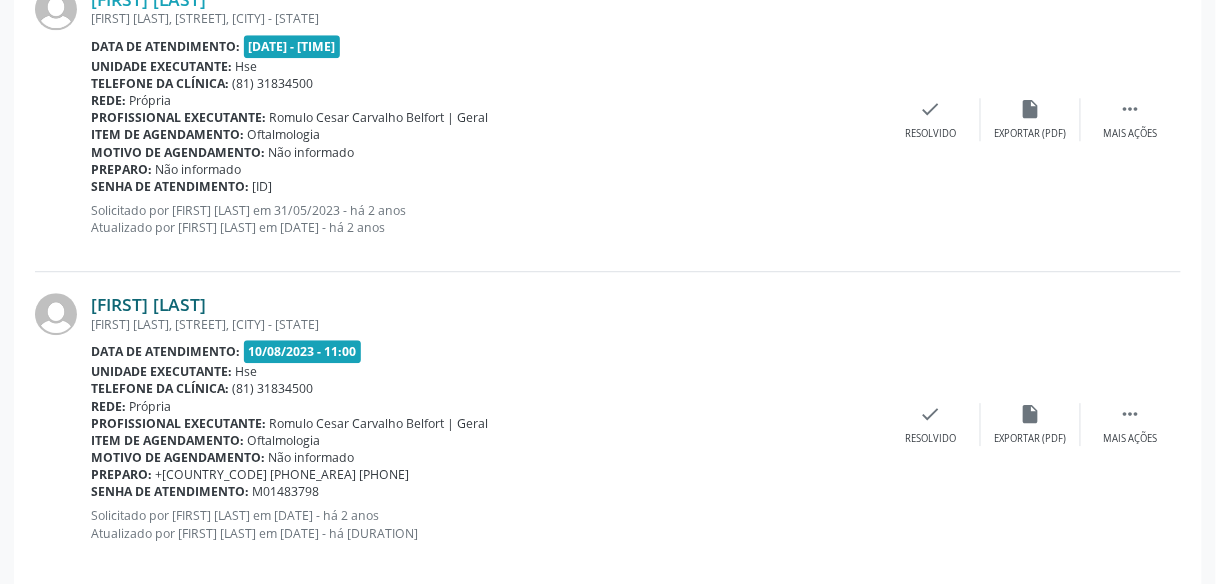 click on "[FIRST] [LAST]" at bounding box center [148, 304] 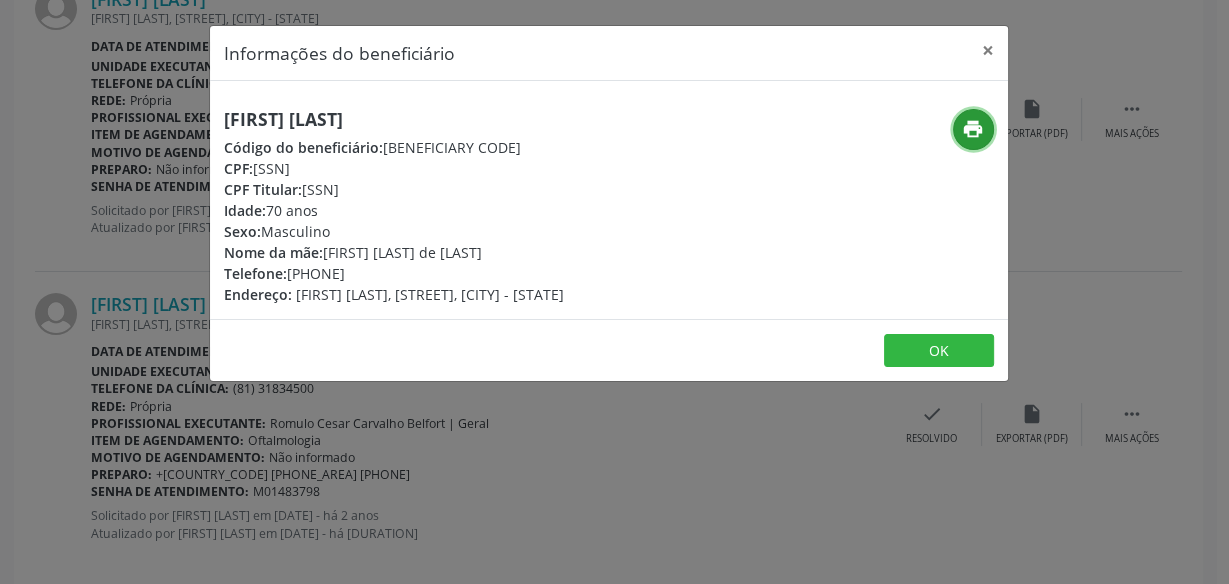 click on "print" at bounding box center [973, 129] 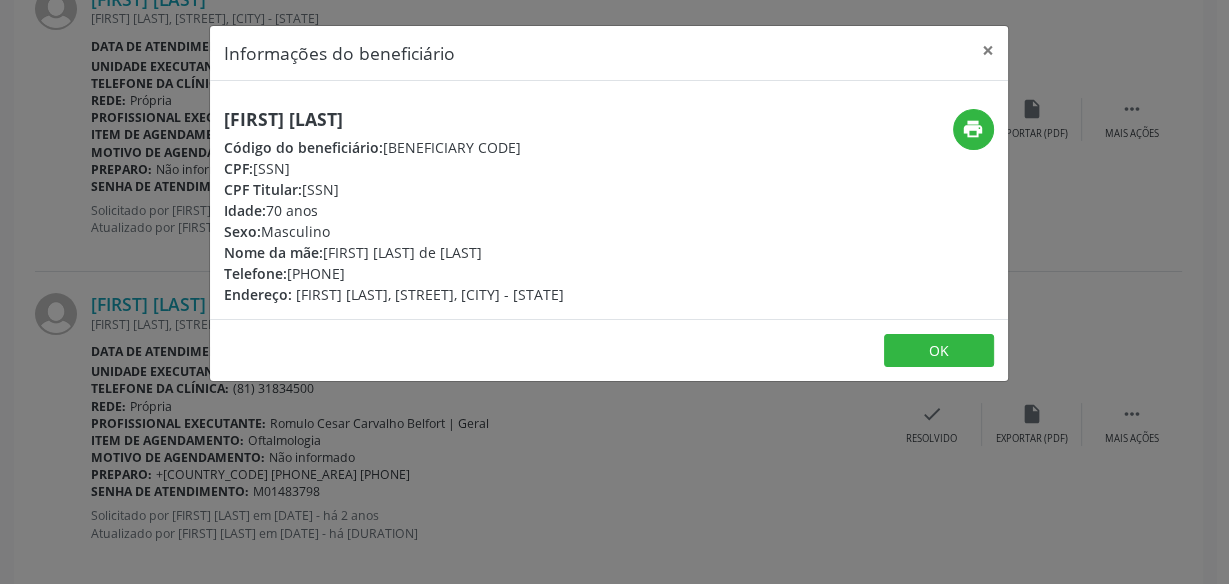 click on "Informações do beneficiário ×
[FIRST] [LAST]
Código do beneficiário:
[BENEFICIARY_CODE]
CPF:
[CPF]
CPF Titular:
[CPF_TITULAR]
Idade:
[AGE] anos
Sexo:
[GENDER]
Nome da mãe:
[MOTHER_NAME]
Telefone:
[PHONE]
Endereço:
[STREET], [NEIGHBORHOOD], [CITY] - [STATE]
print OK" at bounding box center (614, 292) 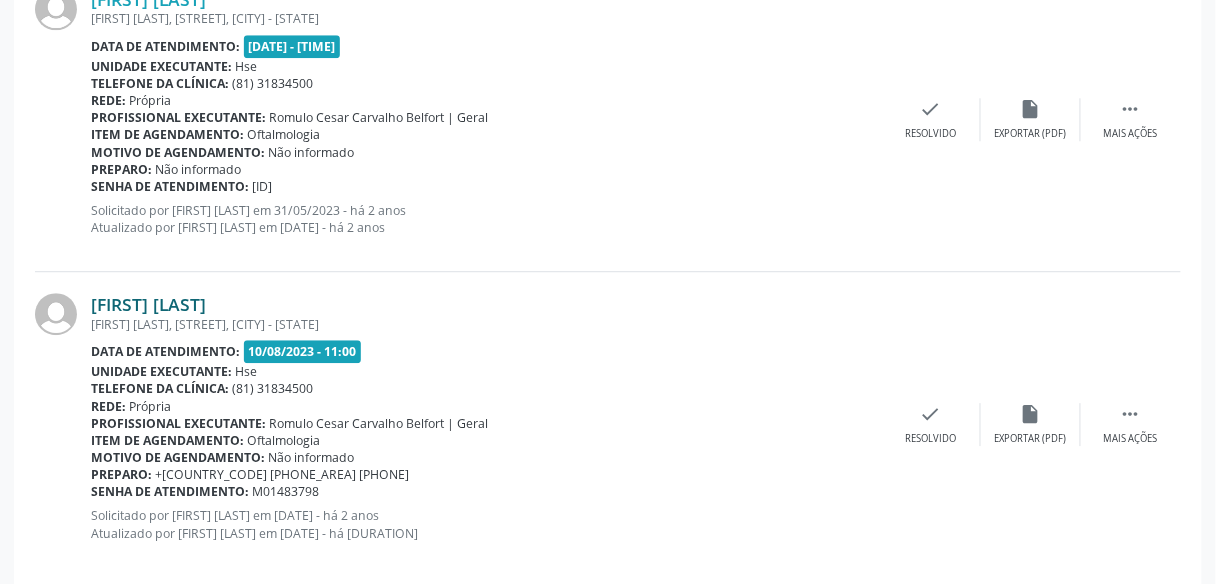 click on "[FIRST] [LAST]" at bounding box center (148, 304) 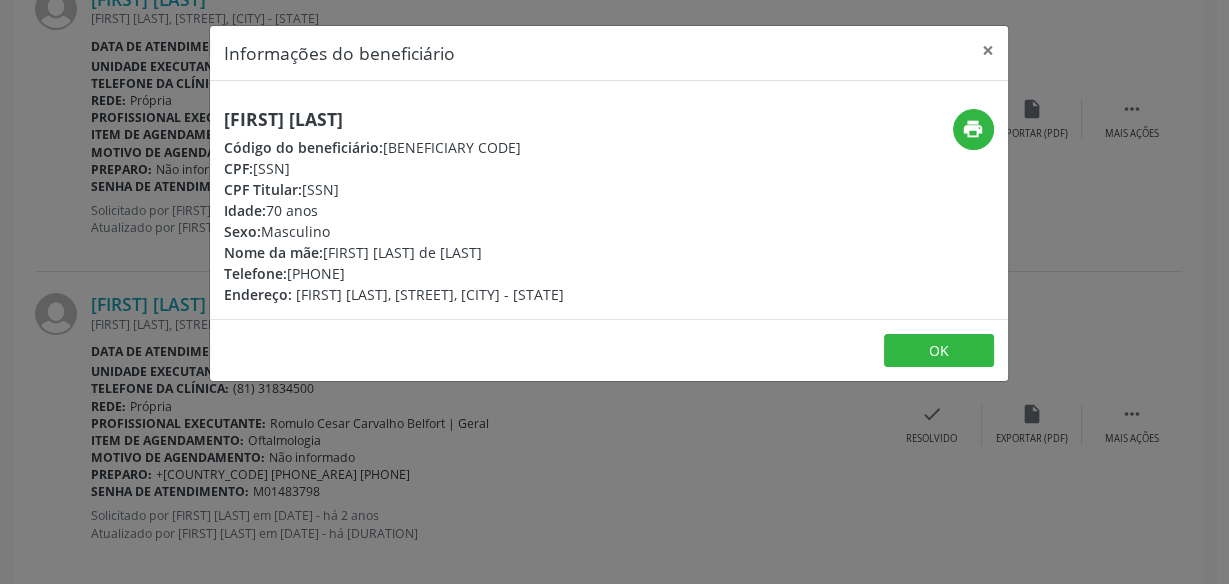 click on "[FIRST] [LAST]" at bounding box center [394, 119] 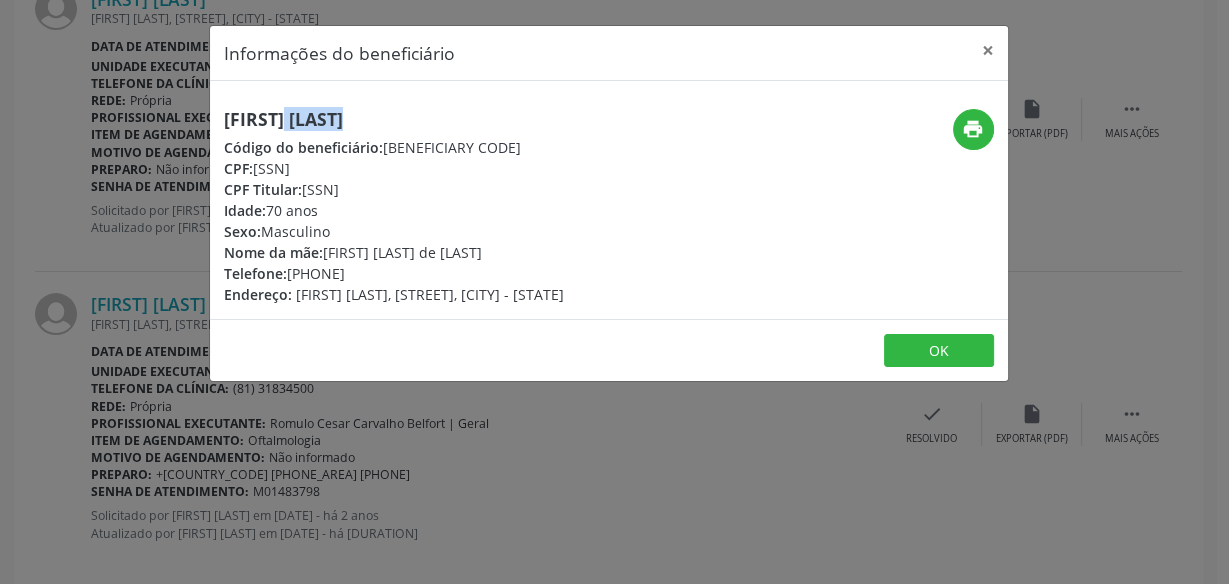 click on "[FIRST] [LAST]" at bounding box center (394, 119) 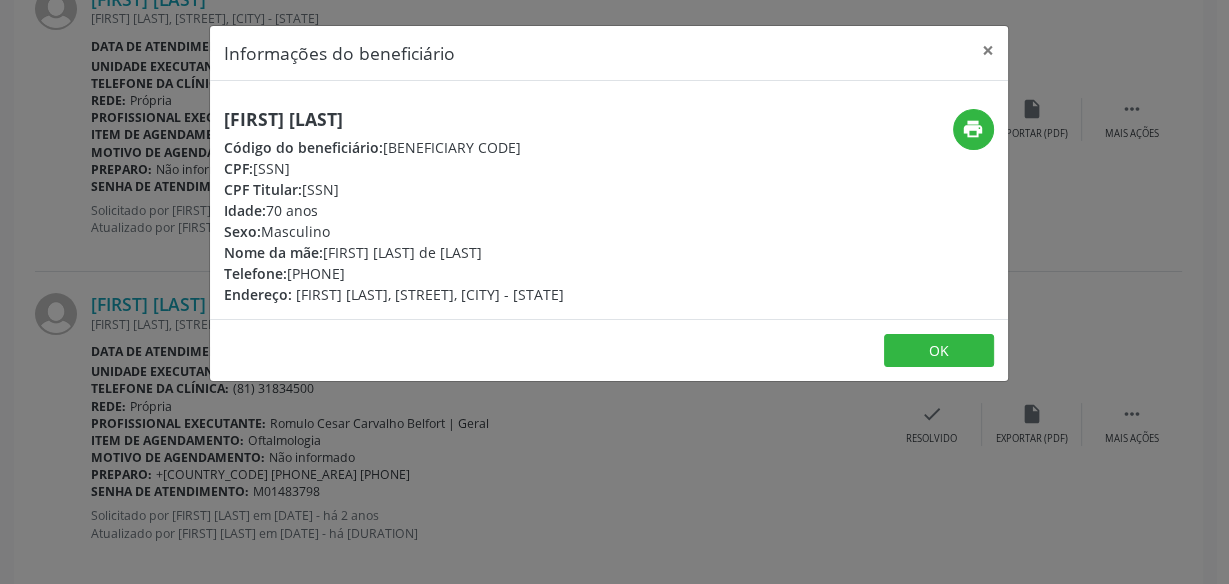 click on "Informações do beneficiário ×
[FIRST] [LAST]
Código do beneficiário:
[BENEFICIARY_CODE]
CPF:
[CPF]
CPF Titular:
[CPF_TITULAR]
Idade:
[AGE] anos
Sexo:
[GENDER]
Nome da mãe:
[MOTHER_NAME]
Telefone:
[PHONE]
Endereço:
[STREET], [NEIGHBORHOOD], [CITY] - [STATE]
print OK" at bounding box center [614, 292] 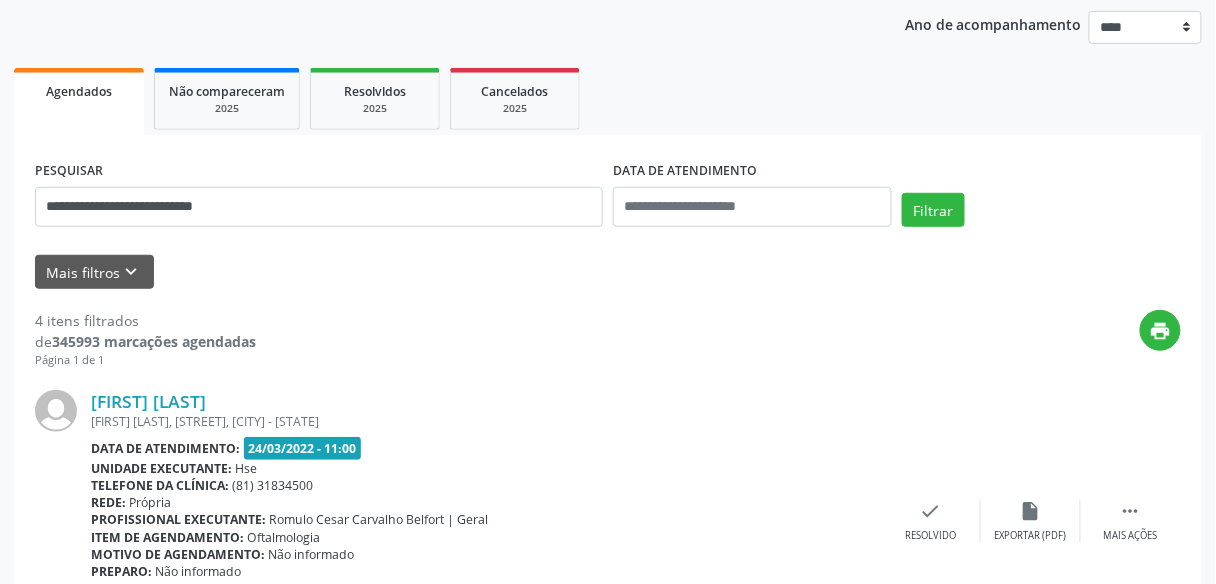 scroll, scrollTop: 69, scrollLeft: 0, axis: vertical 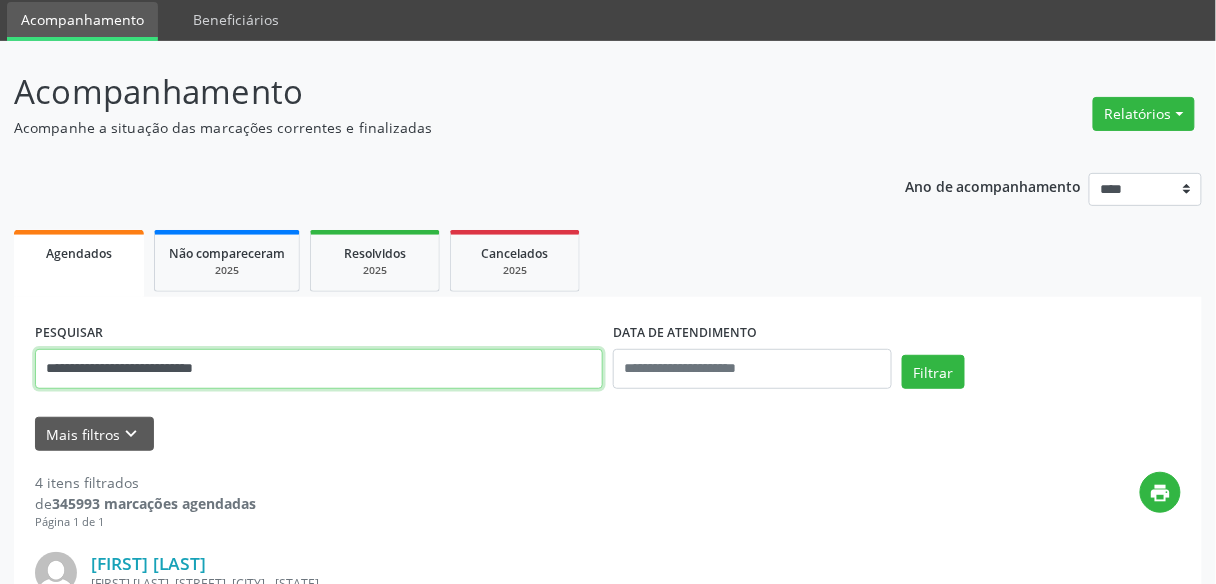 click on "**********" at bounding box center (319, 369) 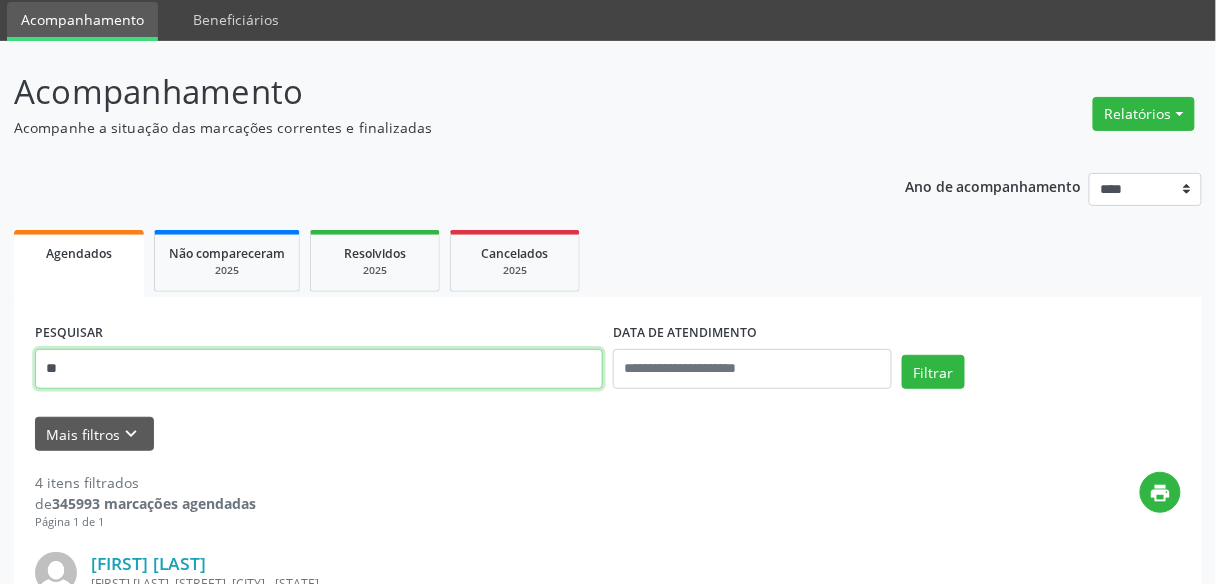 type on "*" 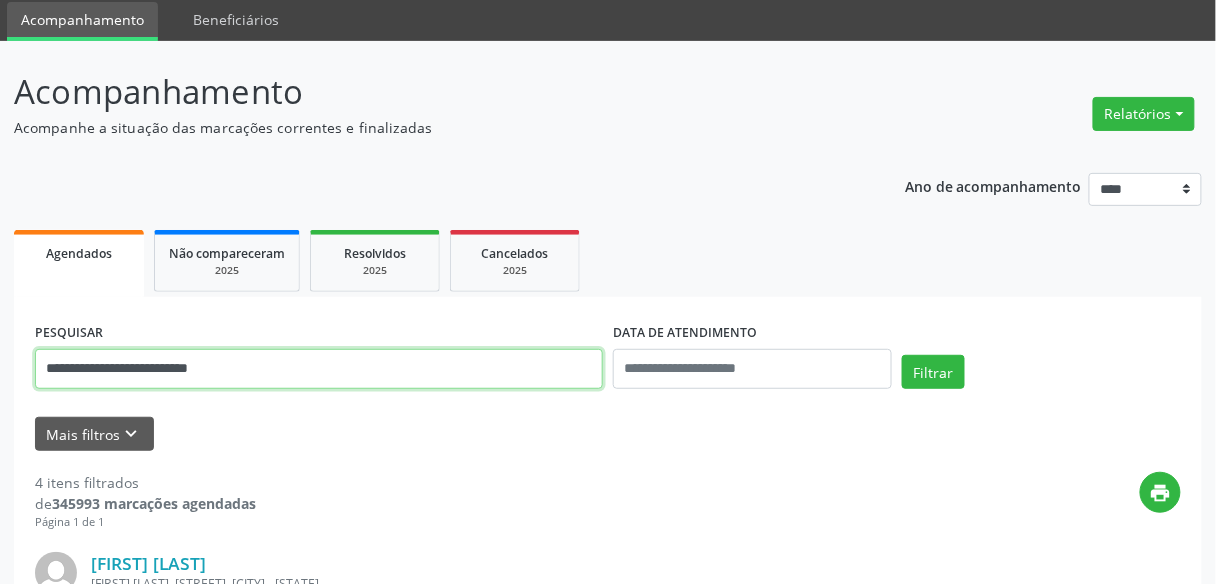 click on "Filtrar" at bounding box center [933, 372] 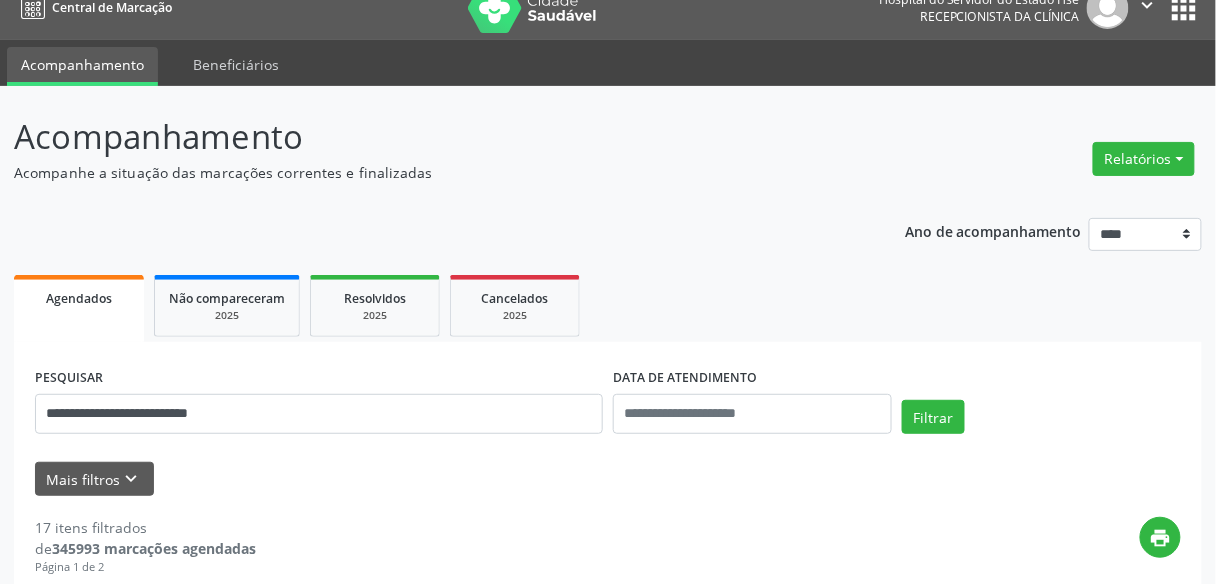 scroll, scrollTop: 0, scrollLeft: 0, axis: both 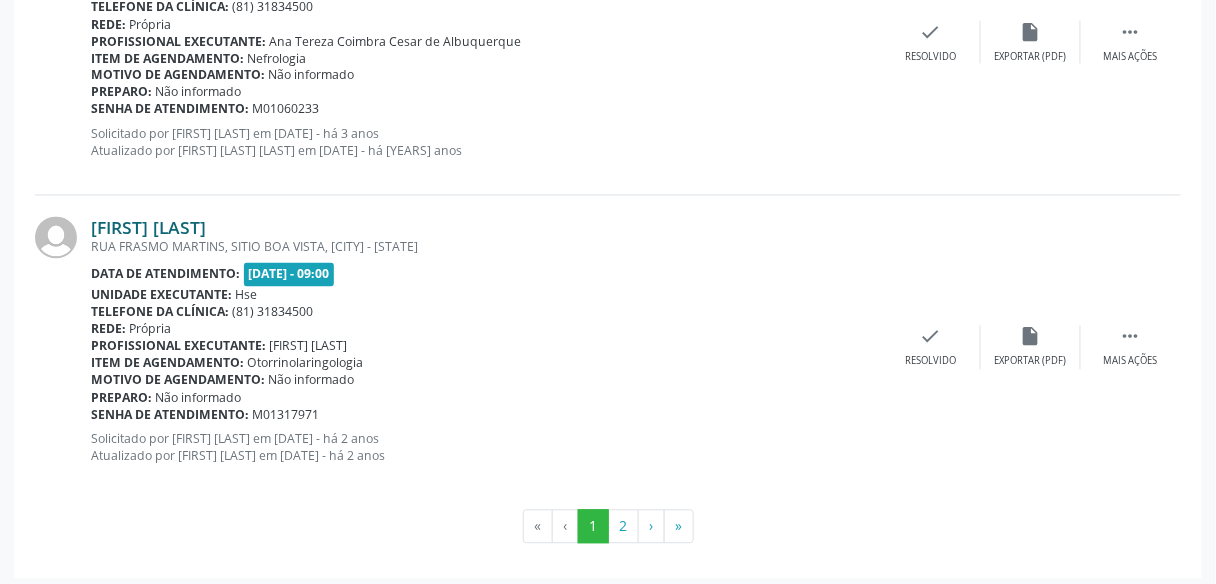 click on "[FIRST] [LAST]" at bounding box center (148, 228) 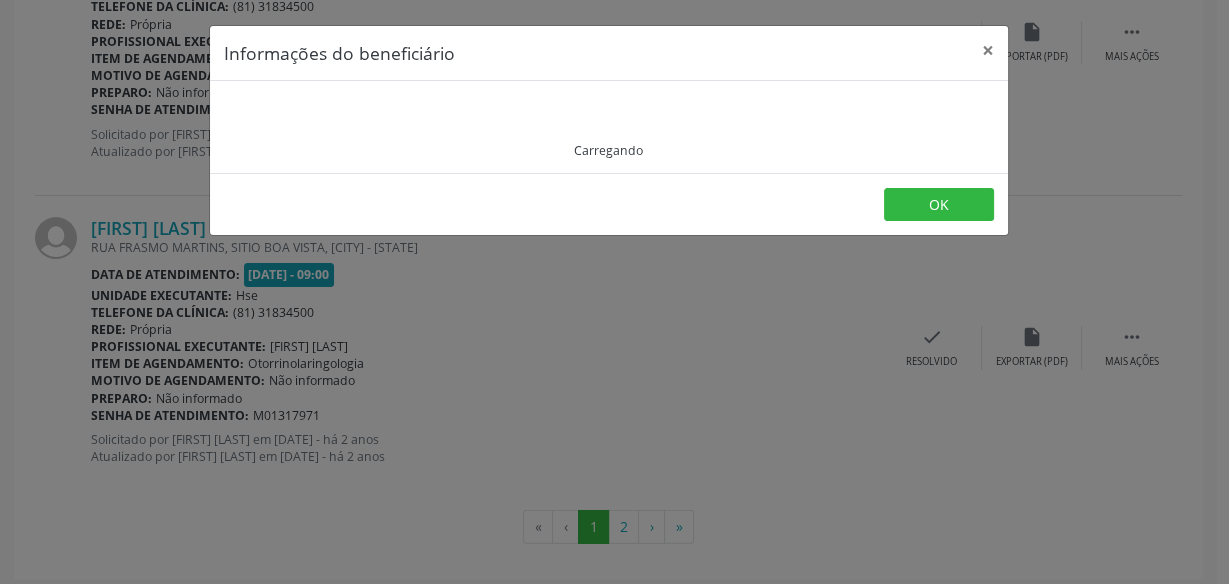 click on "Carregando" at bounding box center [609, 127] 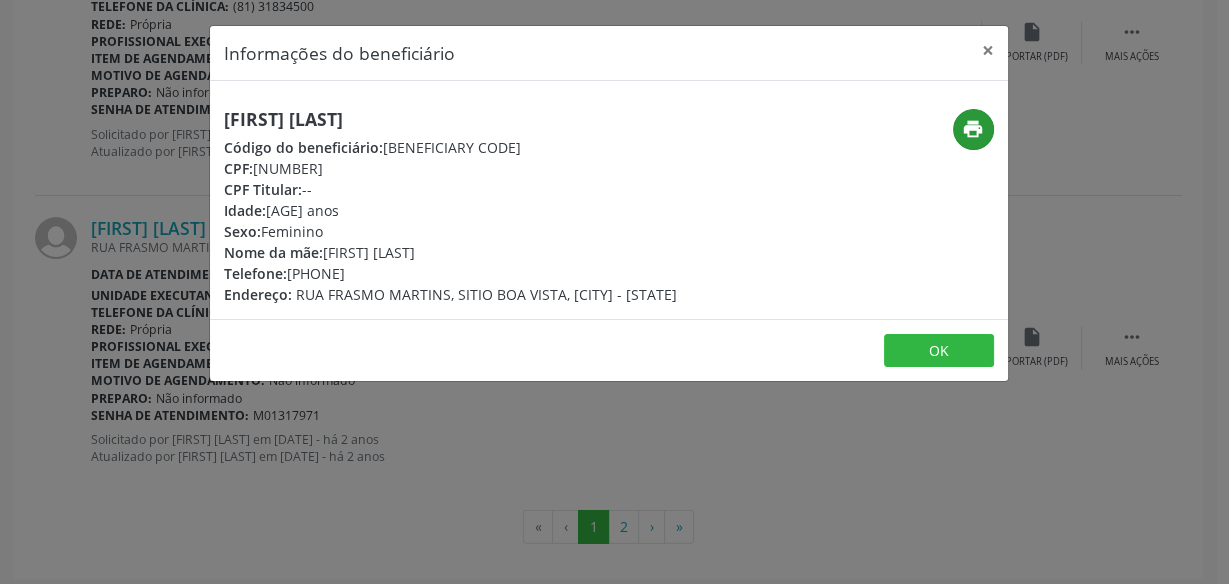 drag, startPoint x: 992, startPoint y: 110, endPoint x: 988, endPoint y: 122, distance: 12.649111 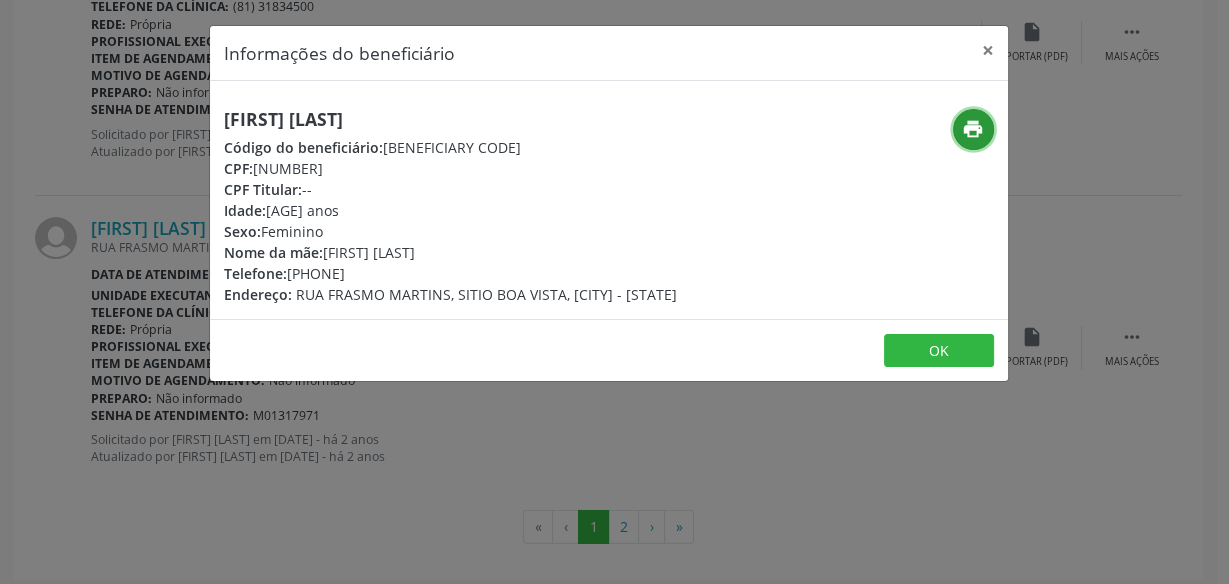 click on "print" at bounding box center (973, 129) 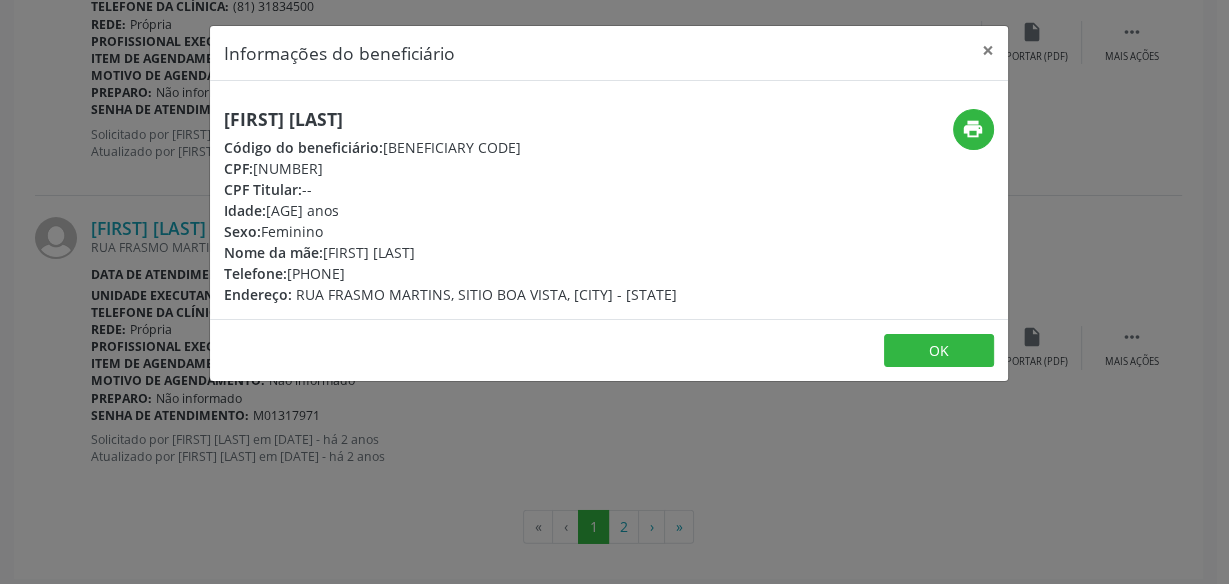 click on "[FIRST] [LAST]" at bounding box center (450, 119) 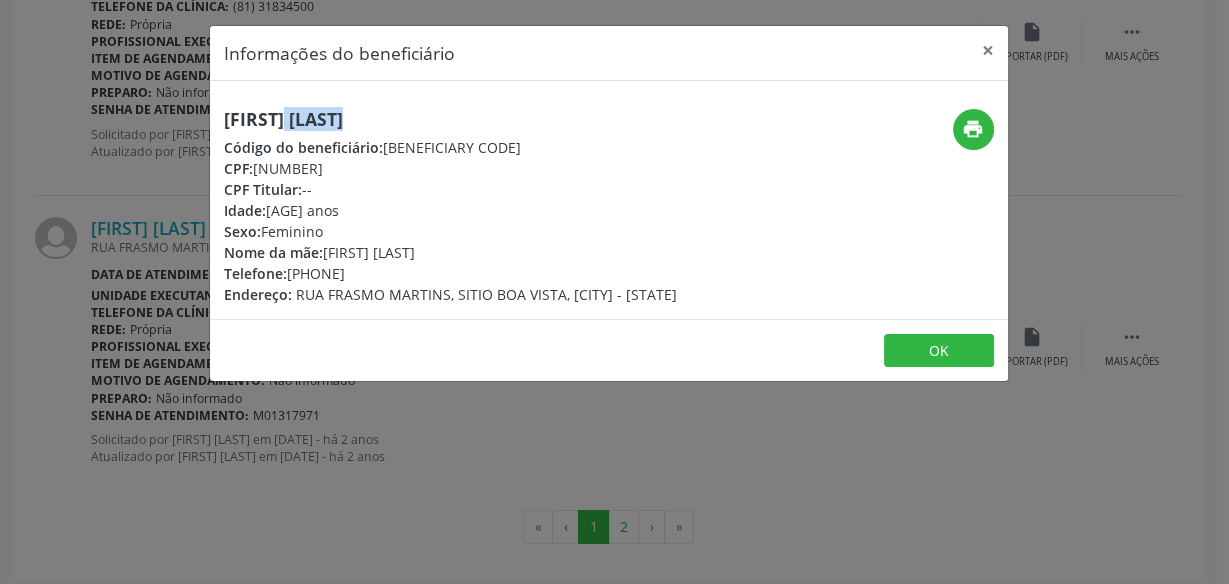 click on "[FIRST] [LAST]" at bounding box center (450, 119) 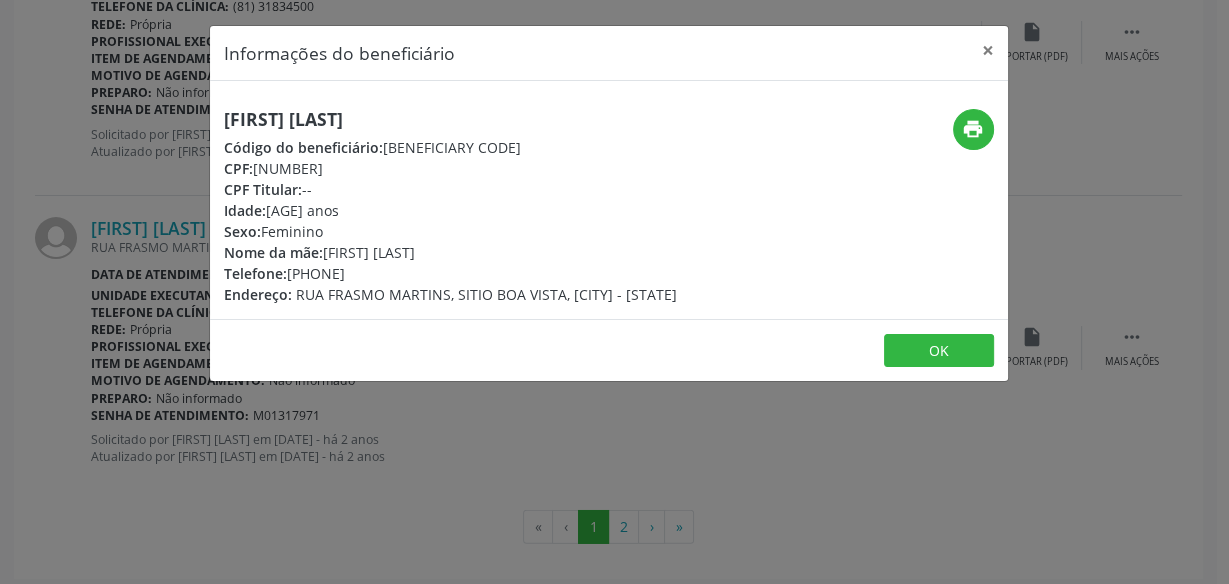 click on "Informações do beneficiário ×
[FIRST] [LAST]
Código do beneficiário:
[BENEFICIARY CODE]
CPF:
[CPF]
CPF Titular:
--
Idade:
64 anos
Sexo:
Feminino
Nome da mãe:
[FIRST] [LAST]
Telefone:
(81) 98791-9557
Endereço:
[STREET], [NEIGHBORHOOD], [CITY] - [STATE]
print OK" at bounding box center [614, 292] 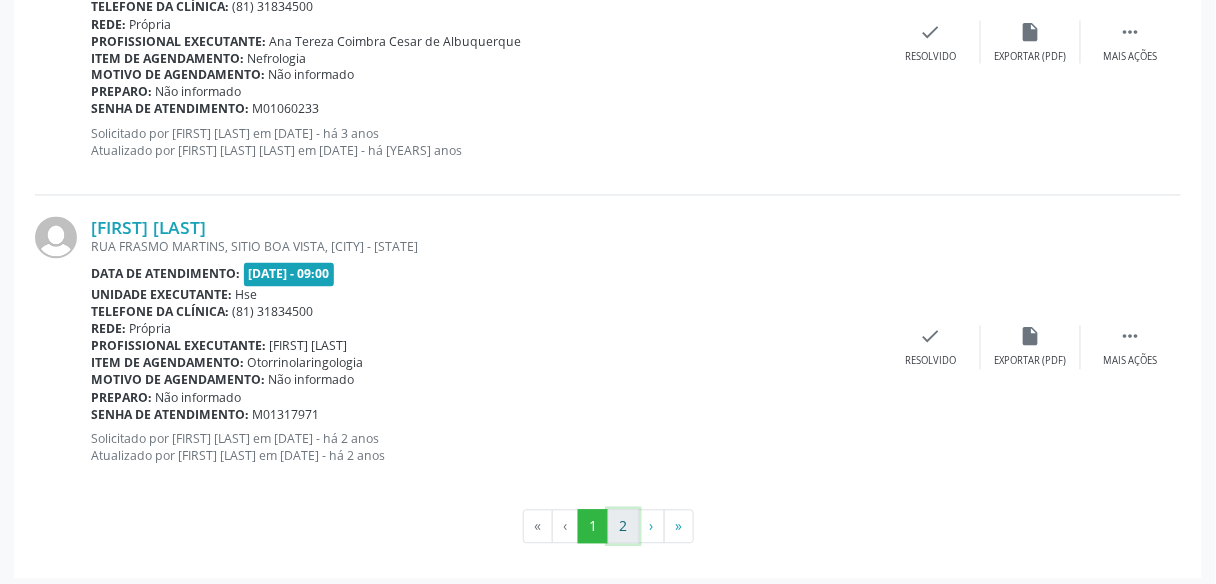 click on "2" at bounding box center (623, 527) 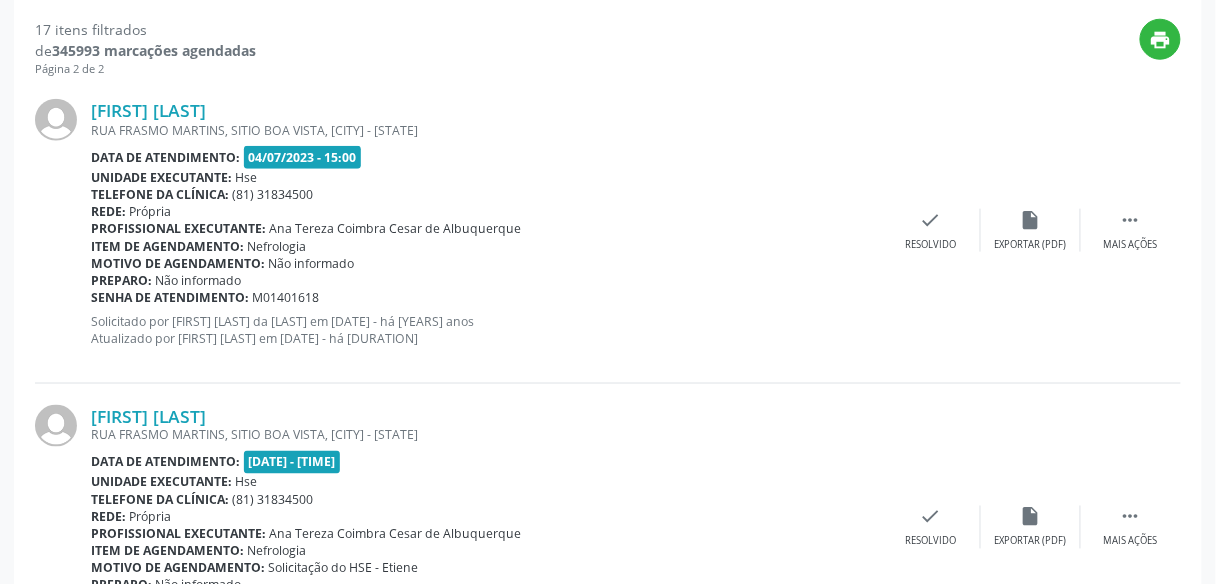 scroll, scrollTop: 699, scrollLeft: 0, axis: vertical 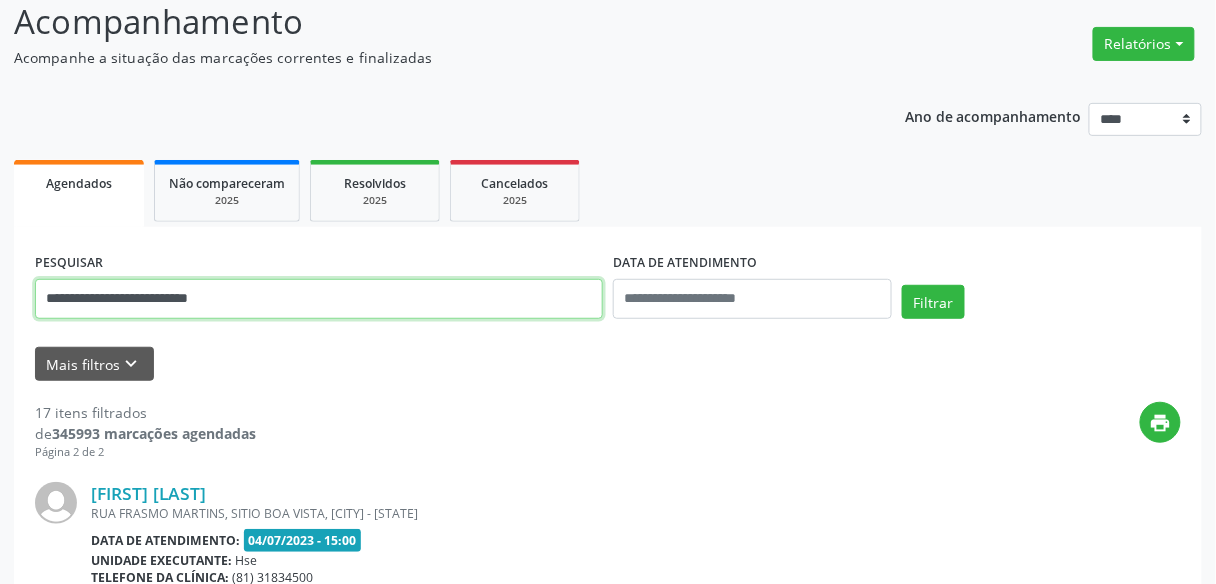 click on "**********" at bounding box center [319, 299] 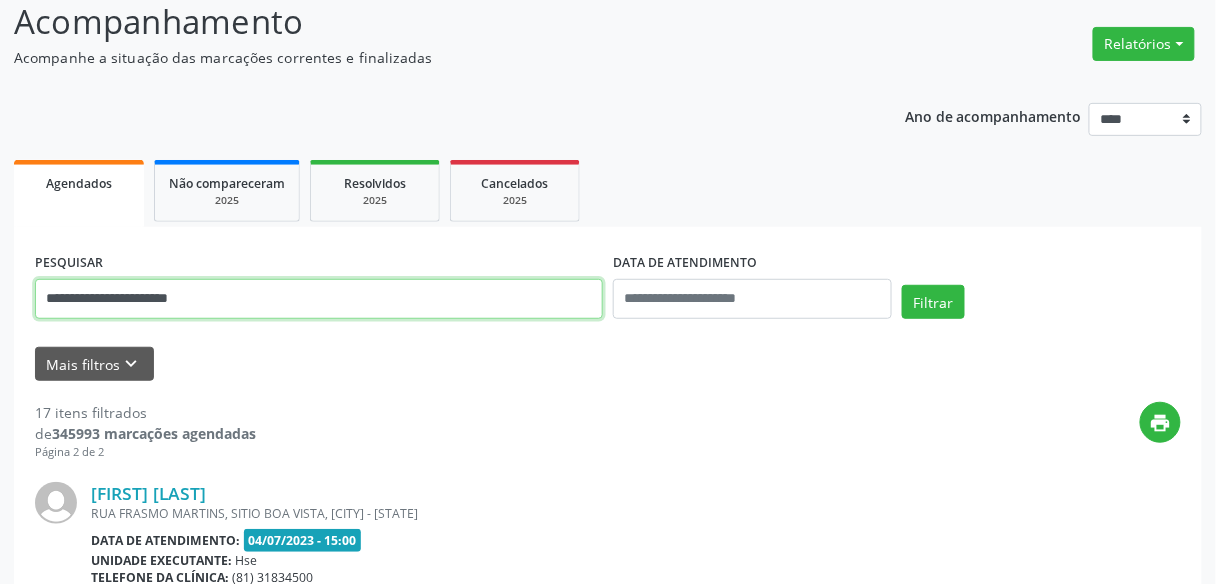 type on "**********" 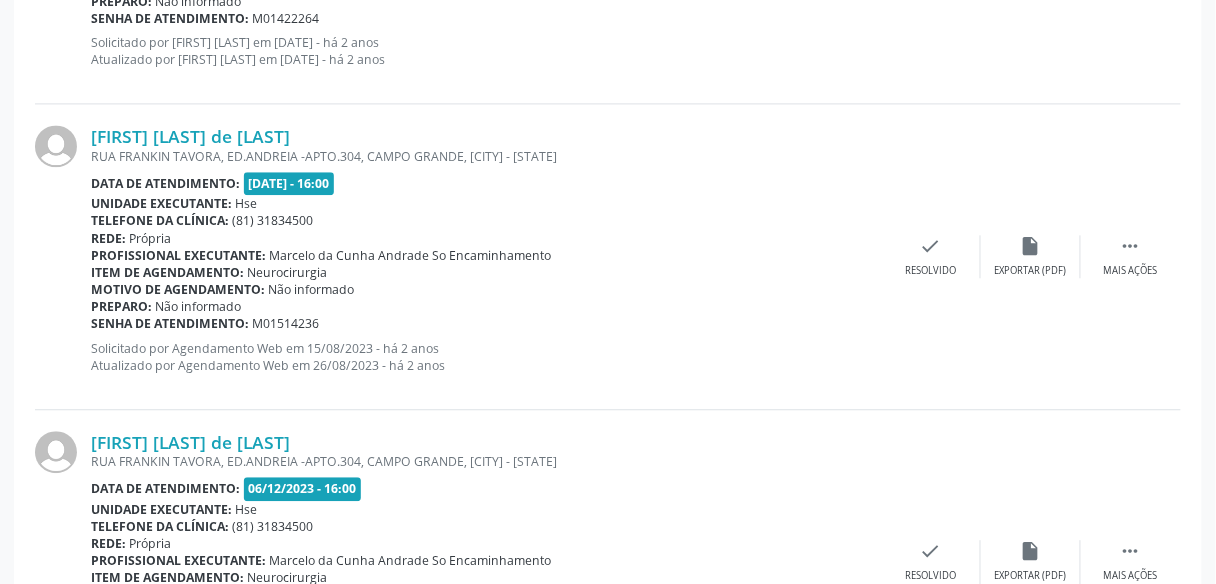 scroll, scrollTop: 3099, scrollLeft: 0, axis: vertical 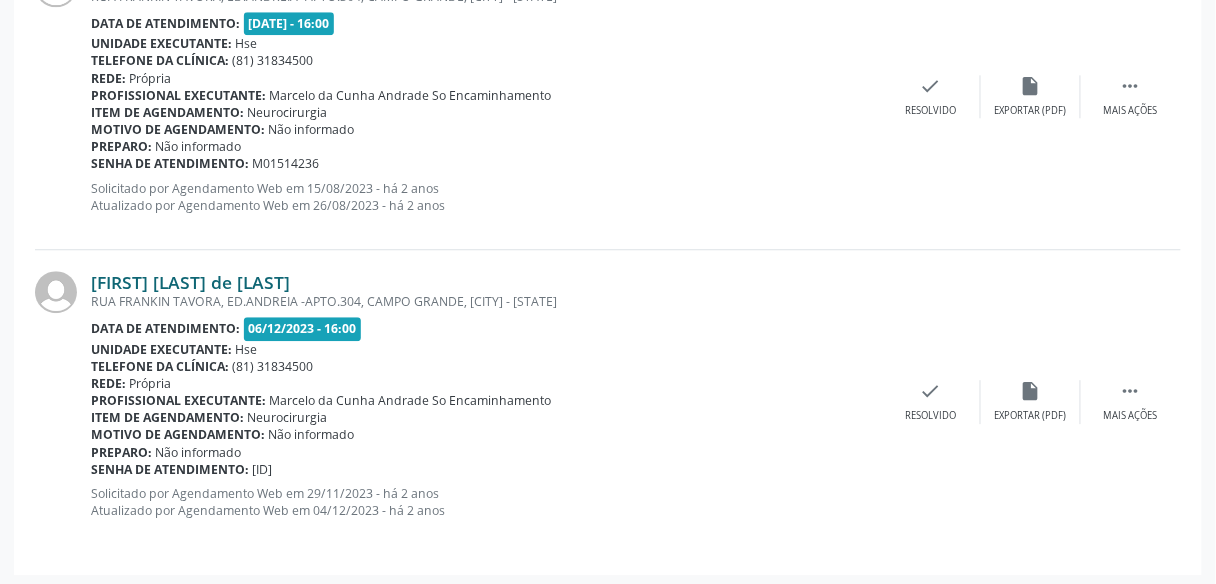 click on "[FIRST] [LAST] de [LAST]" at bounding box center (190, 282) 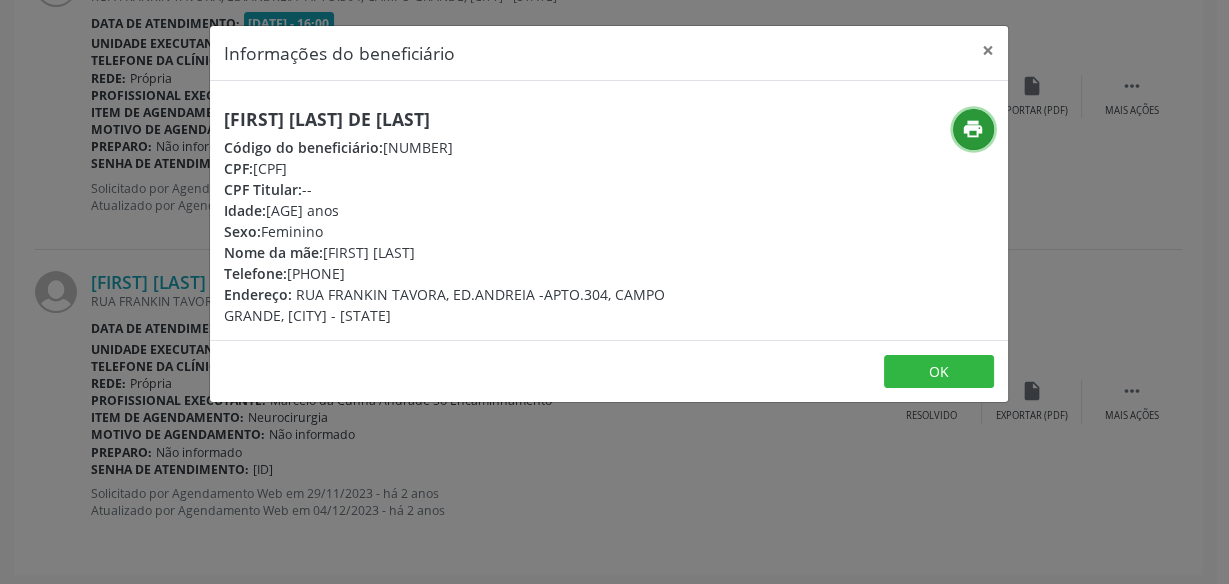 click on "print" at bounding box center (973, 129) 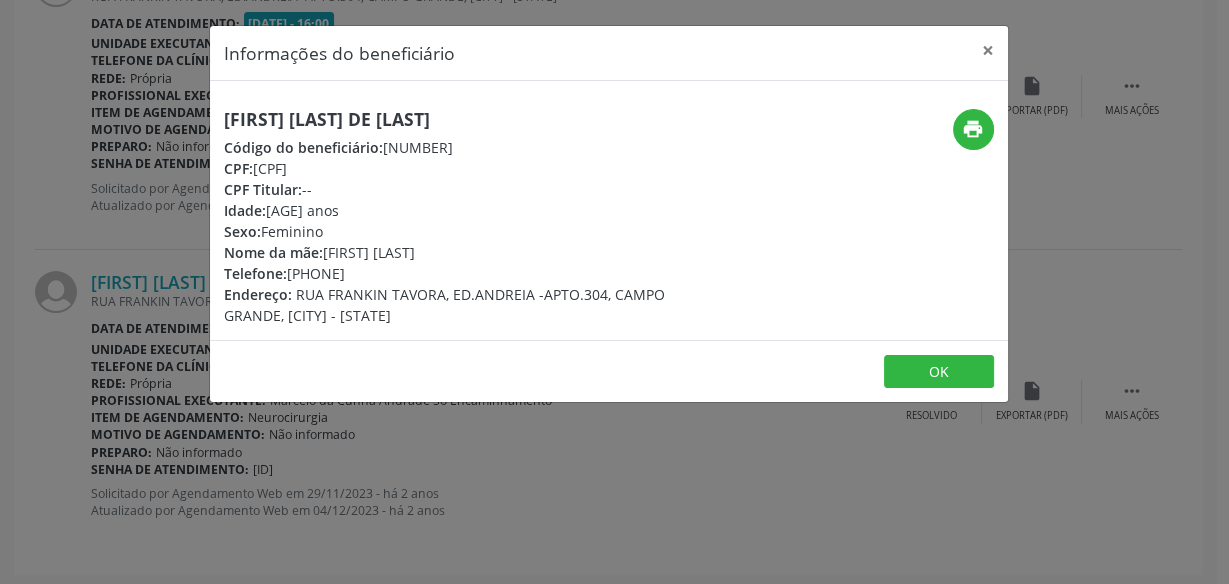 click on "[FIRST] [LAST]
Código do beneficiário:
[BENEFICIARY_CODE]
CPF:
[CPF]
CPF Titular:
--
Idade:
[AGE] anos
Sexo:
[GENDER]
Nome da mãe:
[MOTHER_NAME]
Telefone:
[PHONE]
Endereço:
[STREET], [NEIGHBORHOOD], [CITY] - [STATE]" at bounding box center [476, 217] 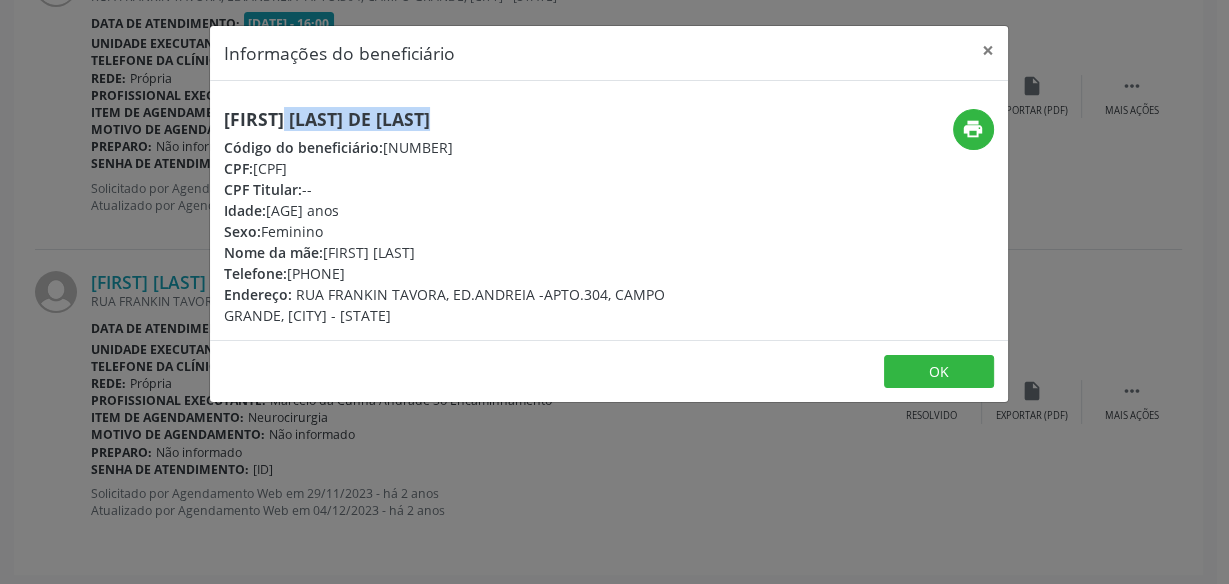 click on "[FIRST] [LAST] de [LAST]" at bounding box center [476, 119] 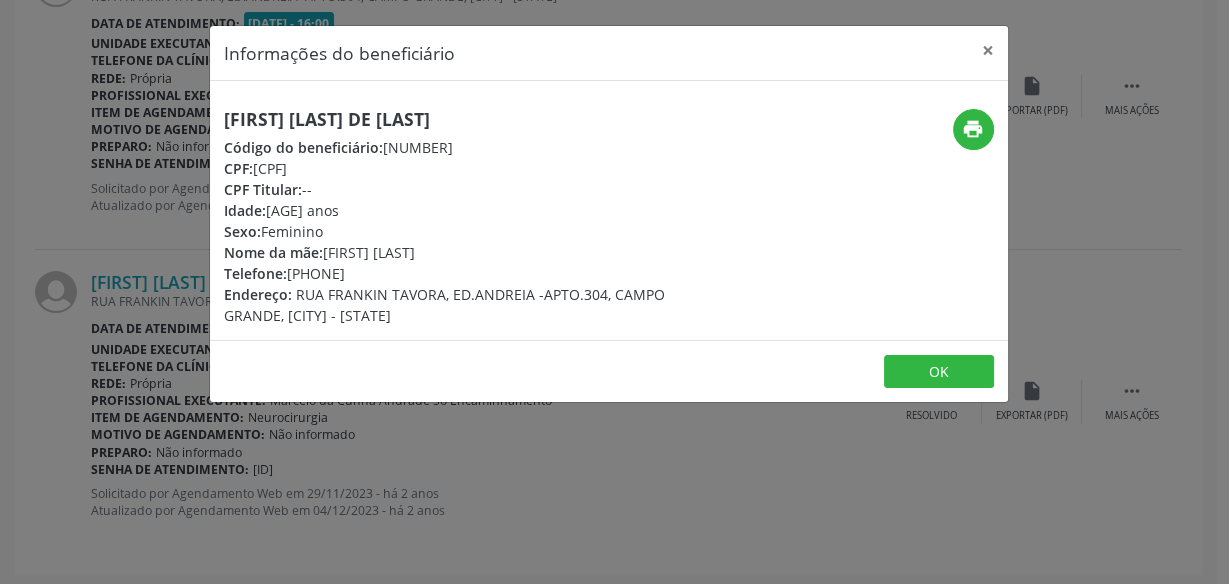 click on "CPF Titular:" at bounding box center (263, 189) 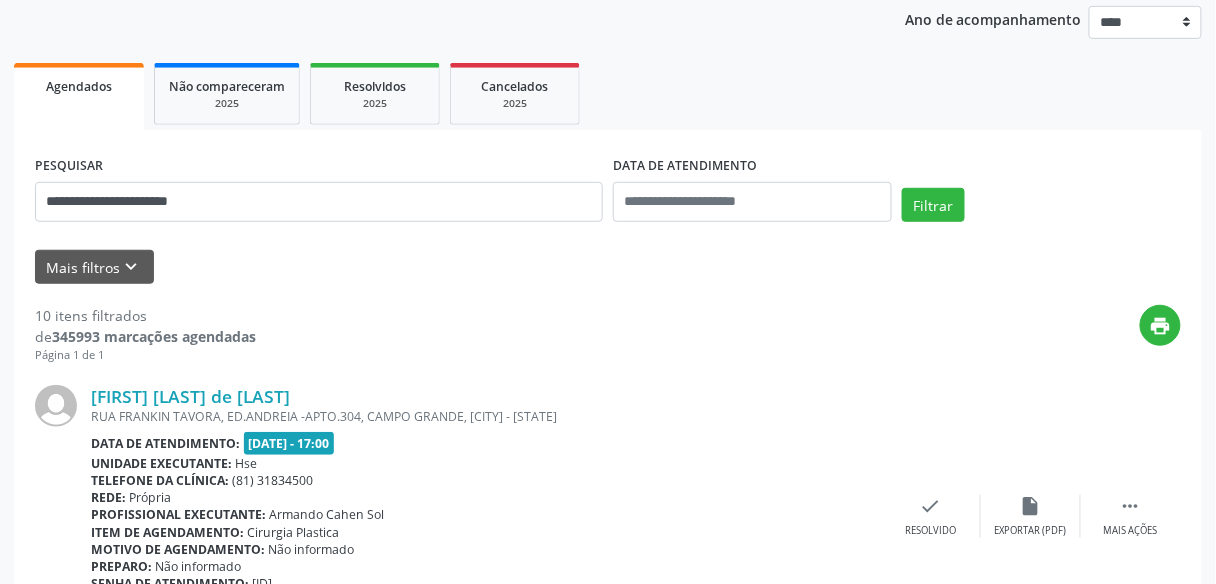 scroll, scrollTop: 219, scrollLeft: 0, axis: vertical 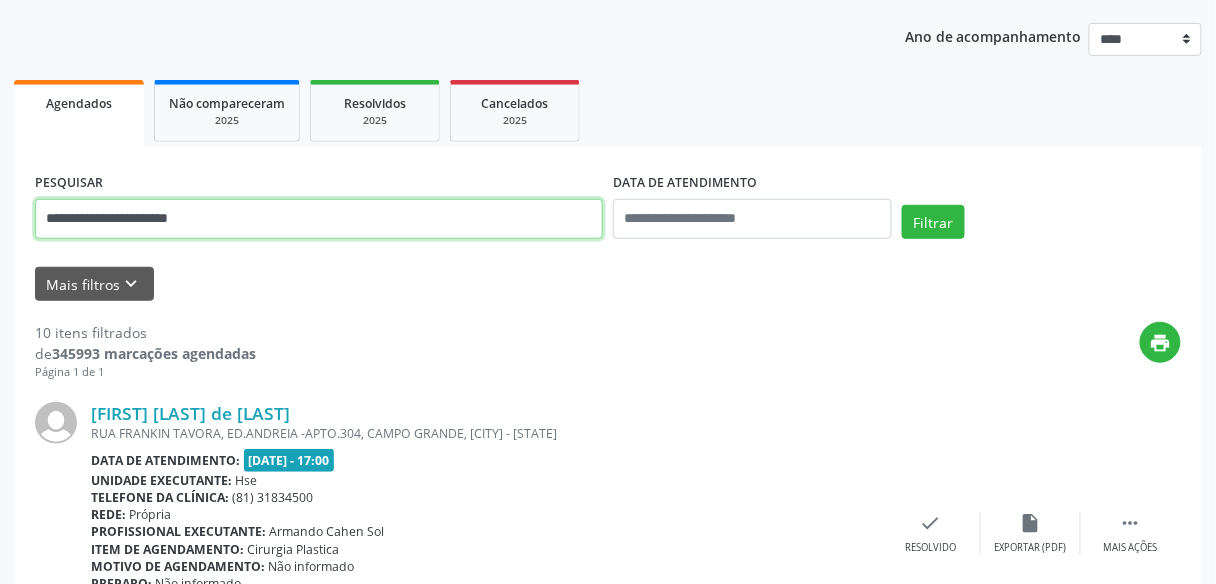 click on "**********" at bounding box center [319, 219] 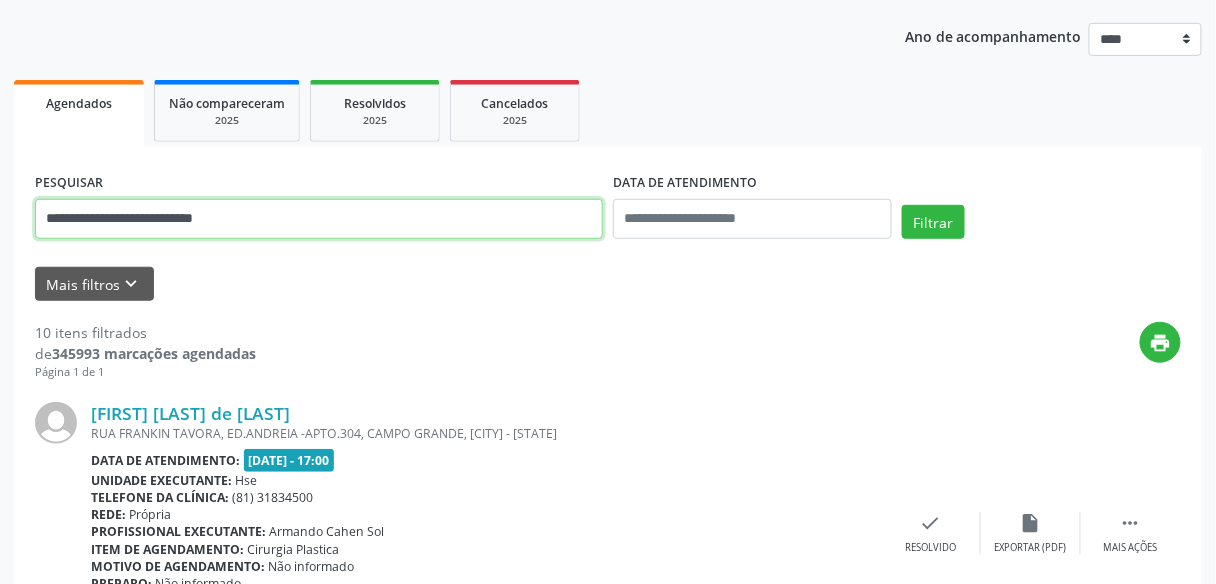 type on "**********" 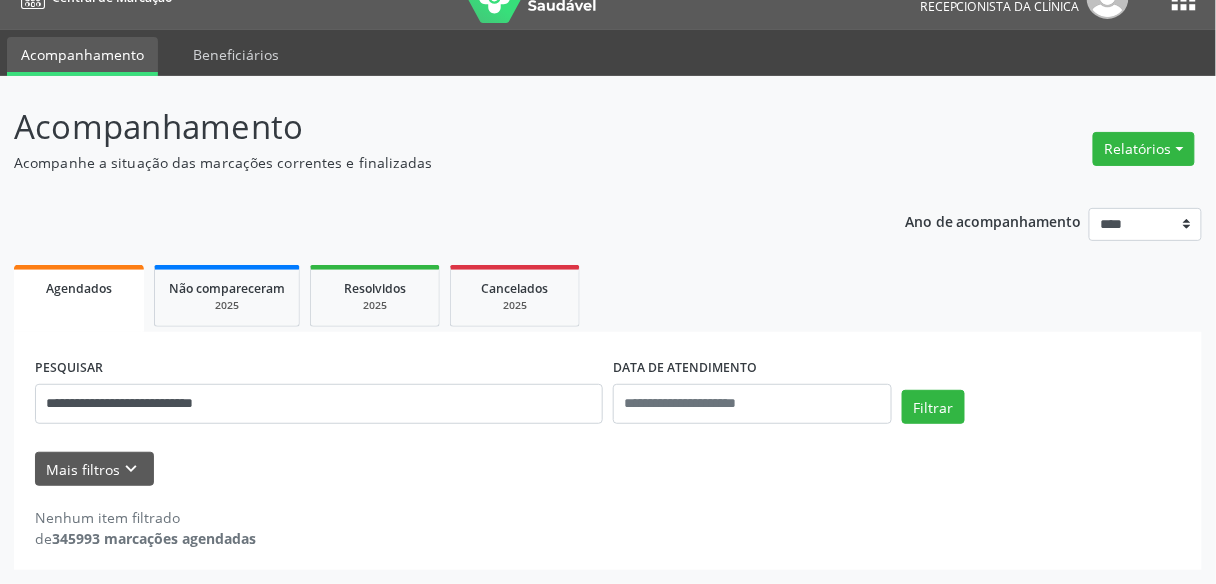 scroll, scrollTop: 33, scrollLeft: 0, axis: vertical 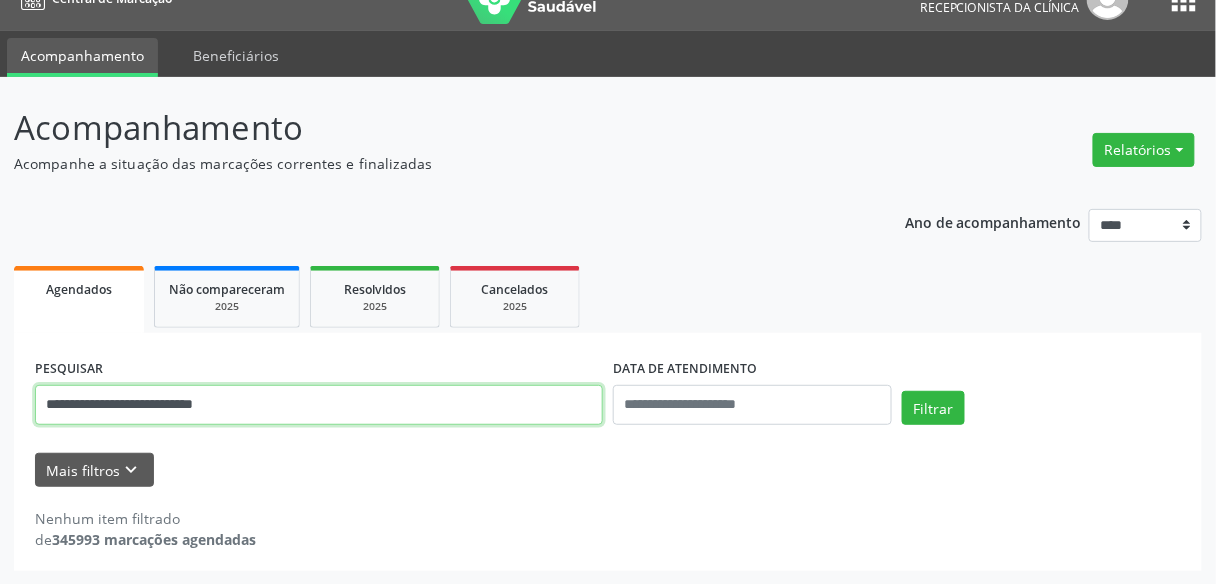 click on "**********" at bounding box center (319, 405) 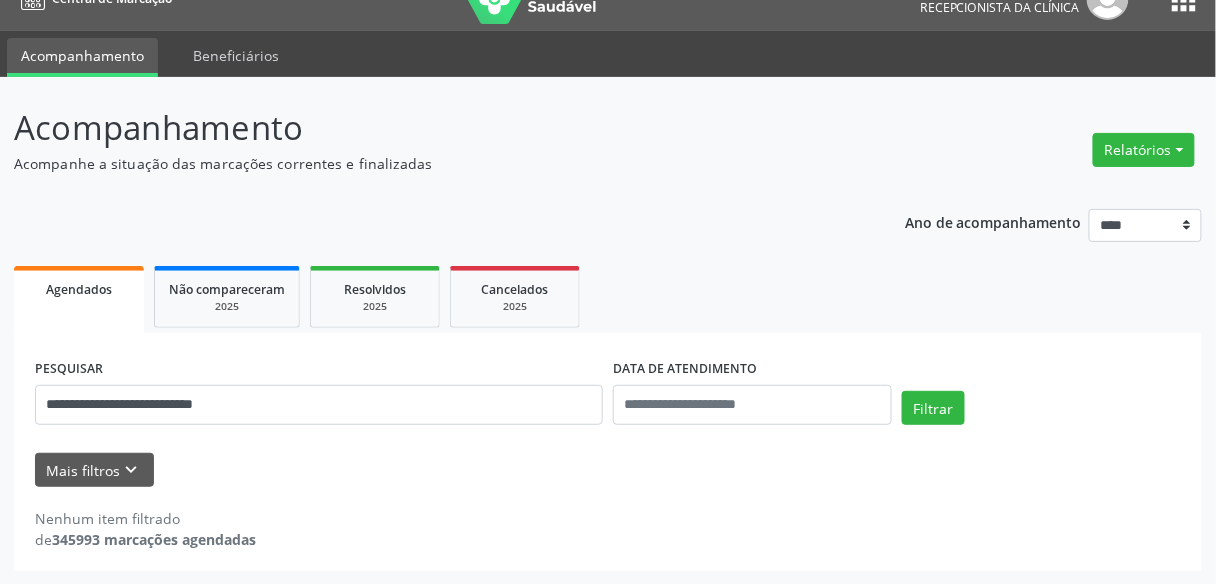 click on "**********" at bounding box center [608, 452] 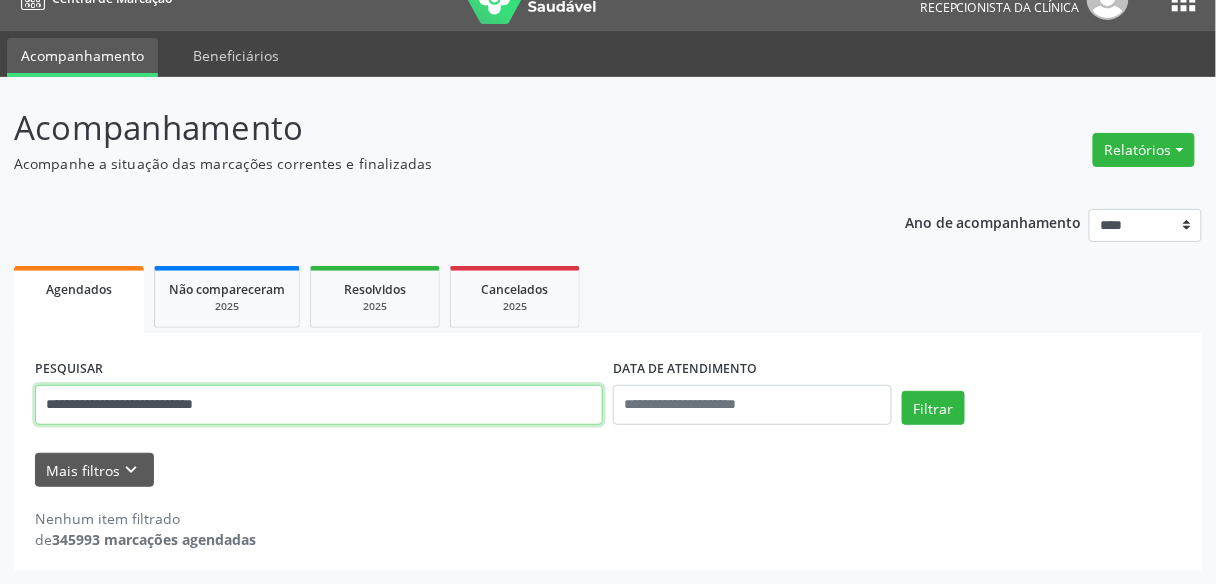 click on "**********" at bounding box center (319, 405) 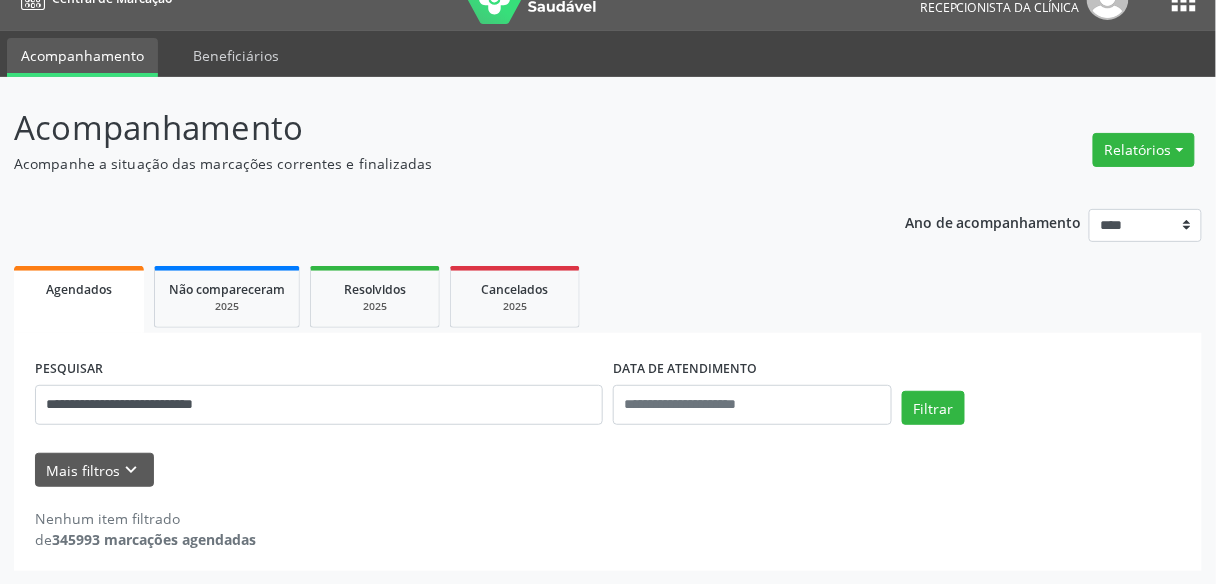 click on "**********" at bounding box center [319, 396] 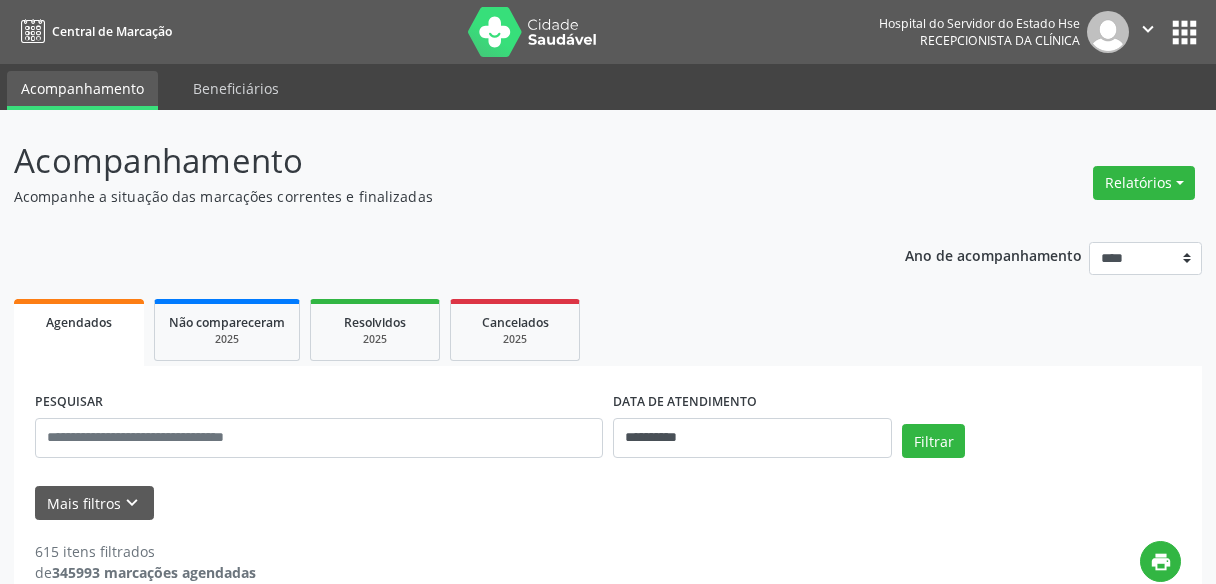 scroll, scrollTop: 0, scrollLeft: 0, axis: both 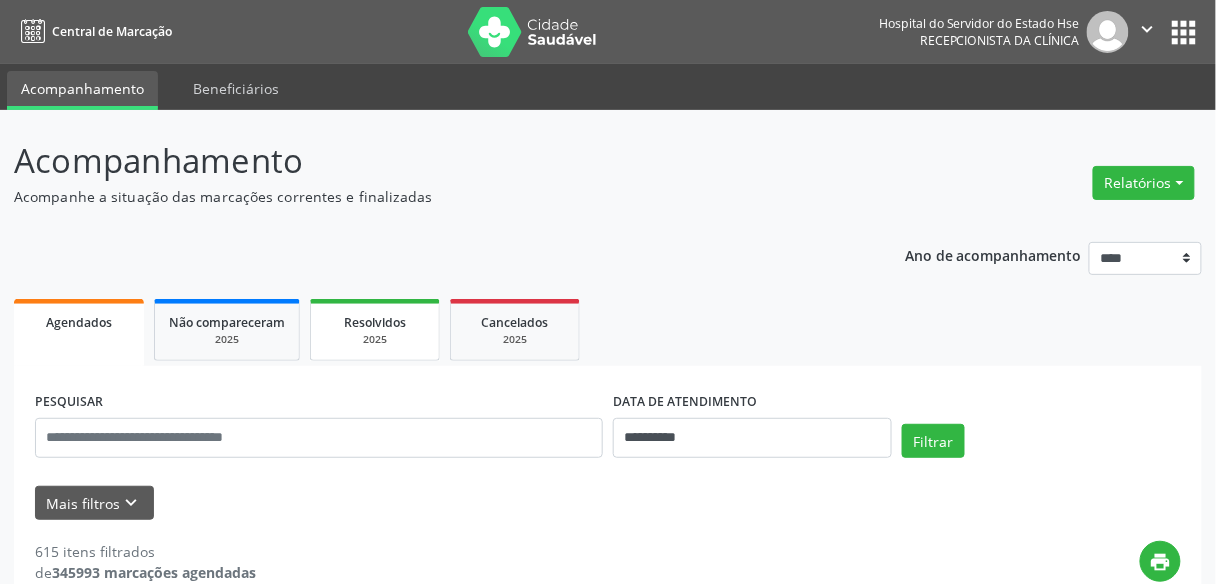 click on "Resolvidos" at bounding box center (375, 321) 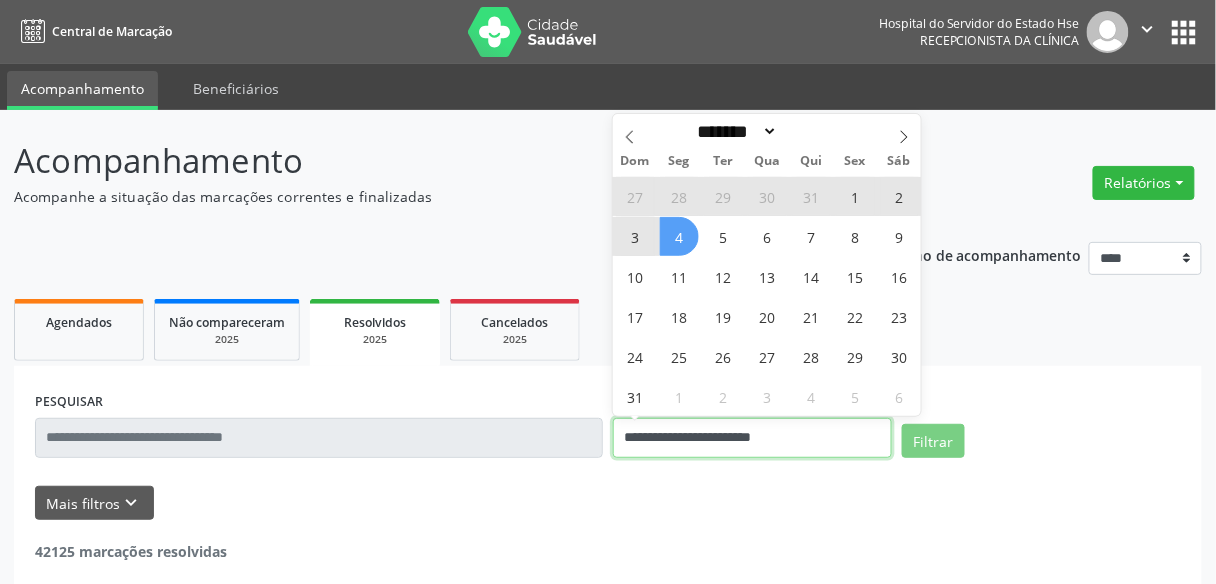 click on "**********" at bounding box center [752, 438] 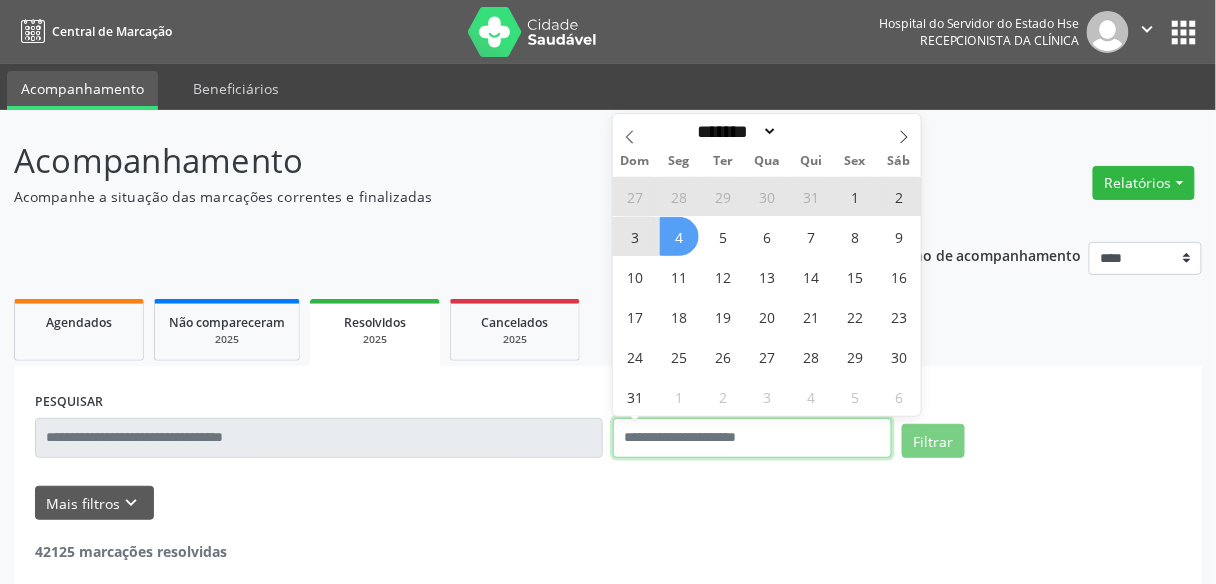 select on "*" 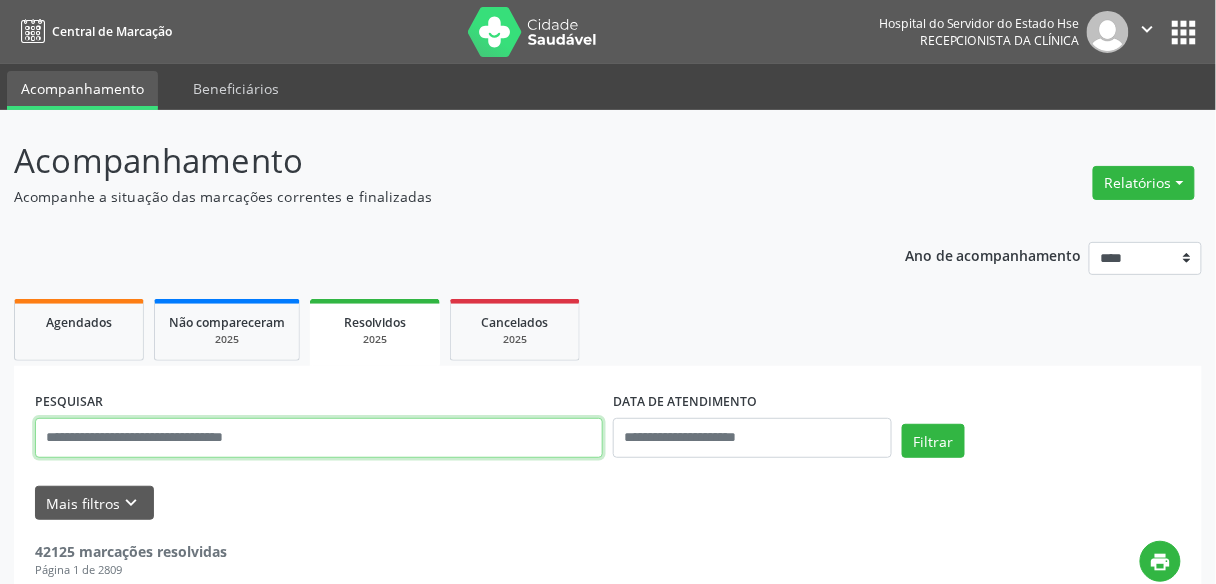 click at bounding box center [319, 438] 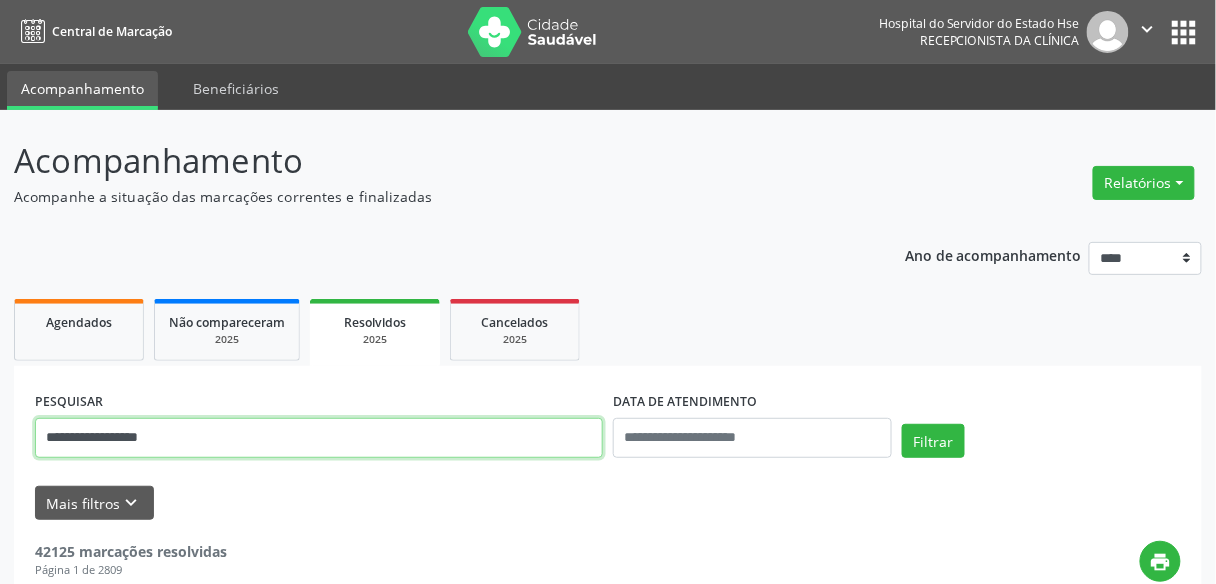 click on "**********" at bounding box center [319, 438] 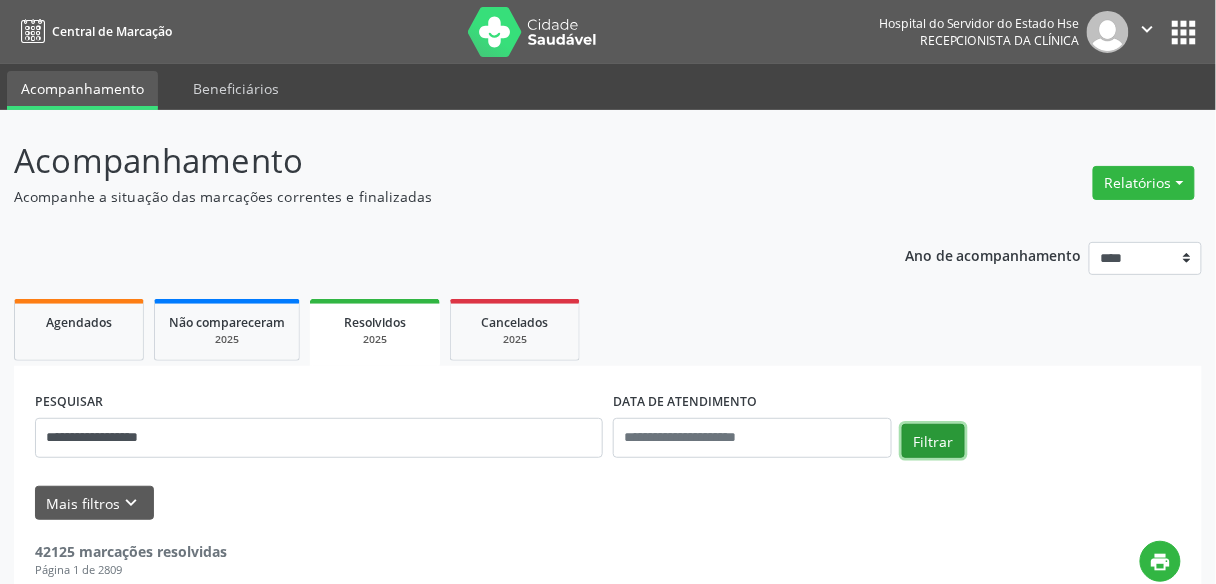 click on "Filtrar" at bounding box center [933, 441] 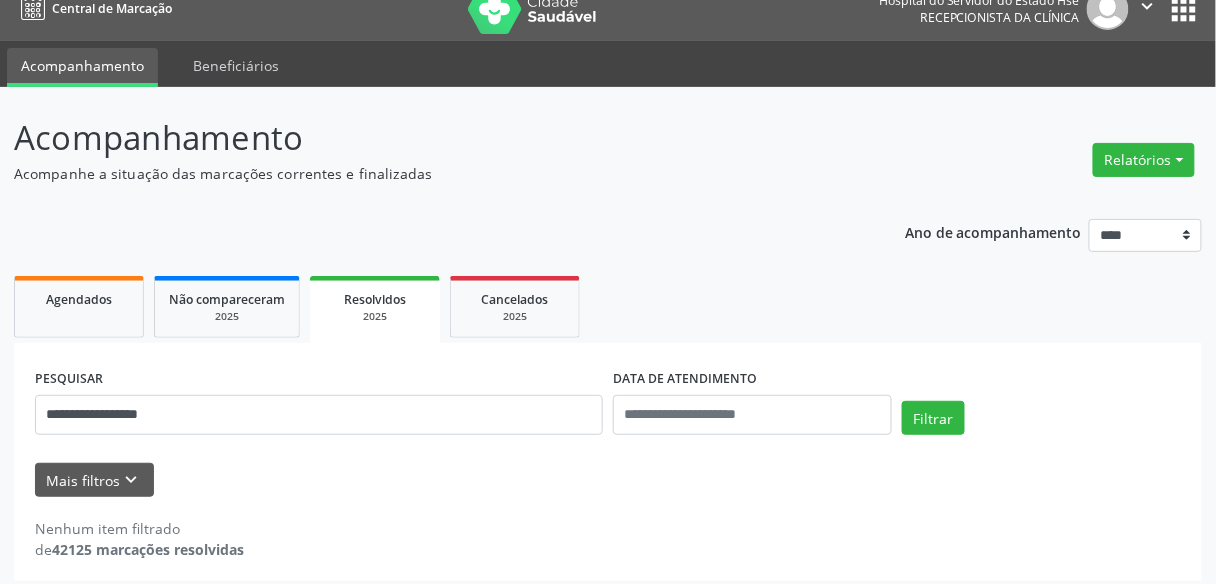 scroll, scrollTop: 33, scrollLeft: 0, axis: vertical 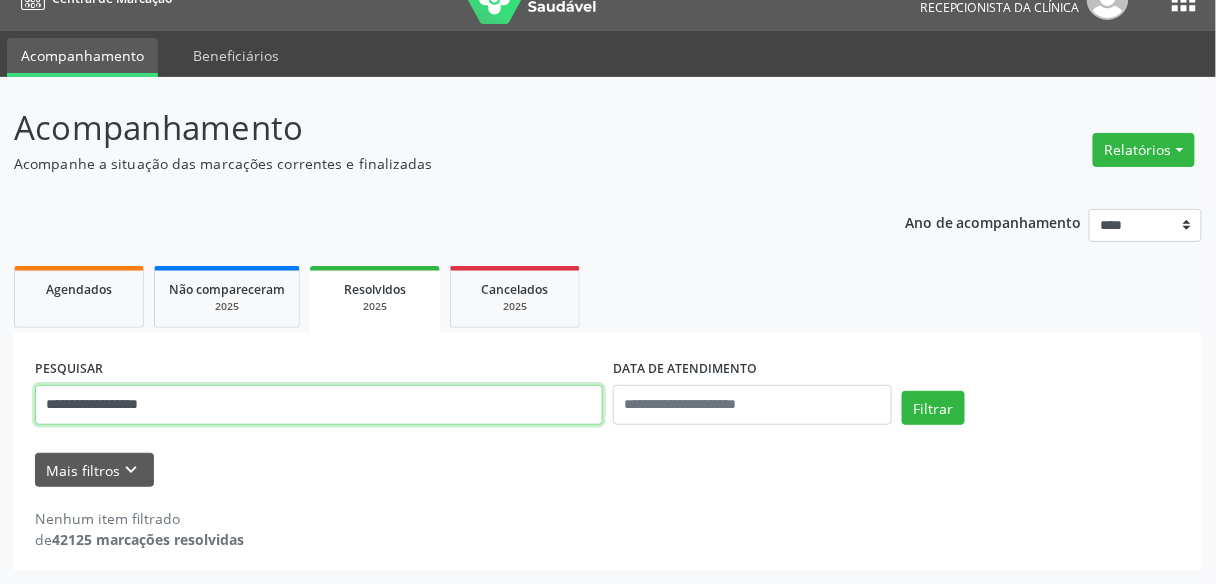 click on "**********" at bounding box center (319, 405) 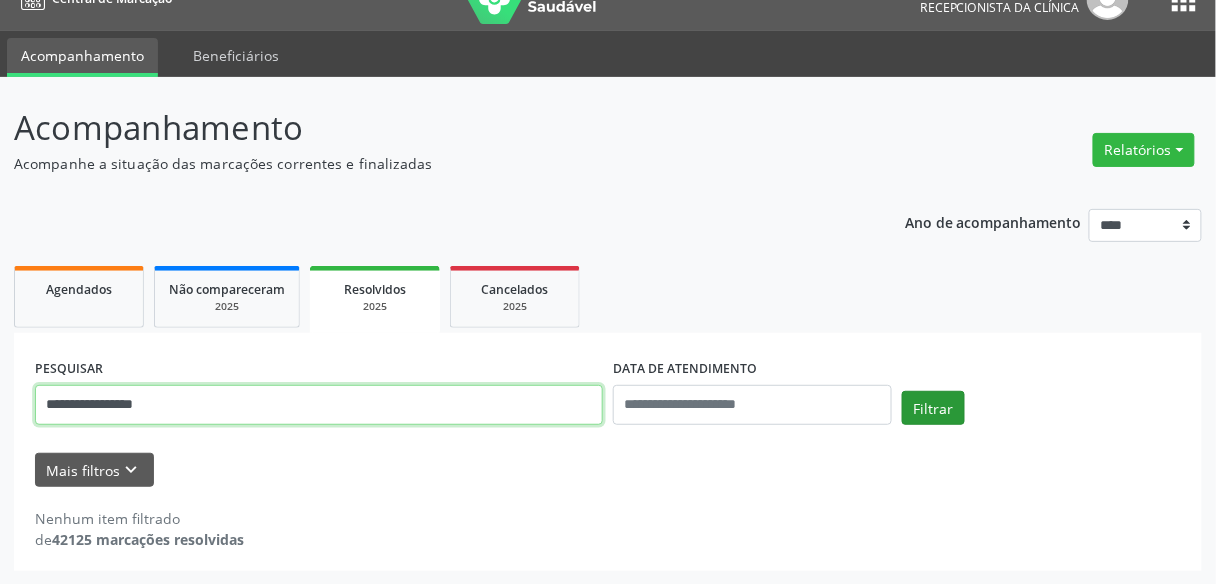 type on "**********" 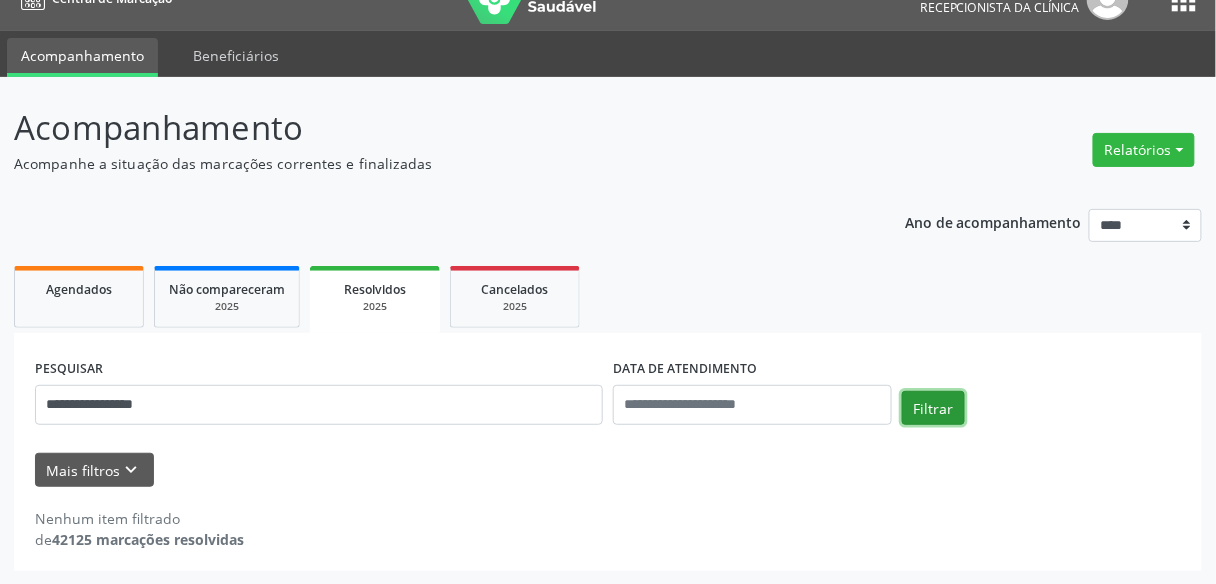 click on "Filtrar" at bounding box center [933, 408] 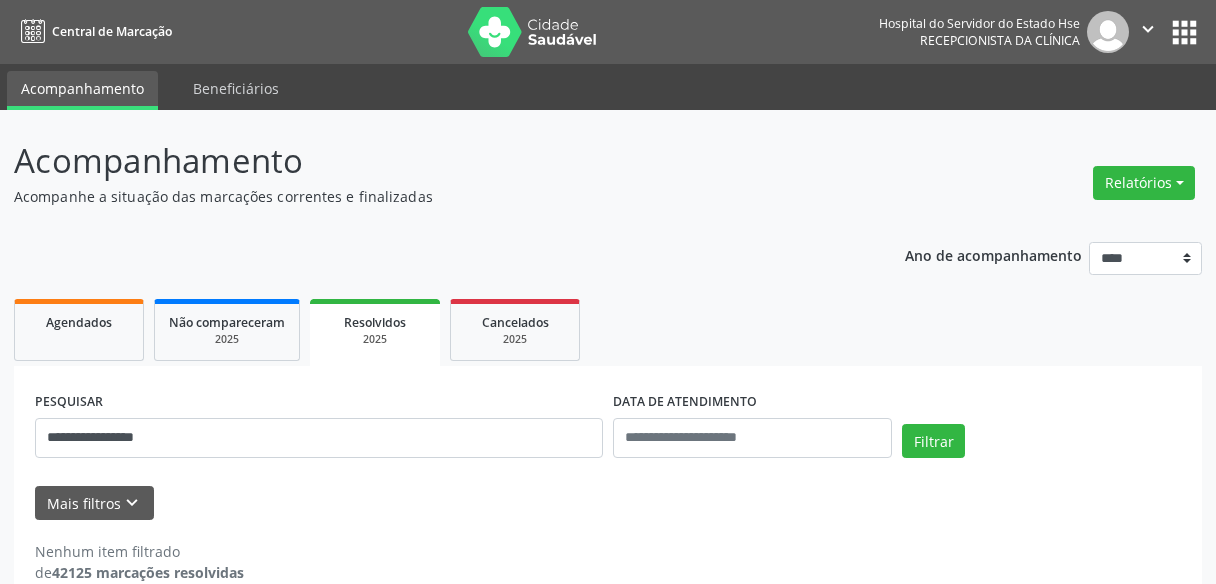 scroll, scrollTop: 33, scrollLeft: 0, axis: vertical 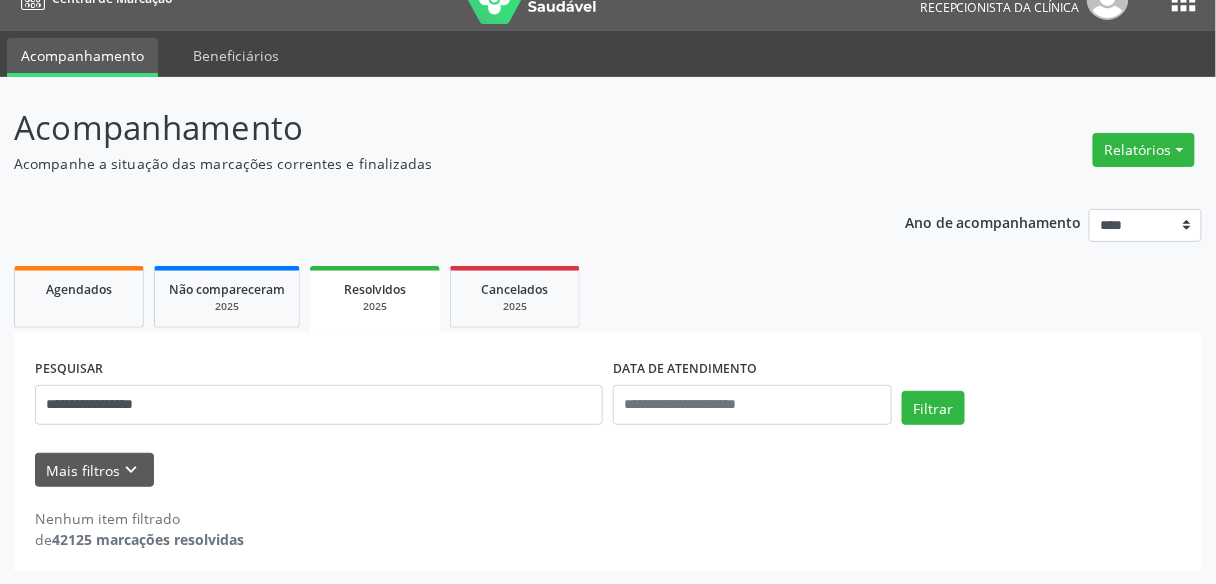 click on "**********" at bounding box center [319, 405] 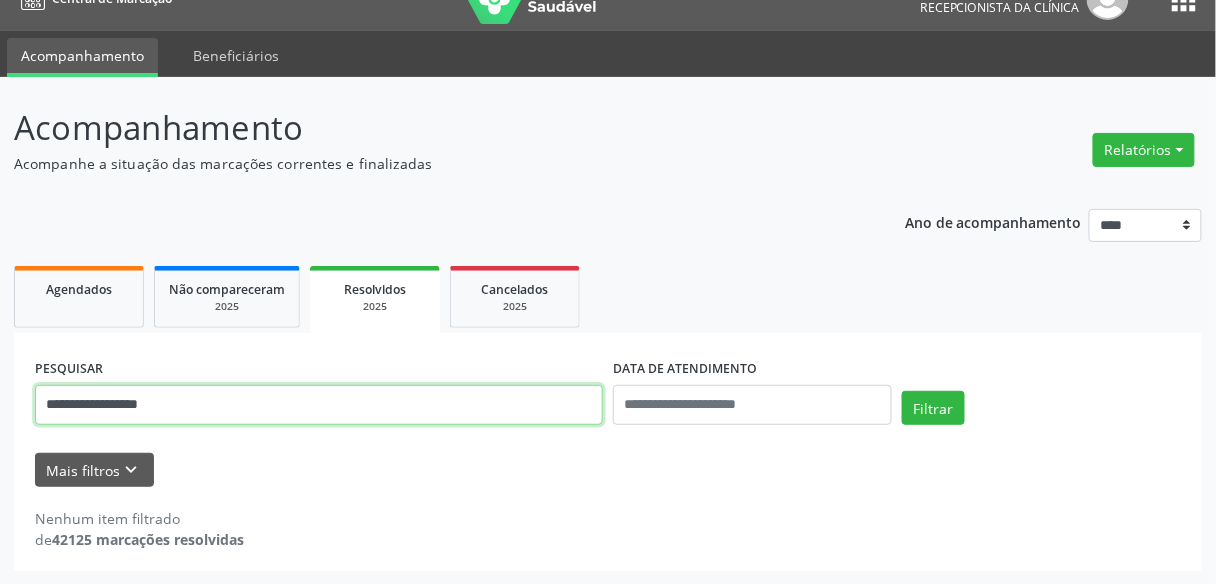 type on "**********" 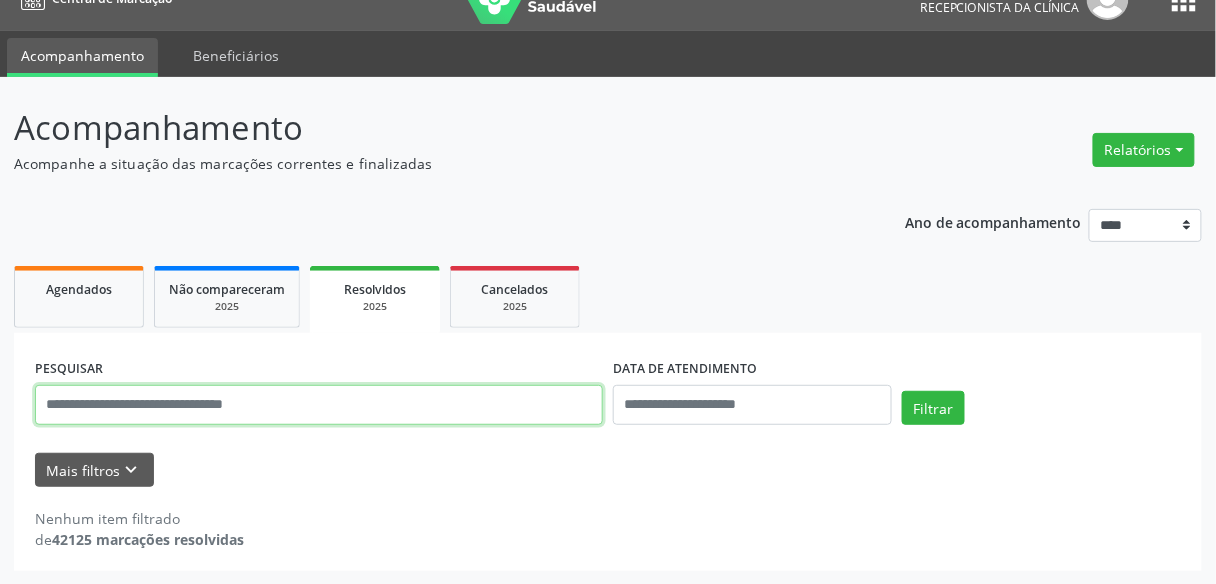 click at bounding box center [319, 405] 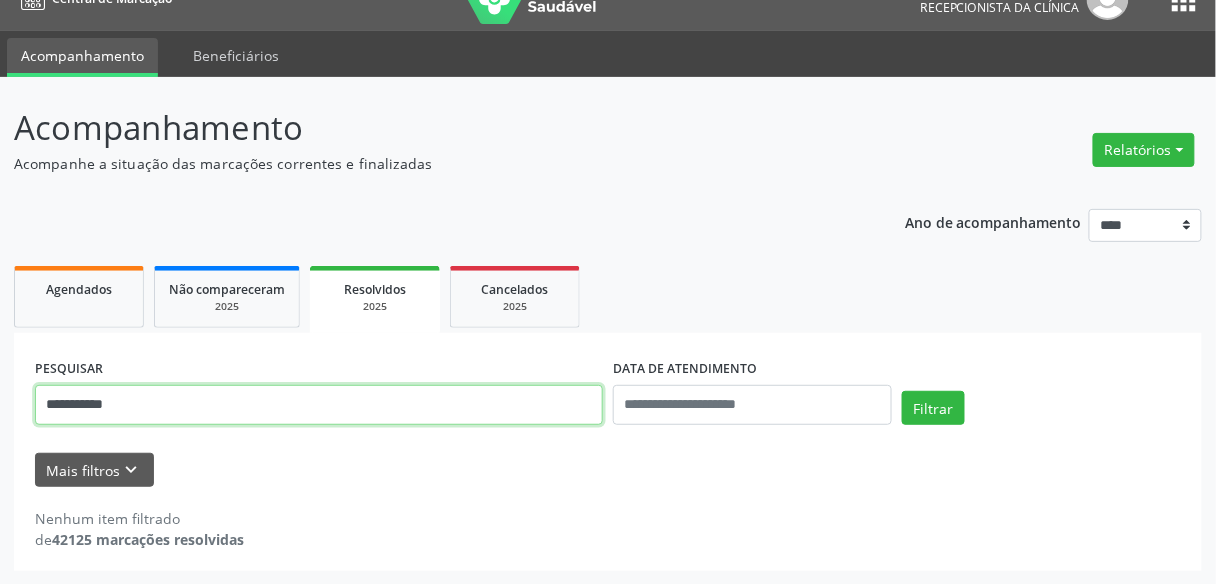 click on "Filtrar" at bounding box center (933, 408) 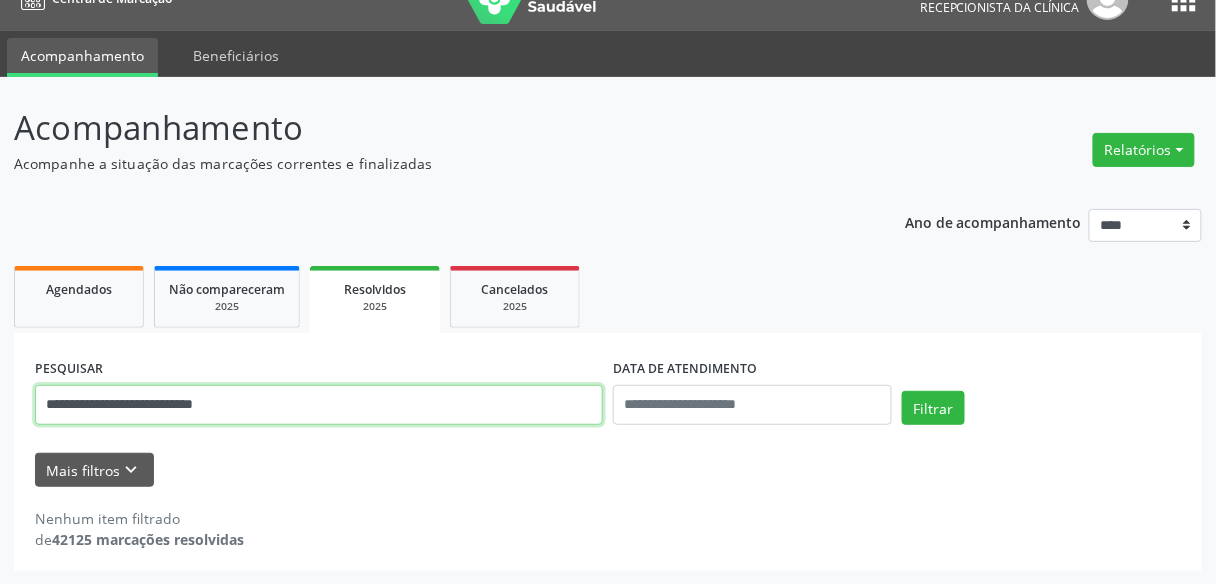 click on "Filtrar" at bounding box center (933, 408) 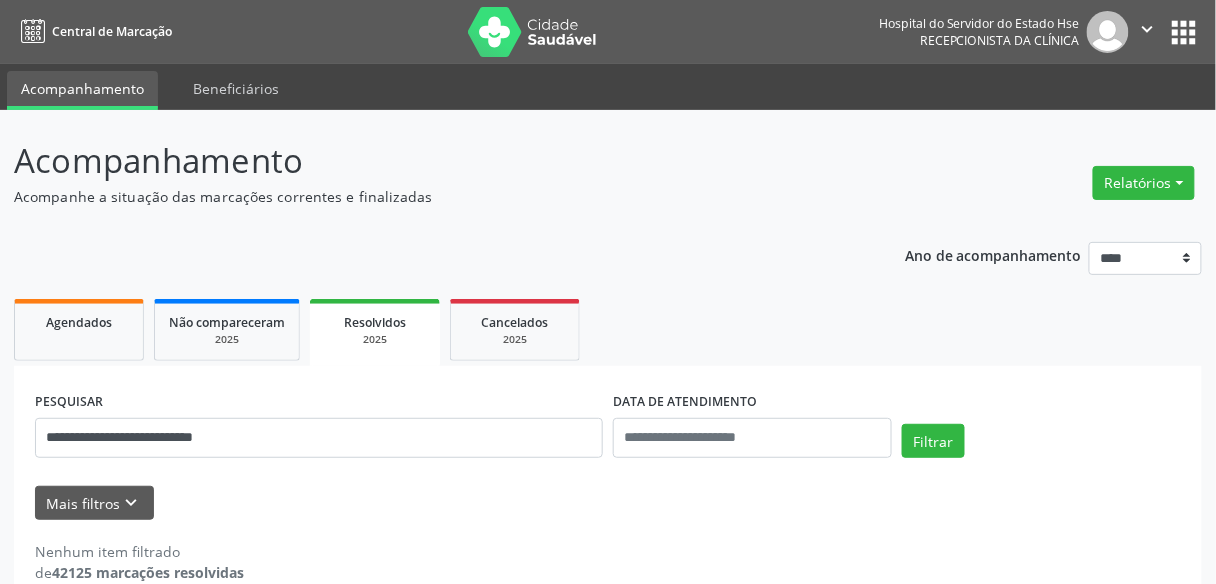 scroll, scrollTop: 33, scrollLeft: 0, axis: vertical 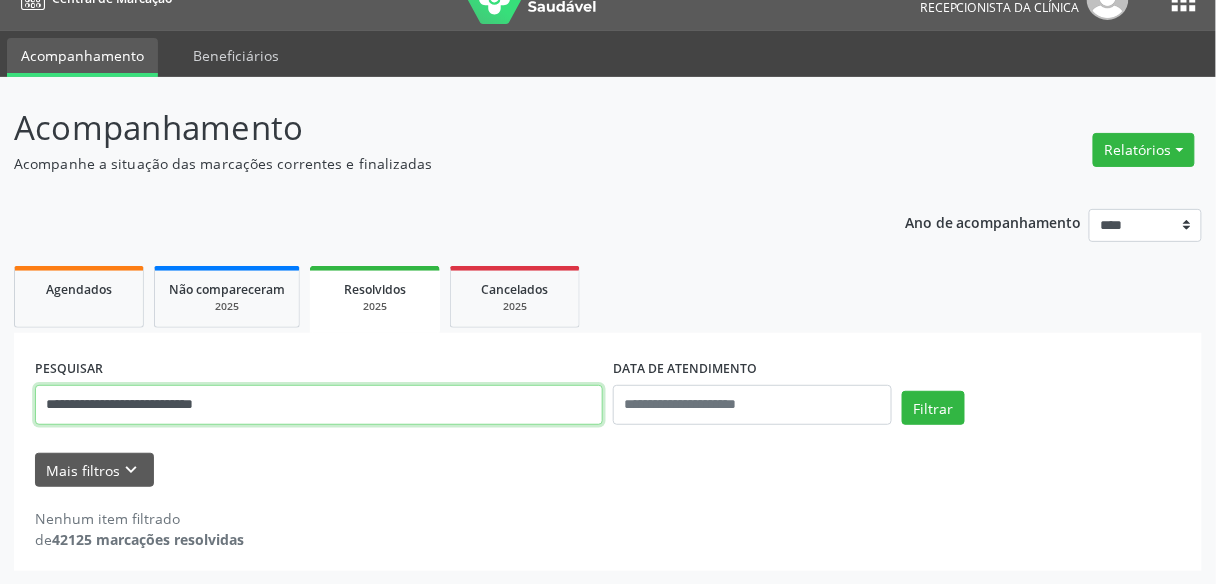 click on "**********" at bounding box center [319, 405] 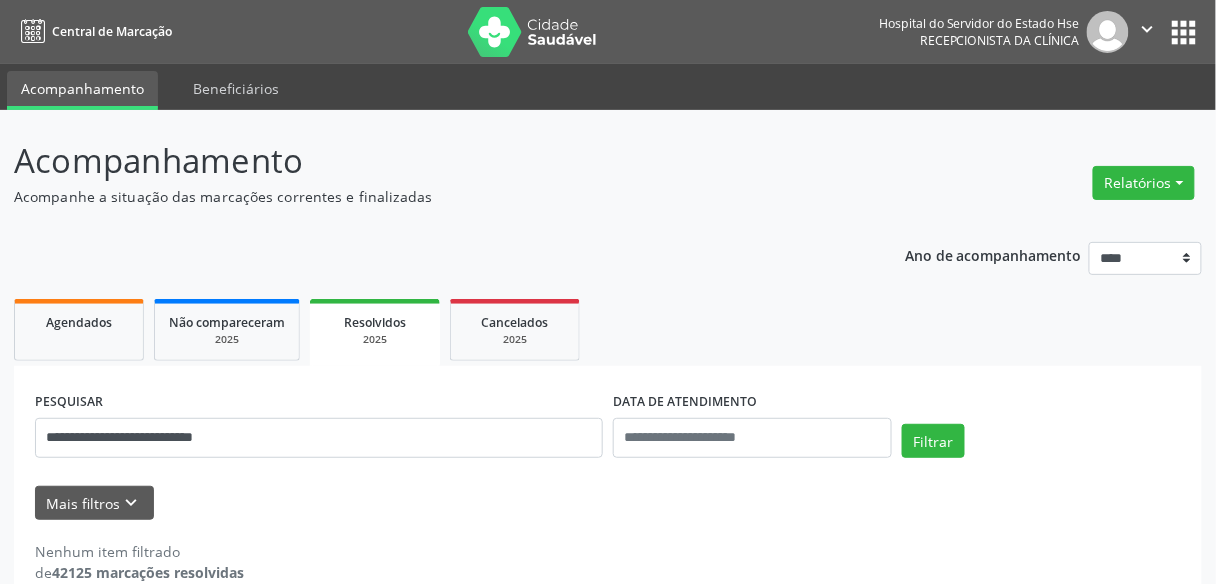 scroll, scrollTop: 33, scrollLeft: 0, axis: vertical 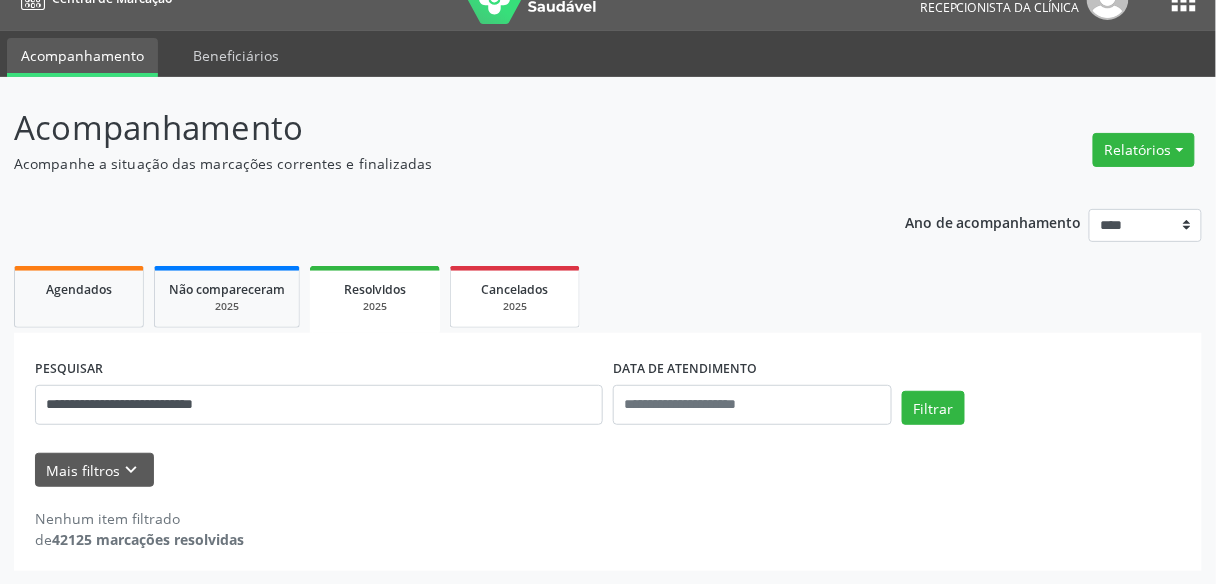 click on "Cancelados" at bounding box center (515, 289) 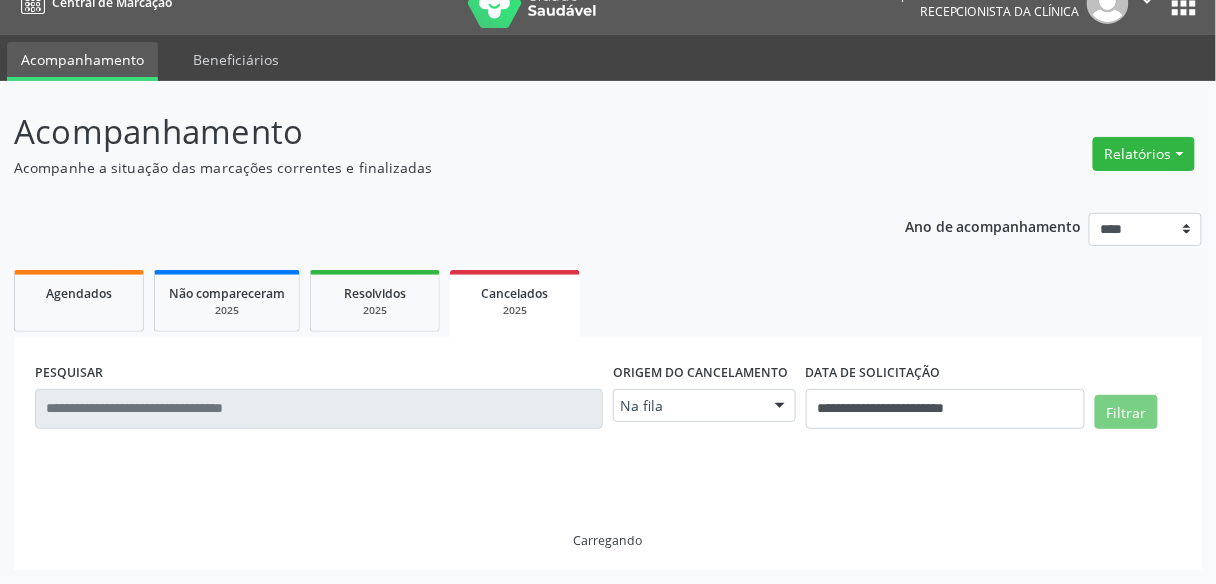 scroll, scrollTop: 0, scrollLeft: 0, axis: both 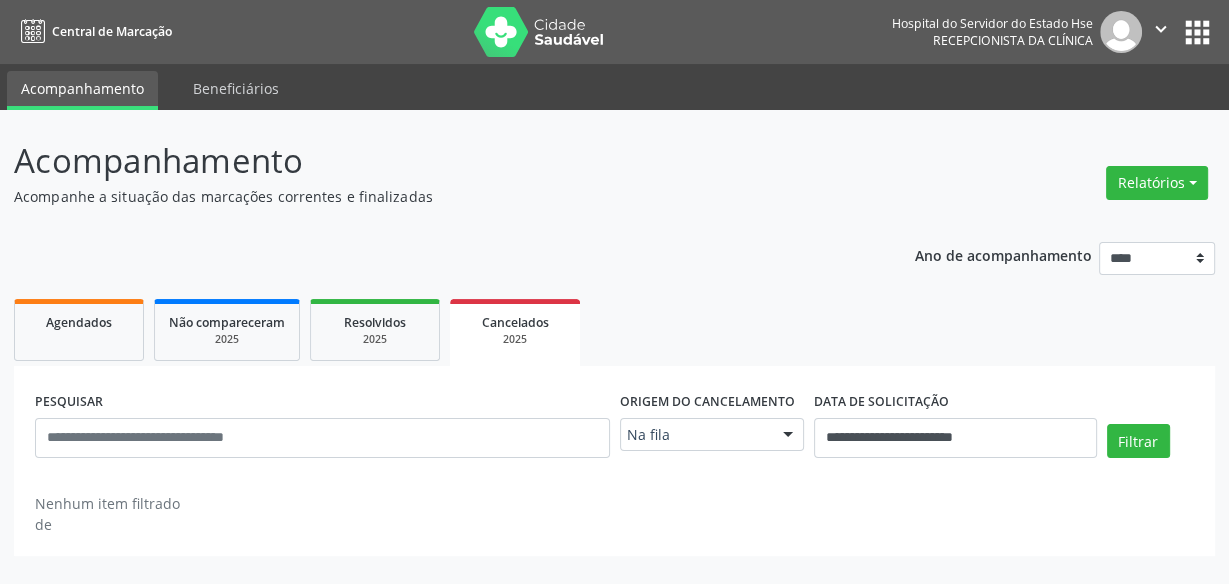 click on "Origem do cancelamento" at bounding box center (707, 402) 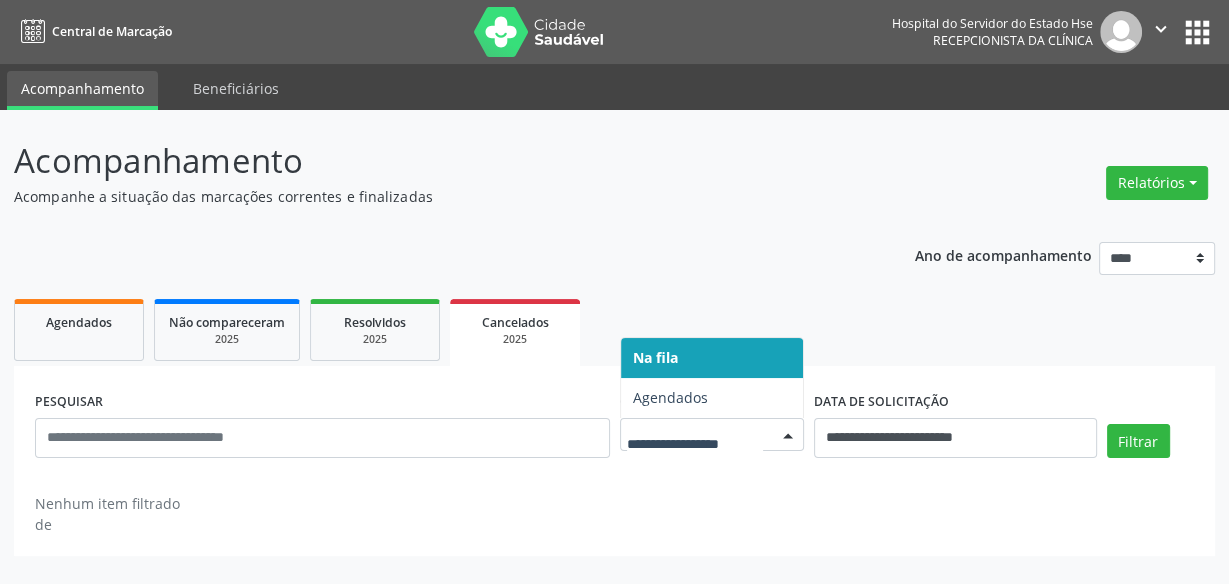 click at bounding box center [712, 435] 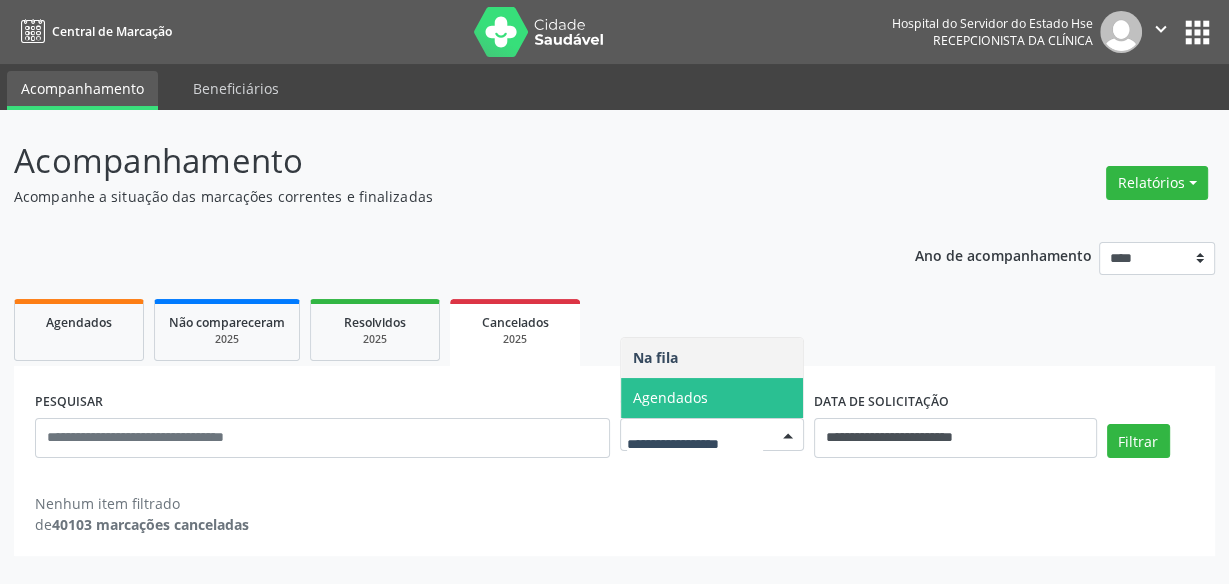 drag, startPoint x: 768, startPoint y: 402, endPoint x: 788, endPoint y: 389, distance: 23.853722 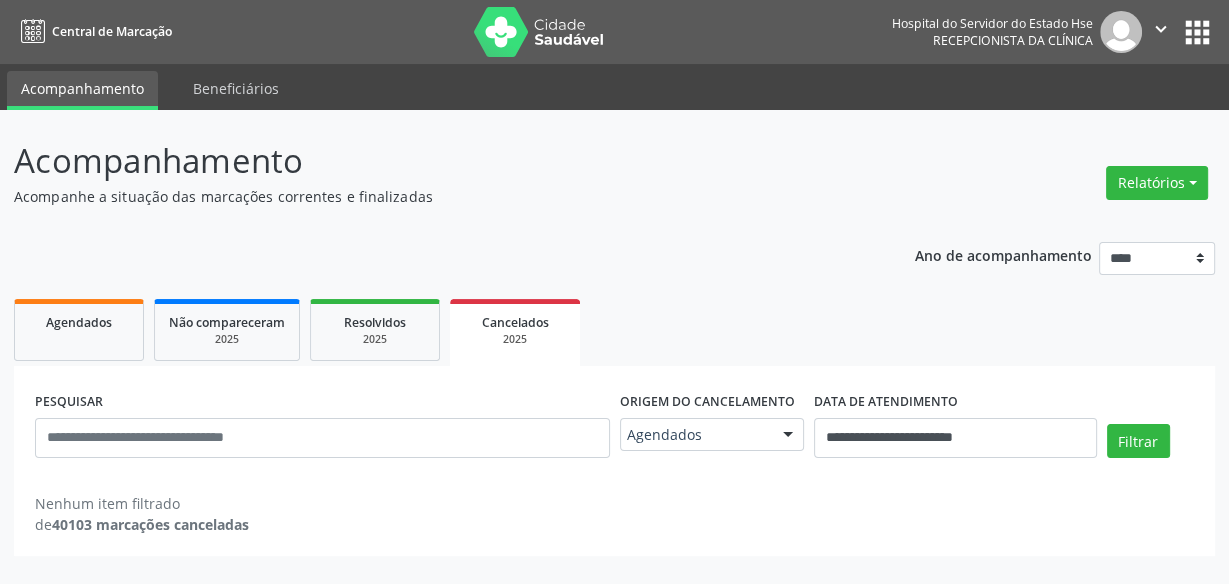 click on "Origem do cancelamento" at bounding box center (707, 402) 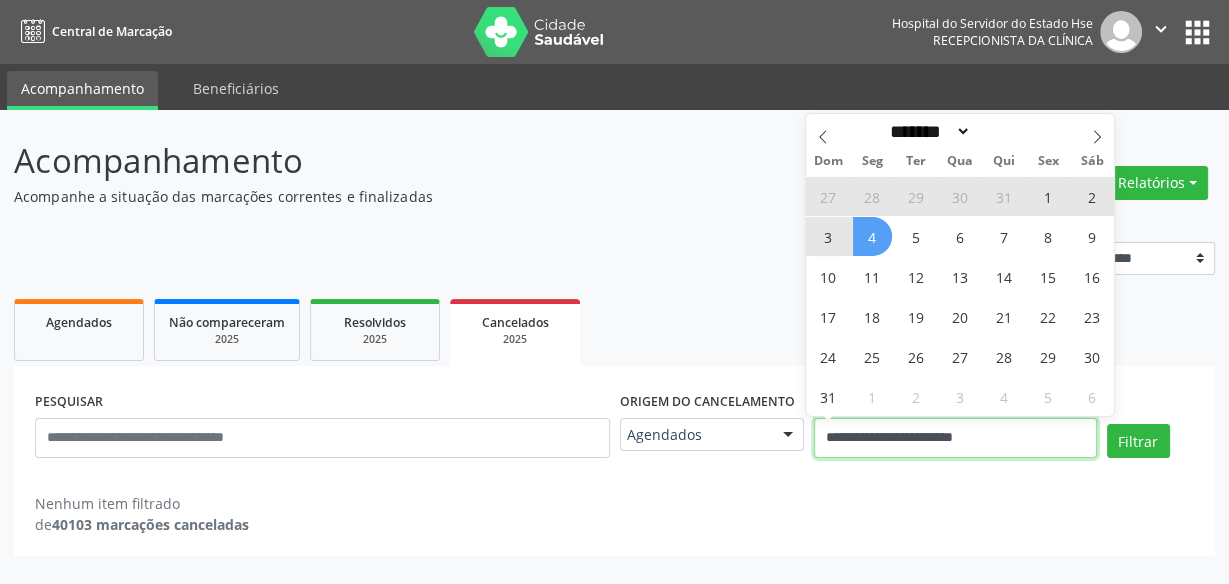 click on "**********" at bounding box center (955, 438) 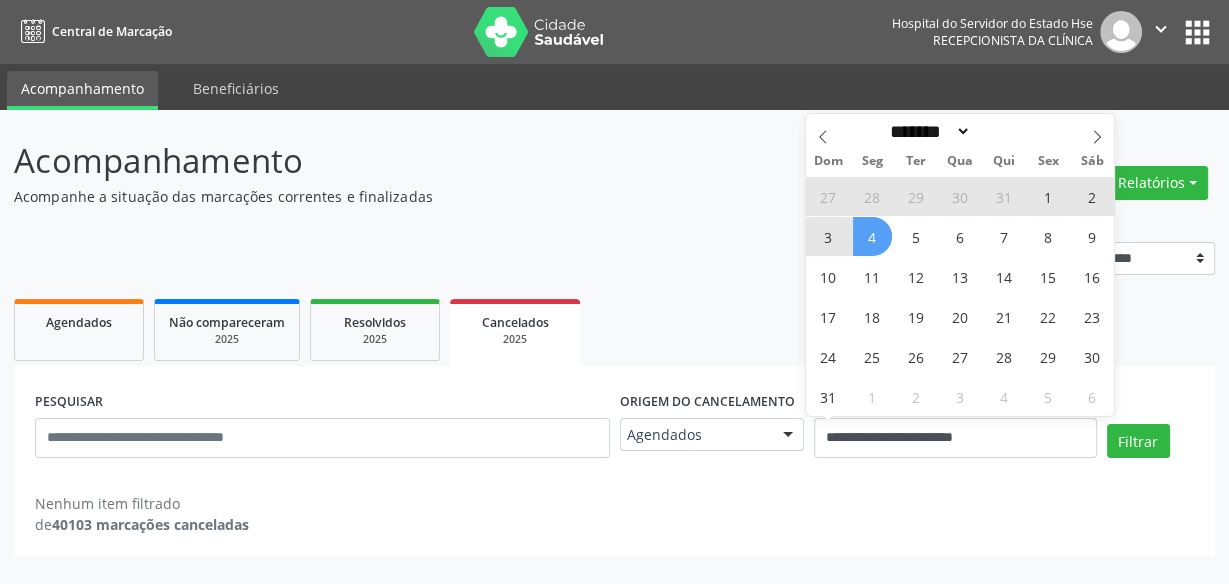 click on "4" at bounding box center [872, 236] 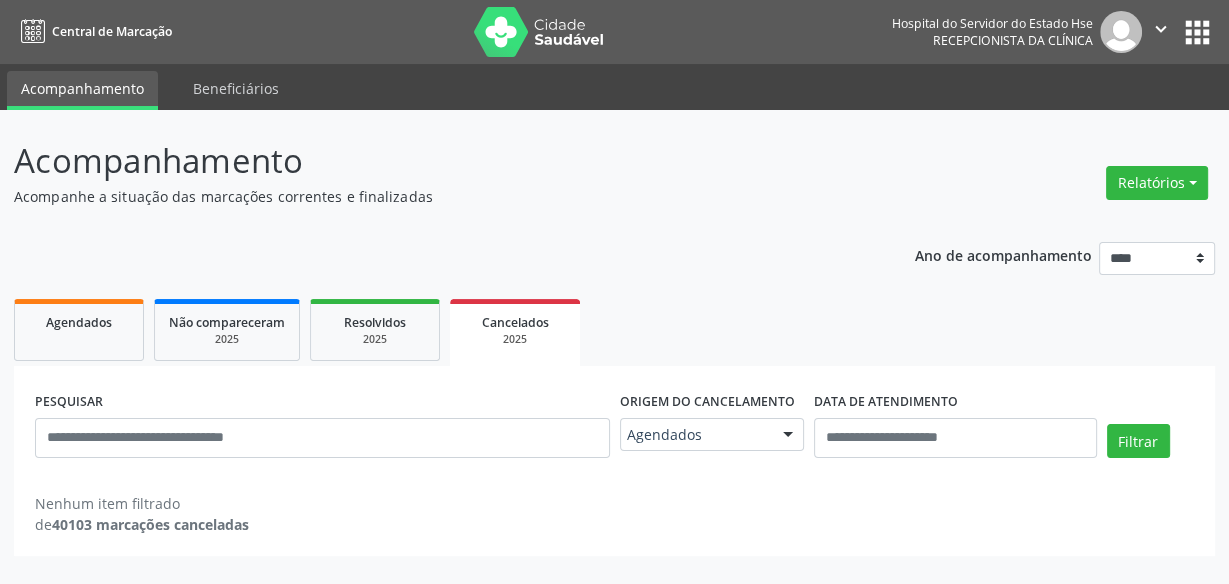 click on "Ano de acompanhamento
**** **** **** **** ****   Agendados   Não compareceram
2025
Resolvidos
2025
Cancelados
2025
PESQUISAR
Origem do cancelamento
Agendados         Na fila   Agendados
Nenhum resultado encontrado para: "   "
Não há nenhuma opção para ser exibida.
DATA DE ATENDIMENTO
Filtrar
Grupo/Subgrupo
Selecione um grupo ou subgrupo
Todos os grupos e subgrupos
Nenhum resultado encontrado para: "   "
Nenhuma opção encontrada
Item de agendamento
Selecionar procedimento
#0000 - Alergologia   #0001 - Angiologia   #00077 - Arritmologia   #0002 - Cardiologia   #0004 - Cirurgia Abdominal   #00067 - Cirurgia Bariatrica   #0005 - Cirurgia Cabeça e Pescoço   #0007 - Cirurgia Cardiaca" at bounding box center (614, 392) 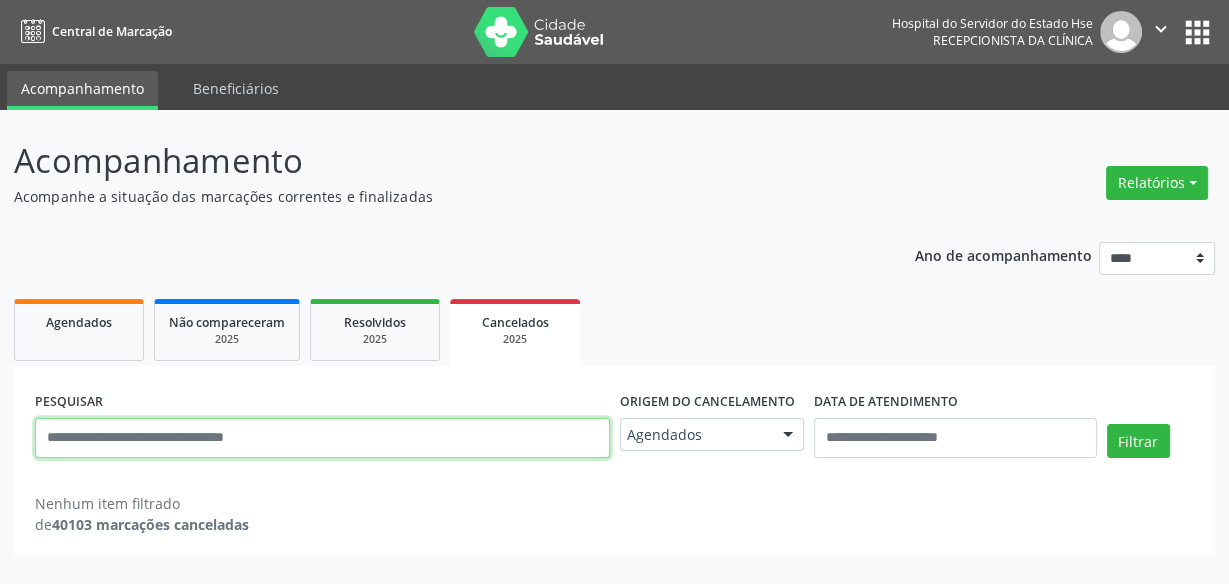 click at bounding box center [322, 438] 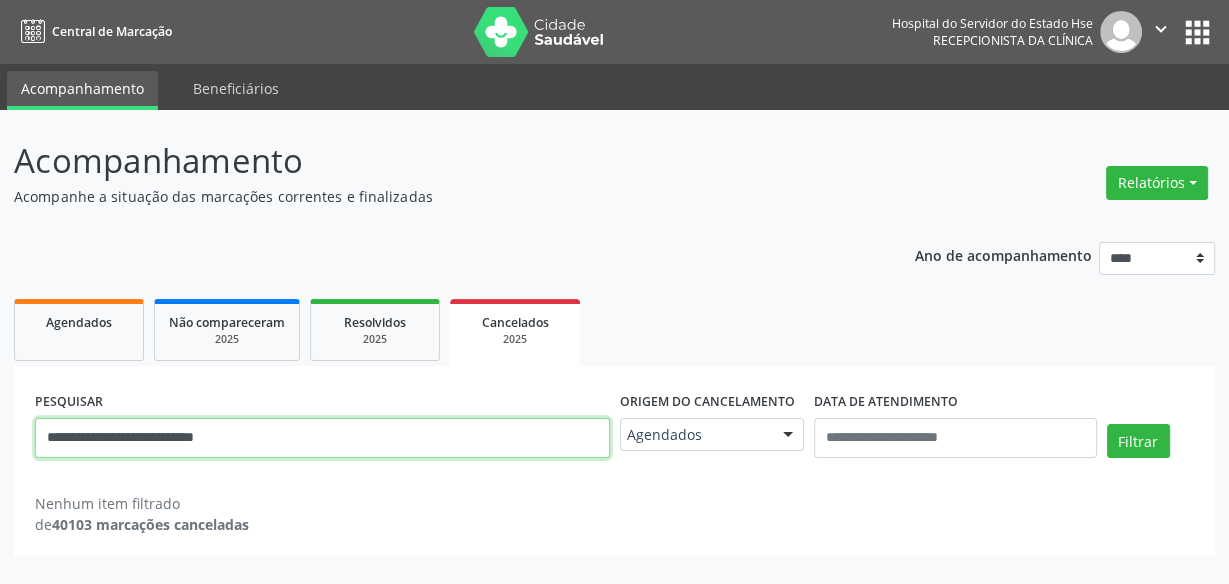 click on "Filtrar" at bounding box center [1138, 441] 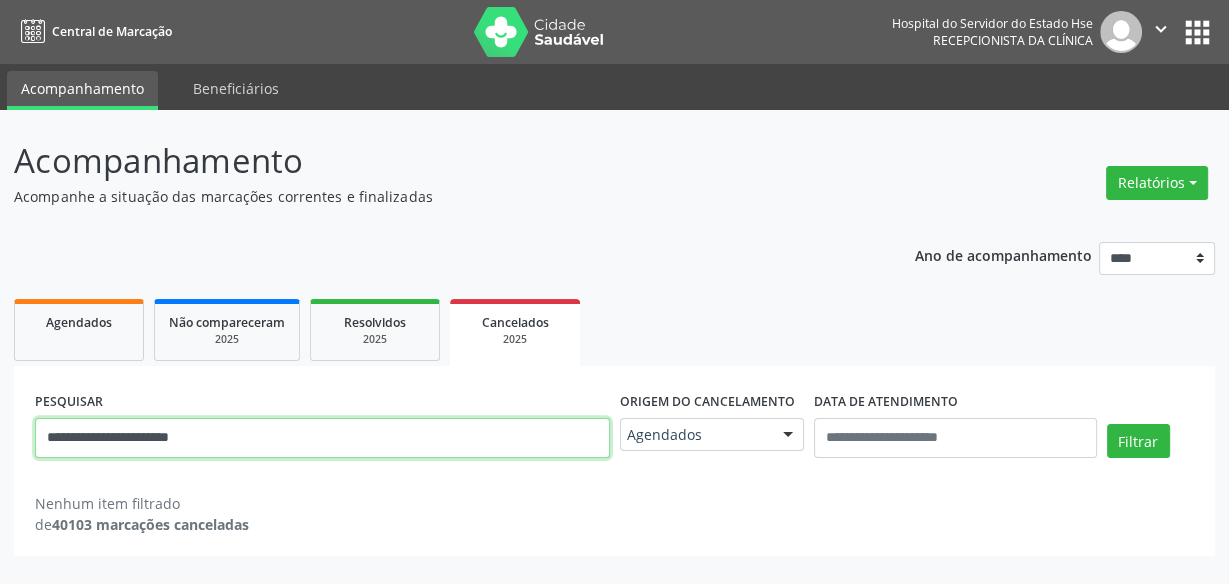 click on "Filtrar" at bounding box center [1138, 441] 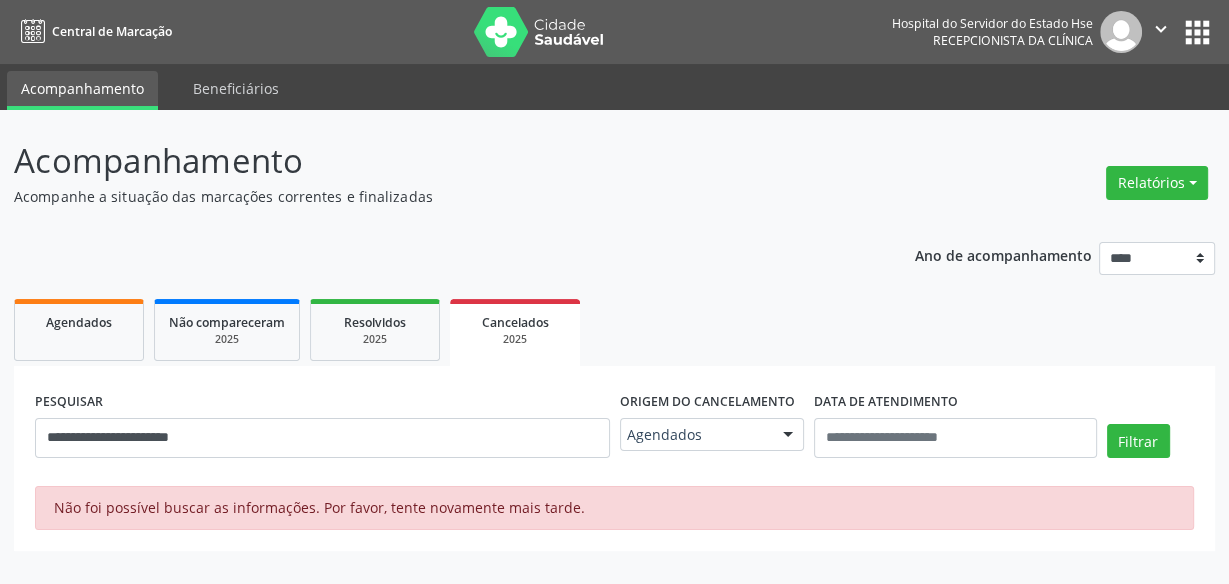 click on "Agendados   Não compareceram
2025
Resolvidos
2025
Cancelados
2025" at bounding box center (614, 330) 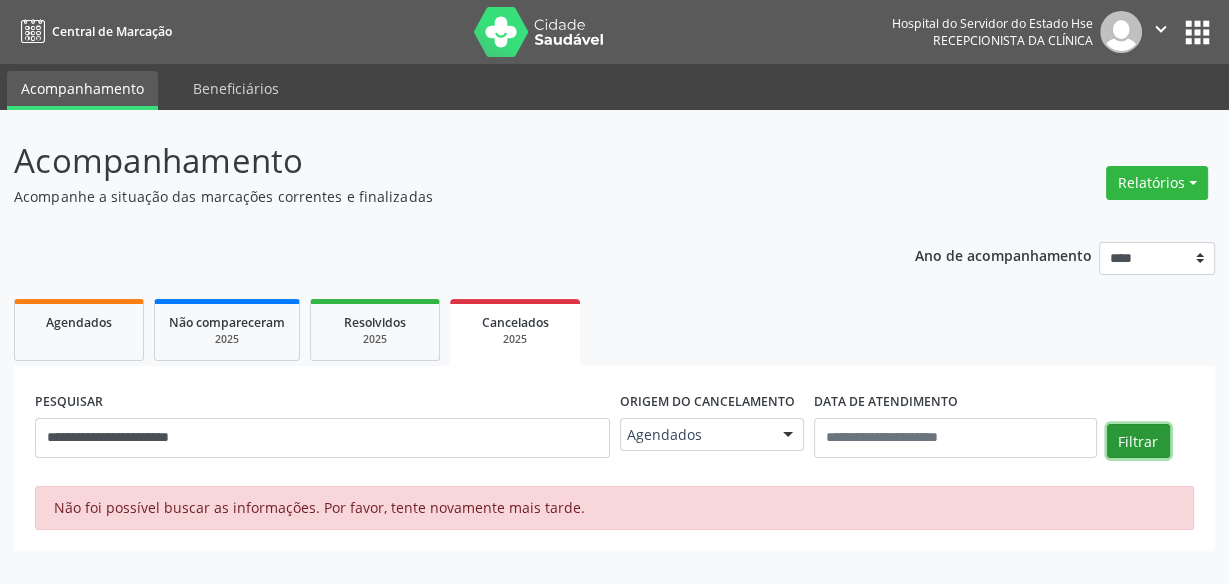 click on "Filtrar" at bounding box center (1138, 441) 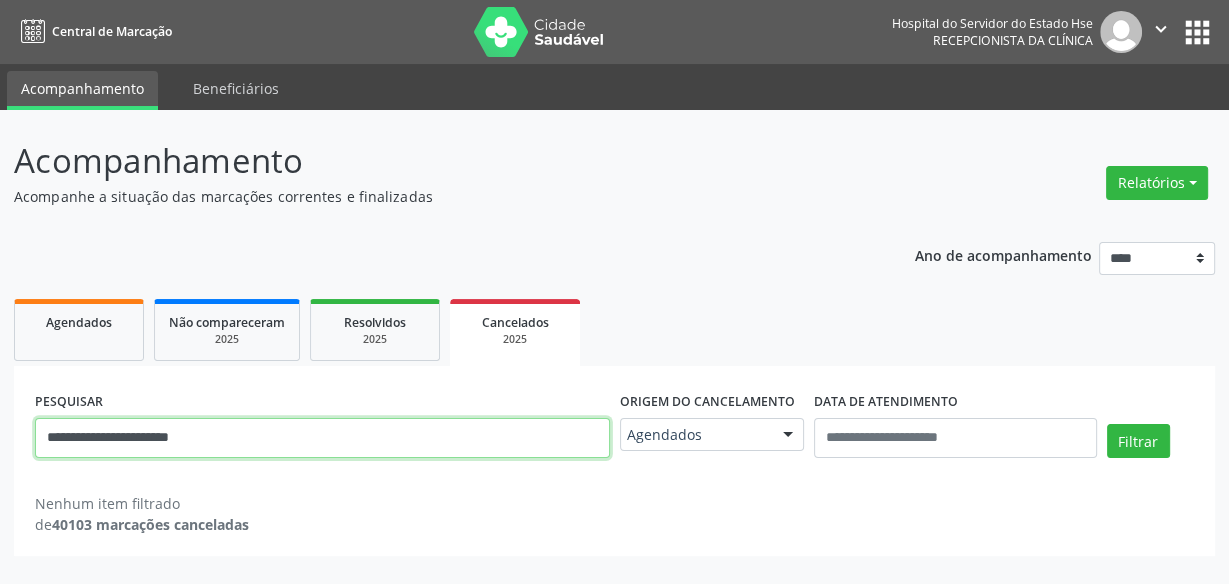 click on "**********" at bounding box center [322, 438] 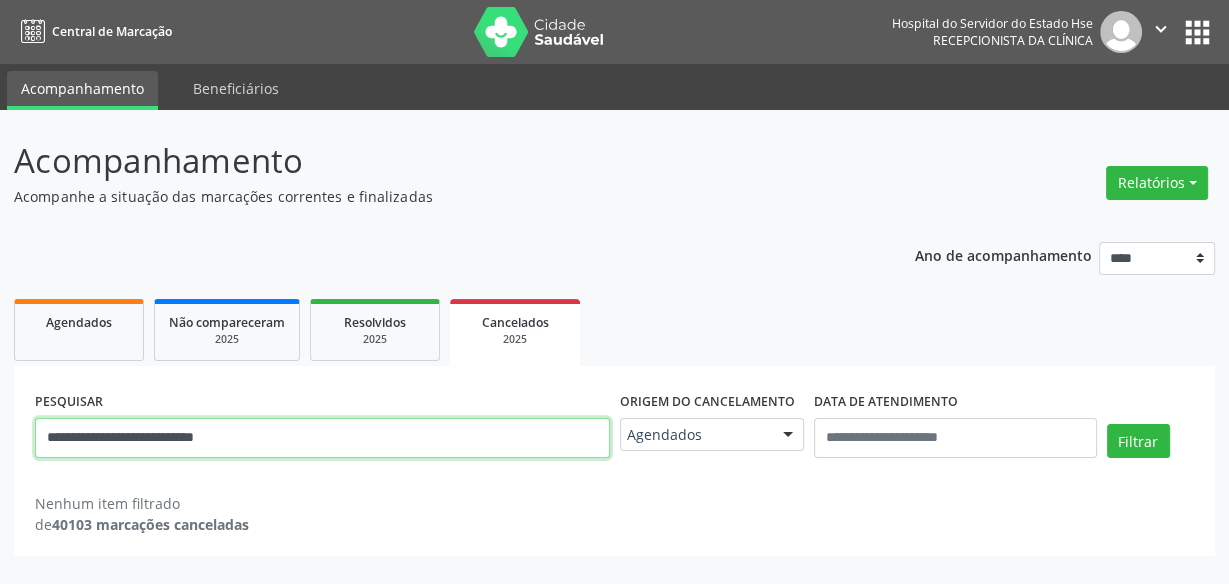 type on "**********" 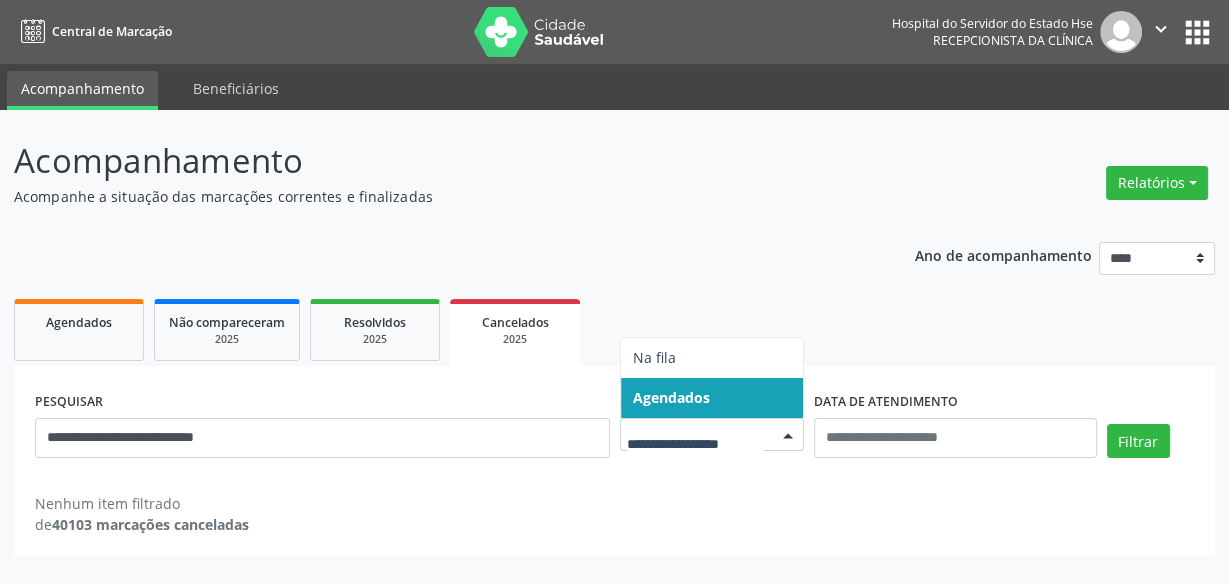 click on "Agendados" at bounding box center (712, 398) 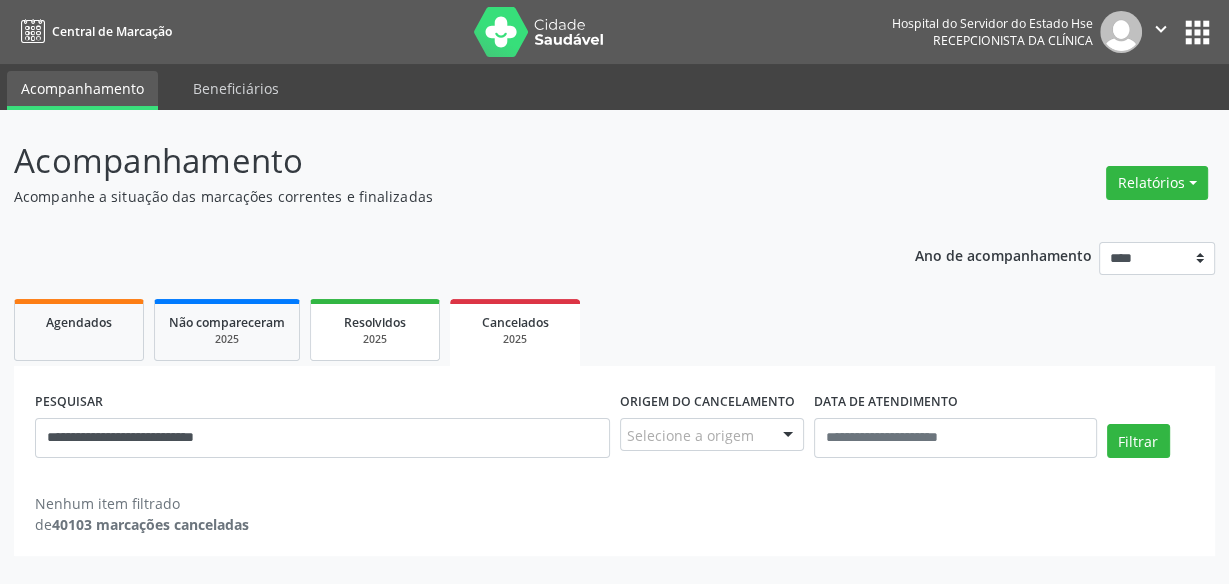 click on "Resolvidos" at bounding box center (375, 322) 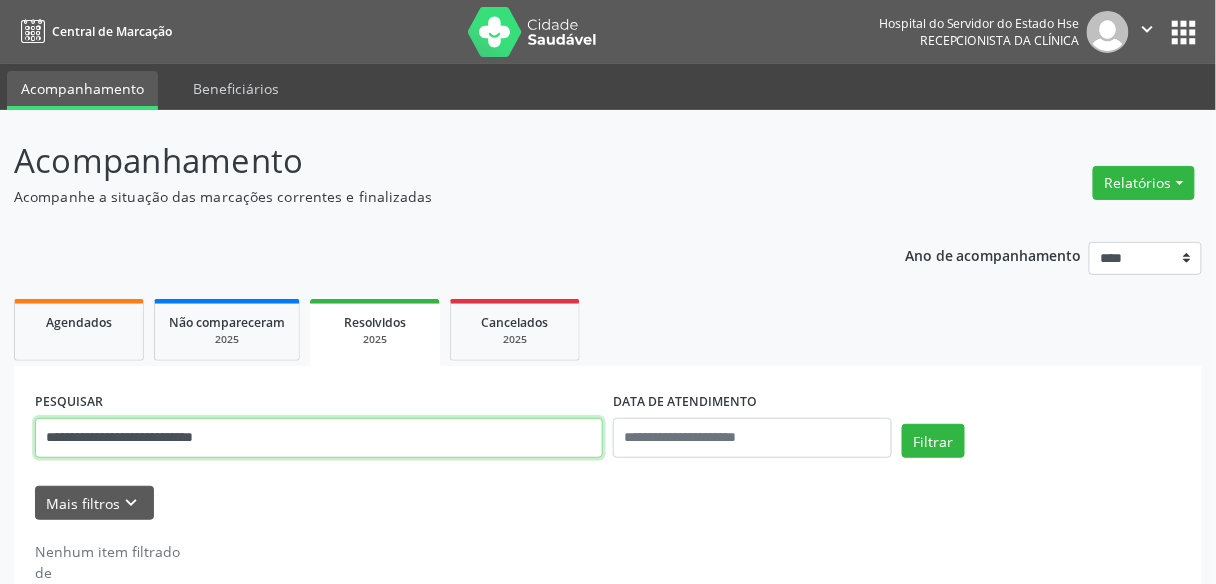 click on "**********" at bounding box center [319, 438] 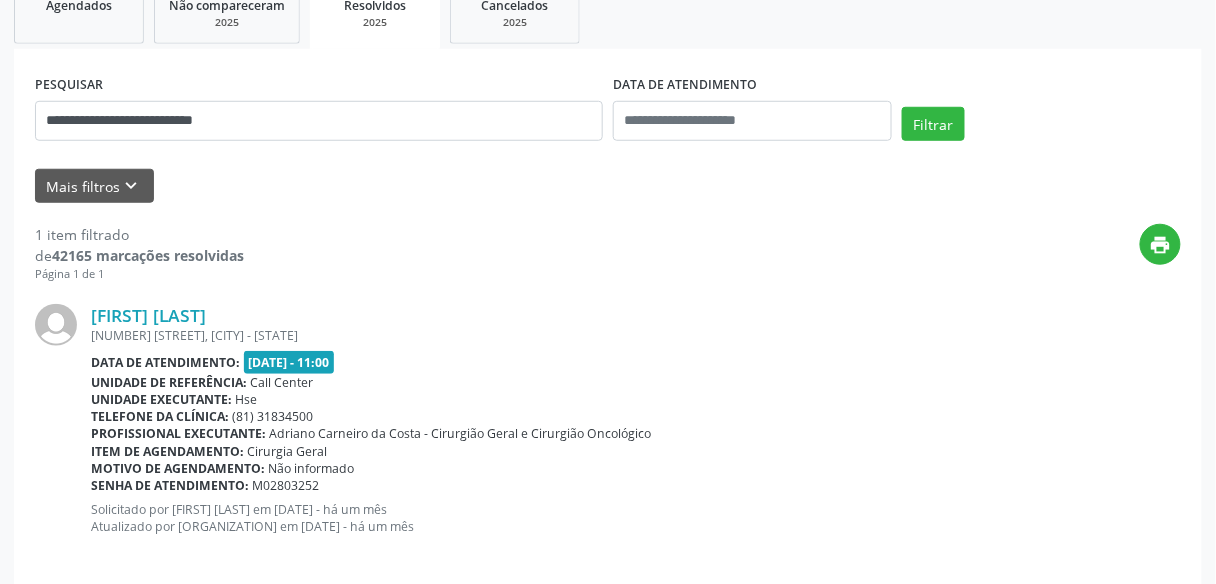 scroll, scrollTop: 337, scrollLeft: 0, axis: vertical 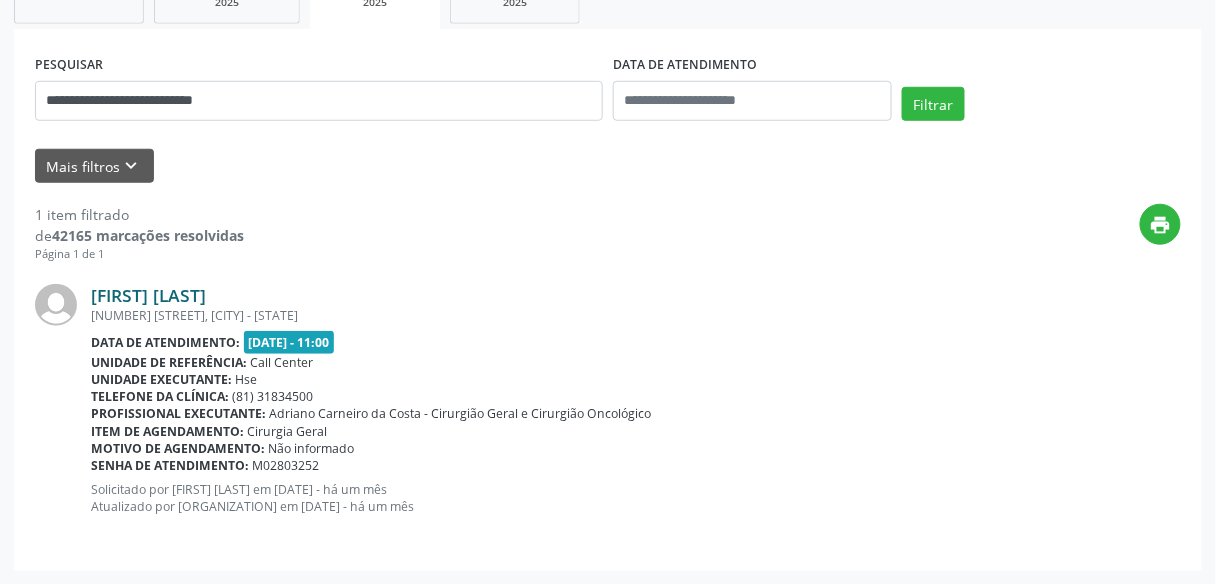 click on "Berimilda Ferreira dos Santos" at bounding box center [148, 295] 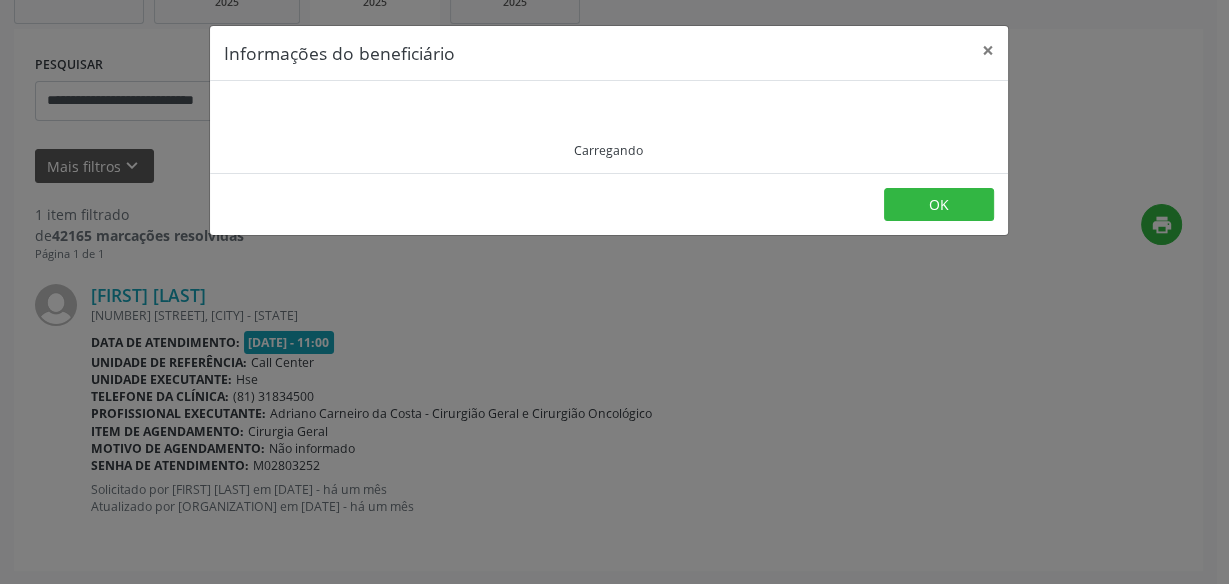 click on "Carregando" at bounding box center [609, 127] 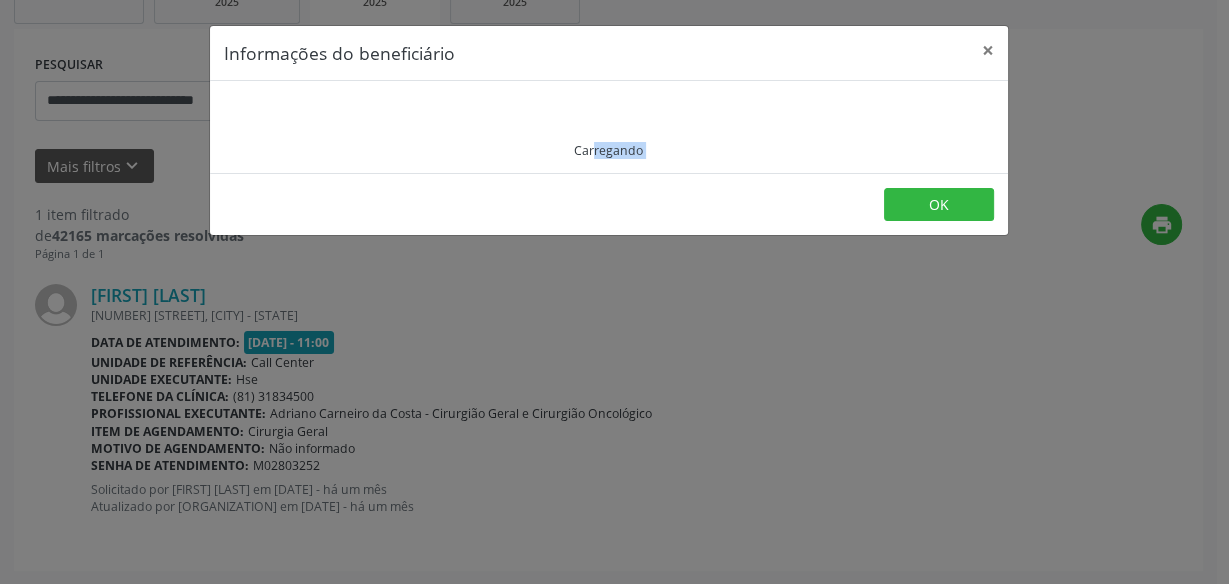 click on "Carregando" at bounding box center [609, 127] 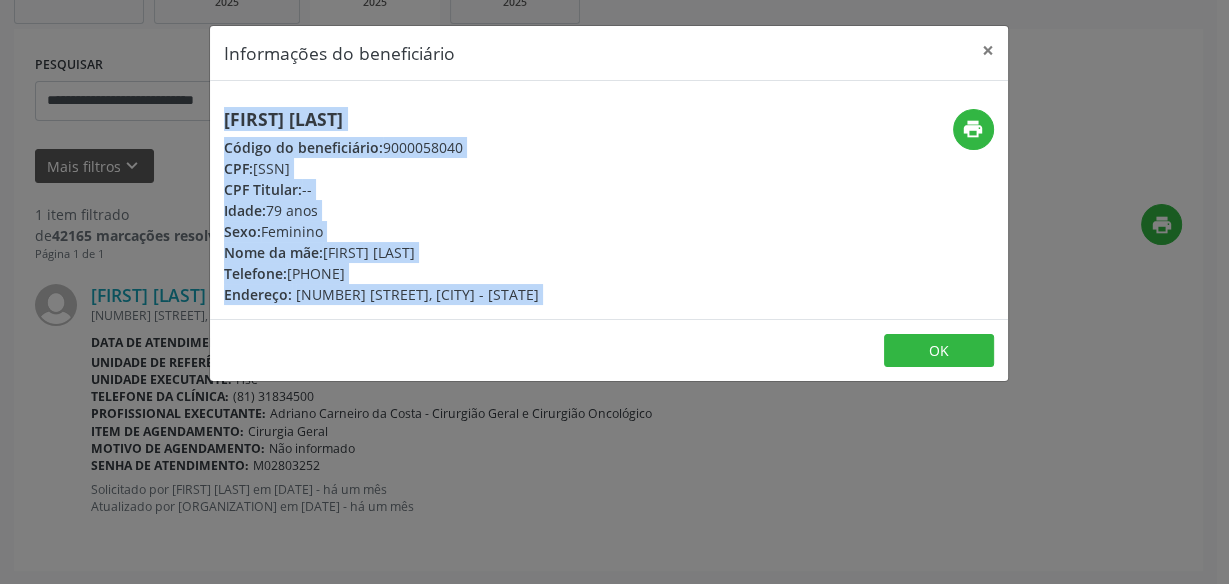 click on "Berimilda Ferreira dos Santos
Código do beneficiário:
9000058040
CPF:
068.954.094-91
CPF Titular:
--
Idade:
79 anos
Sexo:
Feminino
Nome da mãe:
Fausta Moreira dos Santos
Telefone:
(81) 99716-0403
Endereço:
R 02, 4 ETAPA, RIO DOCE, OLINDA - PE
print" at bounding box center (609, 200) 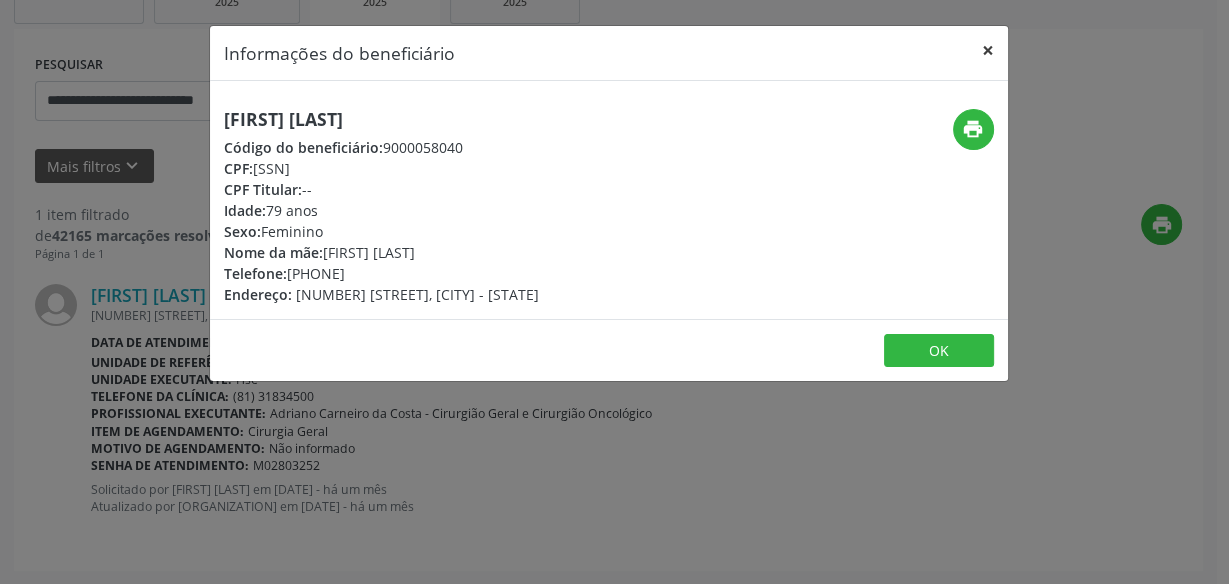 click on "×" at bounding box center (988, 50) 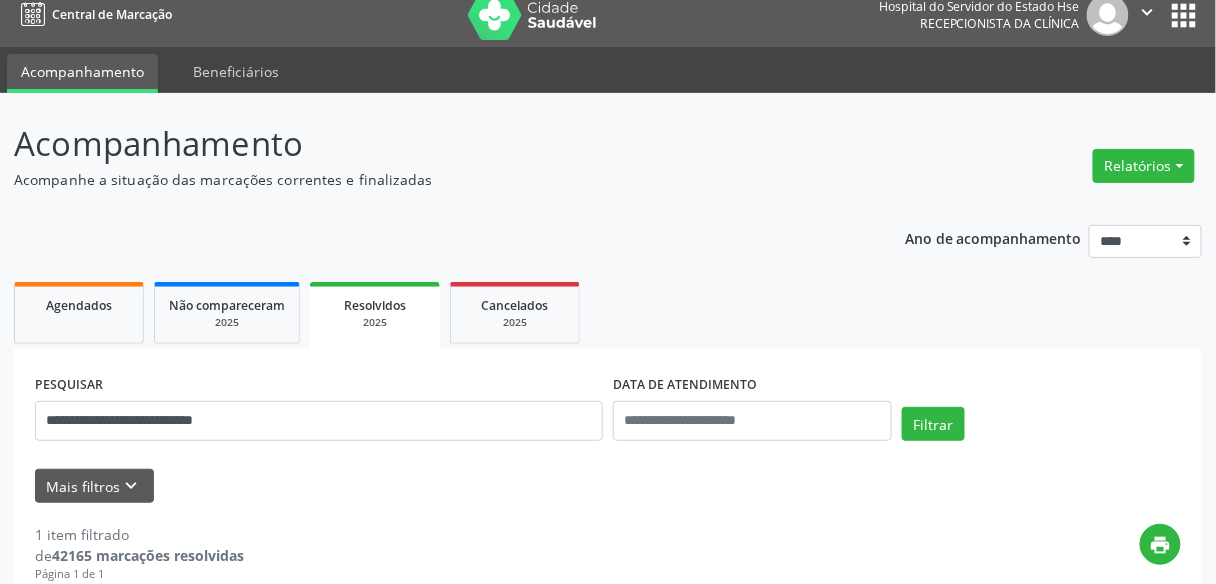 scroll, scrollTop: 337, scrollLeft: 0, axis: vertical 